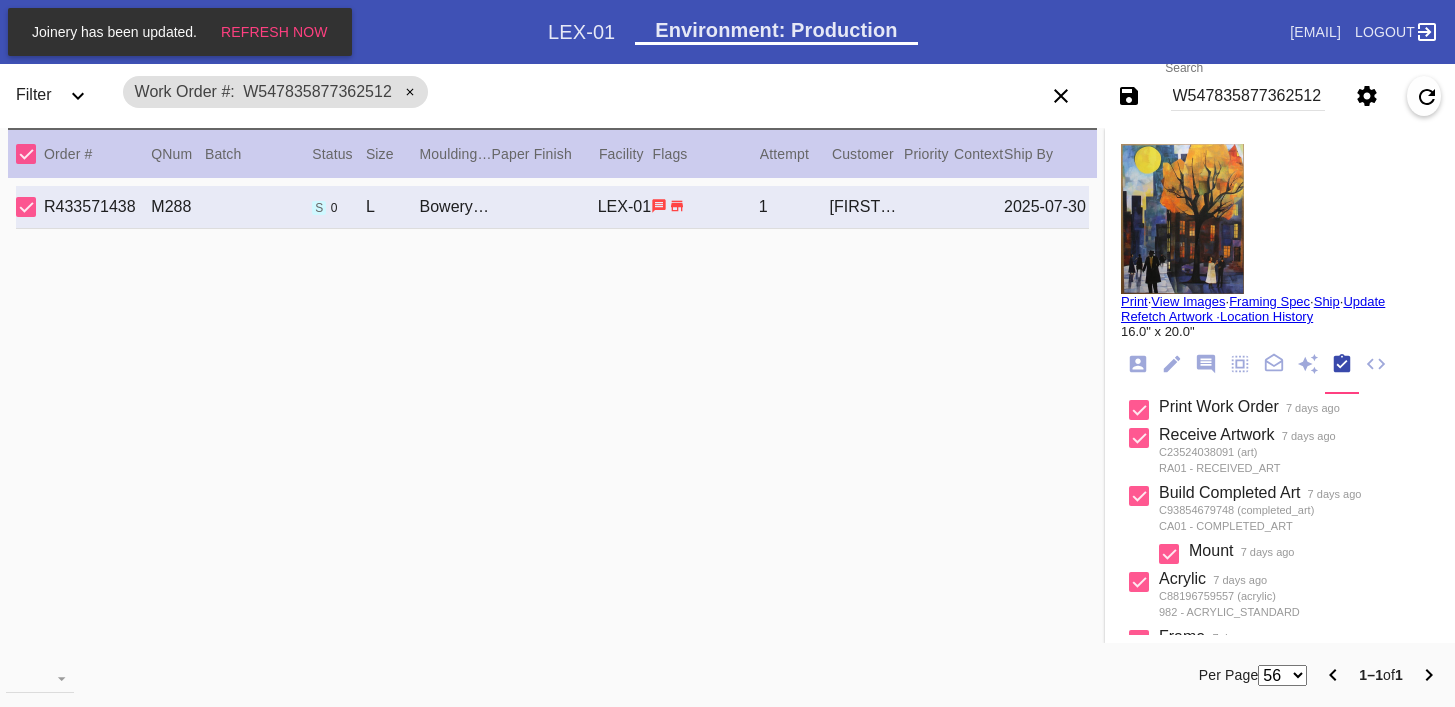 scroll, scrollTop: 0, scrollLeft: 0, axis: both 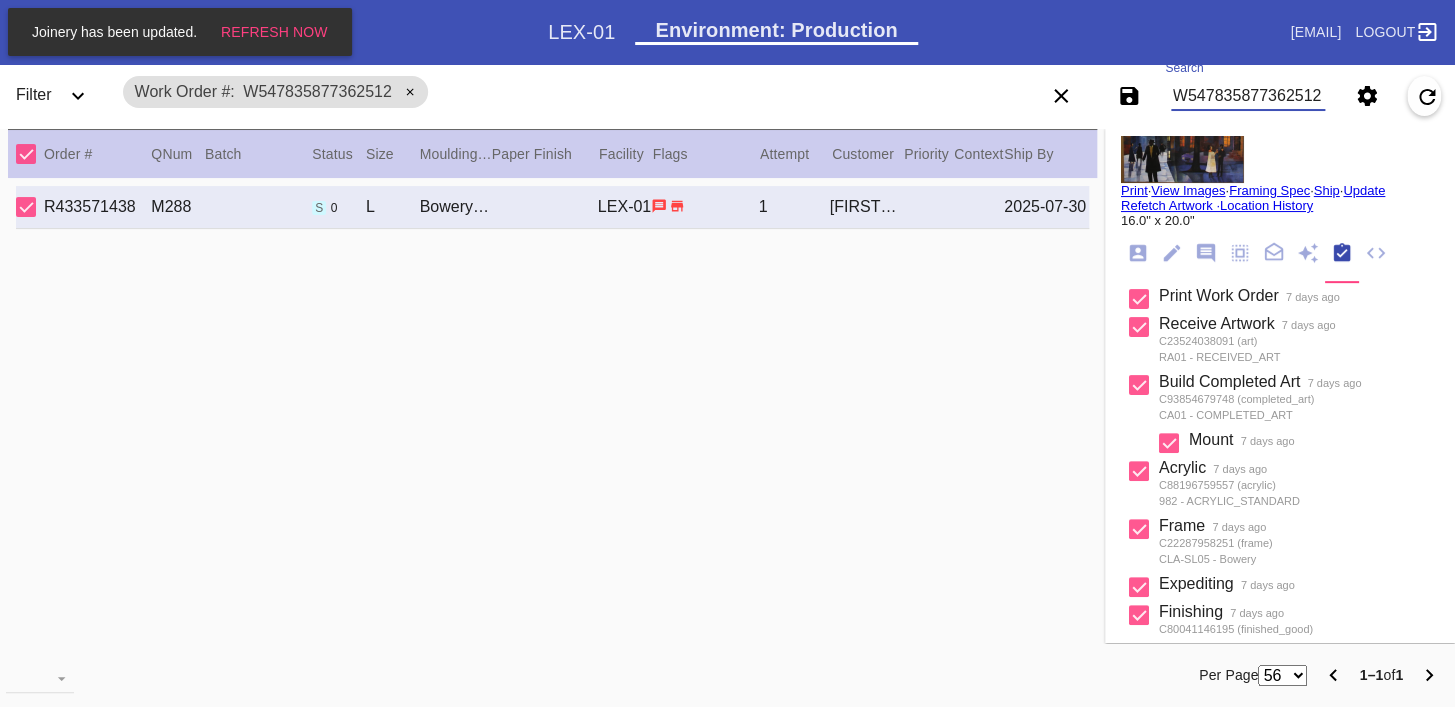 click on "W547835877362512" at bounding box center [1248, 96] 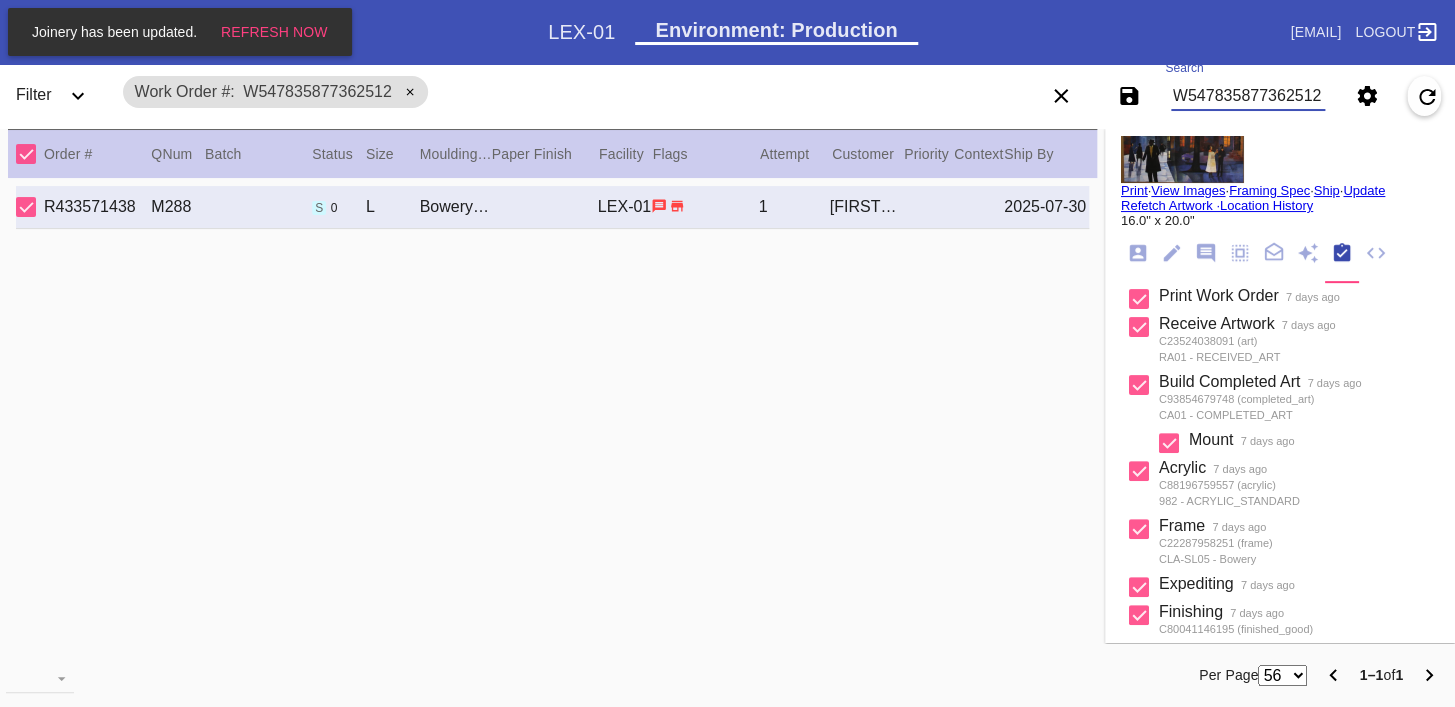 paste on "R747981960" 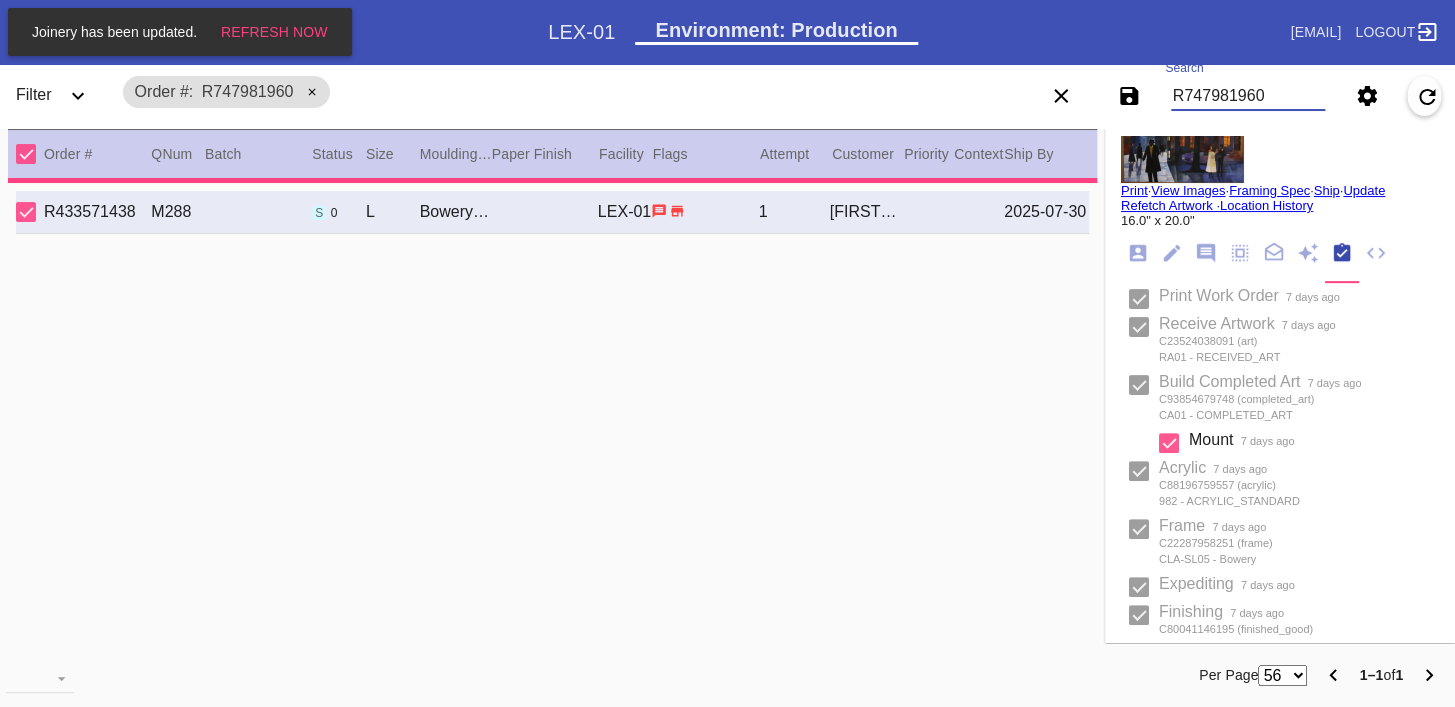 type 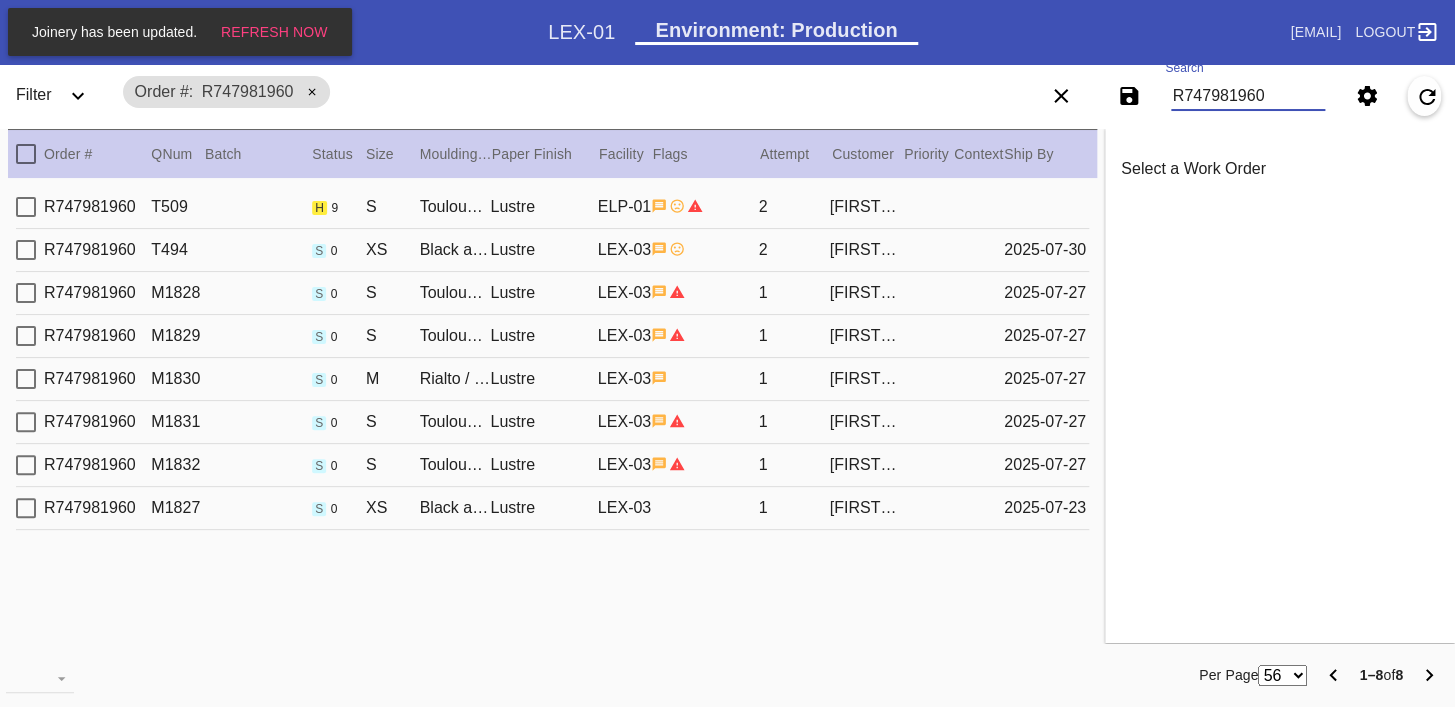 scroll, scrollTop: 0, scrollLeft: 0, axis: both 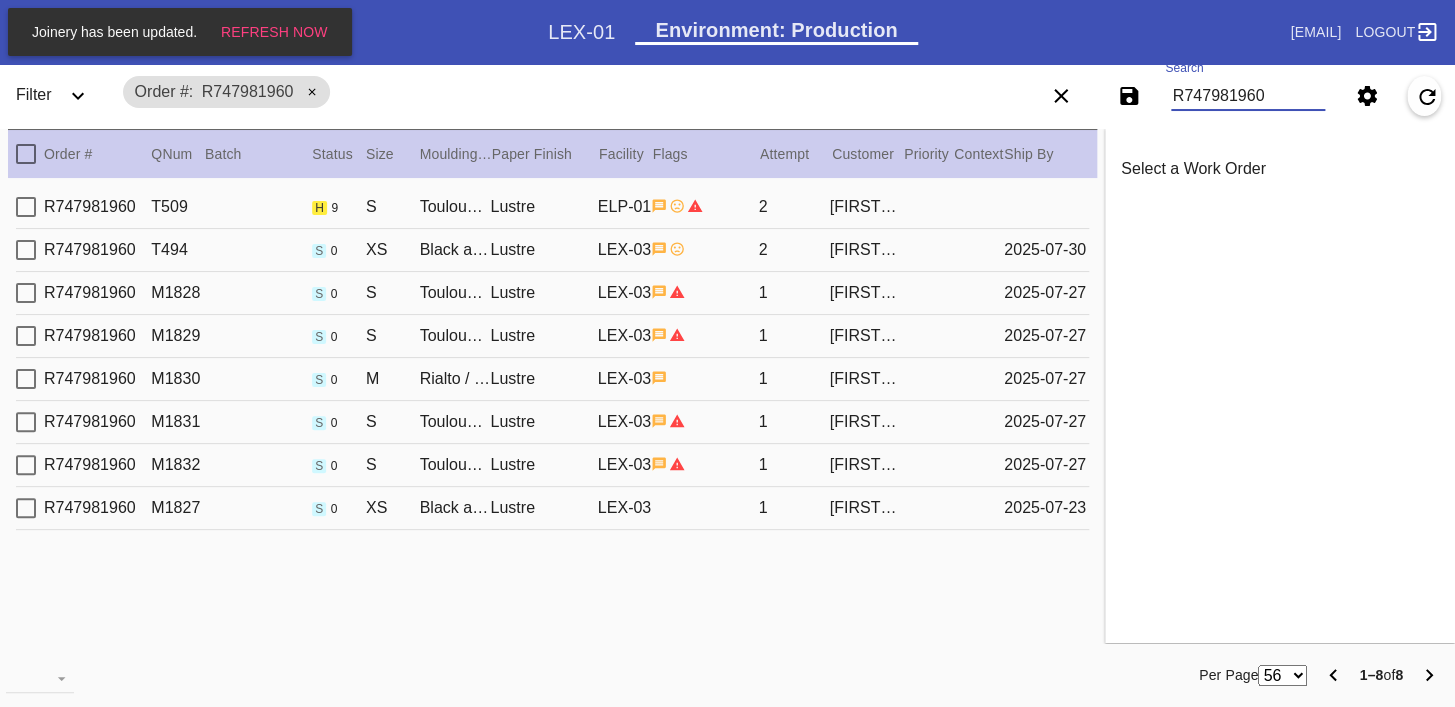 type on "R747981960" 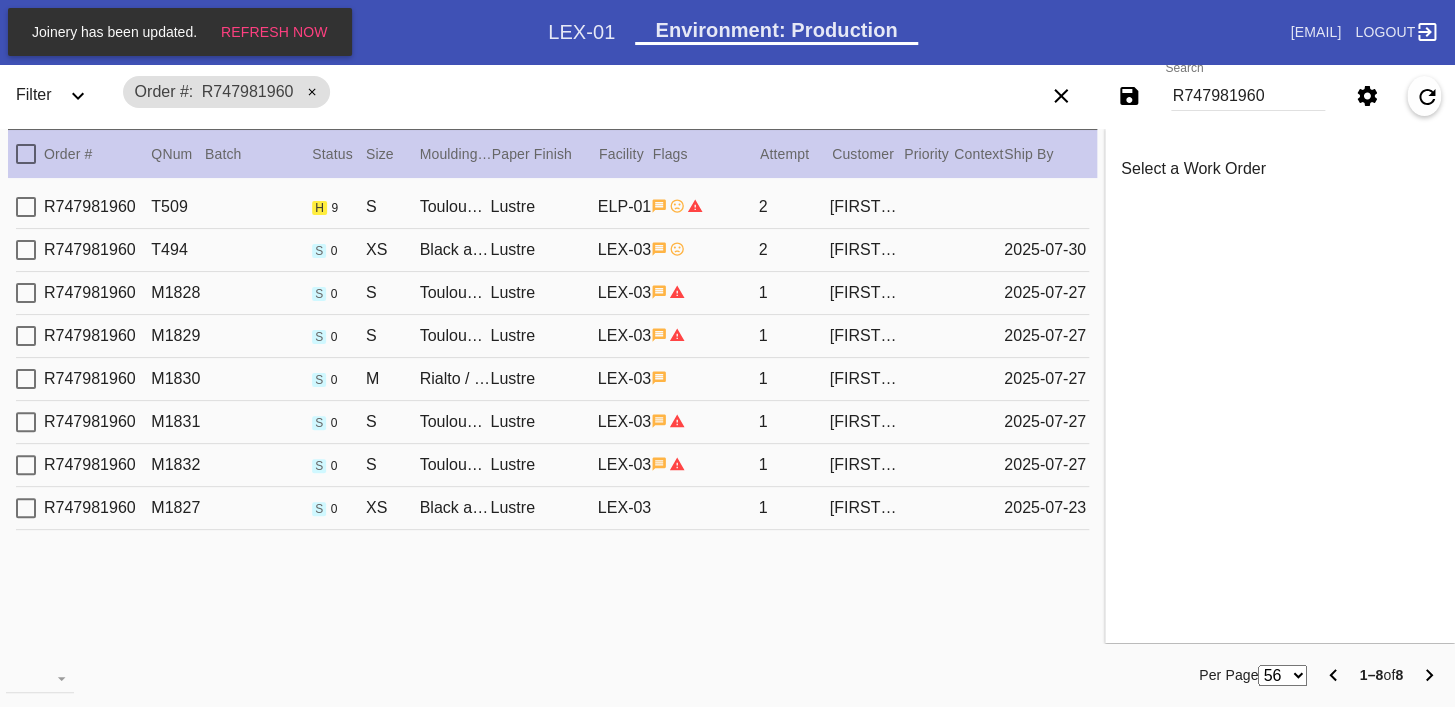 click at bounding box center (704, 206) 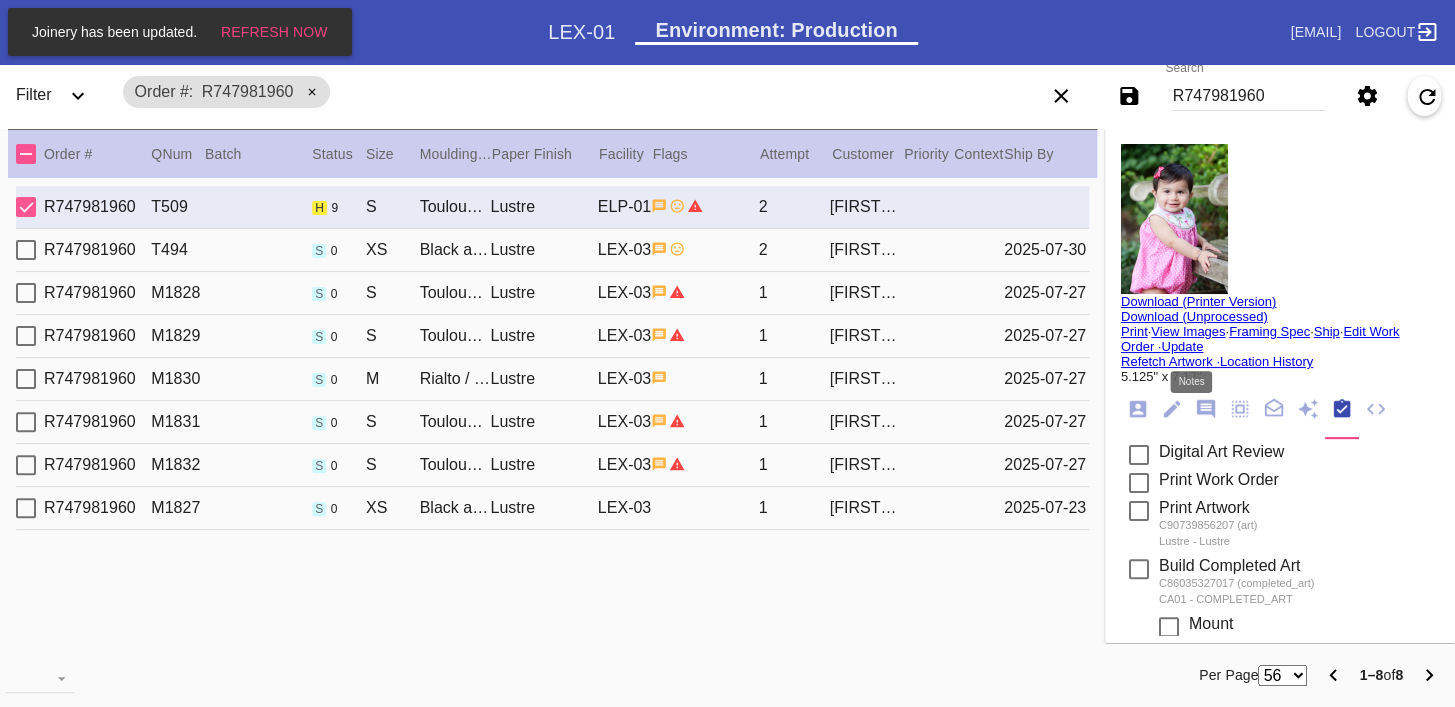 click 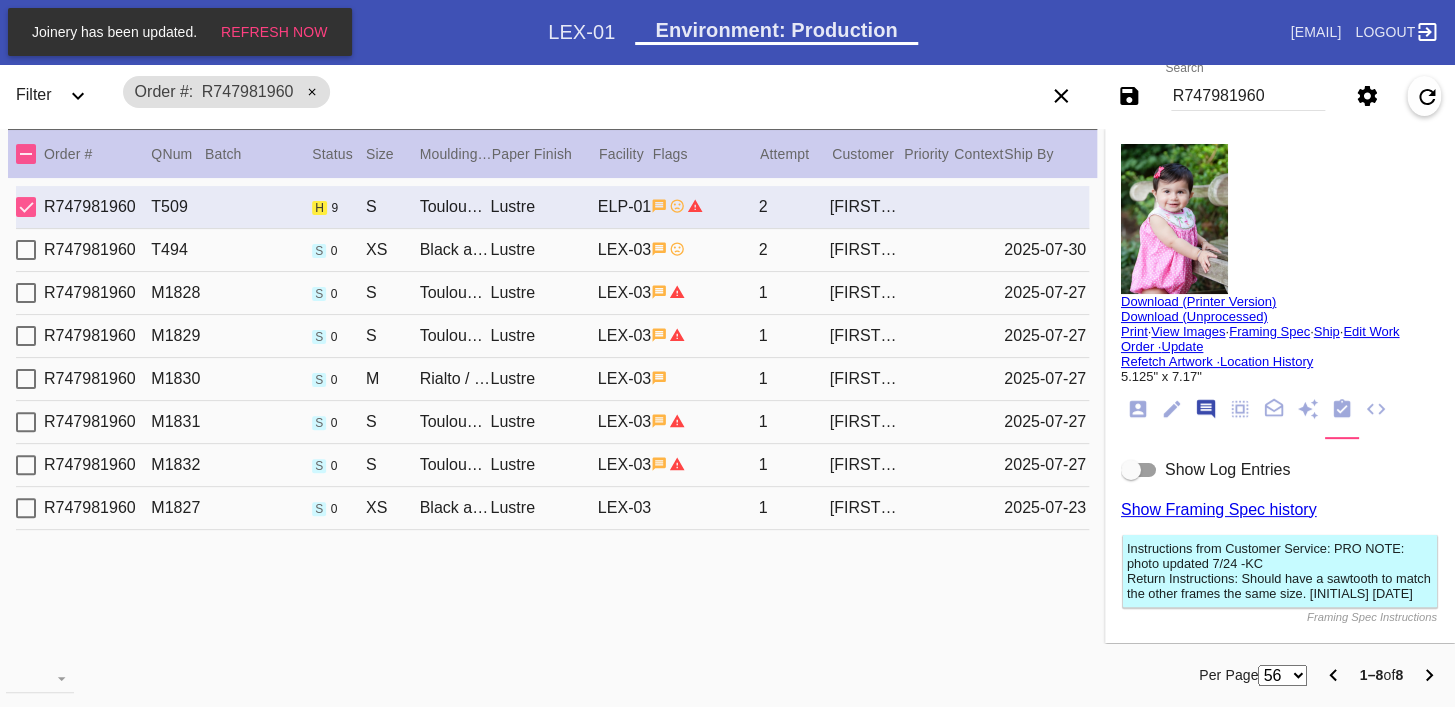 scroll, scrollTop: 123, scrollLeft: 0, axis: vertical 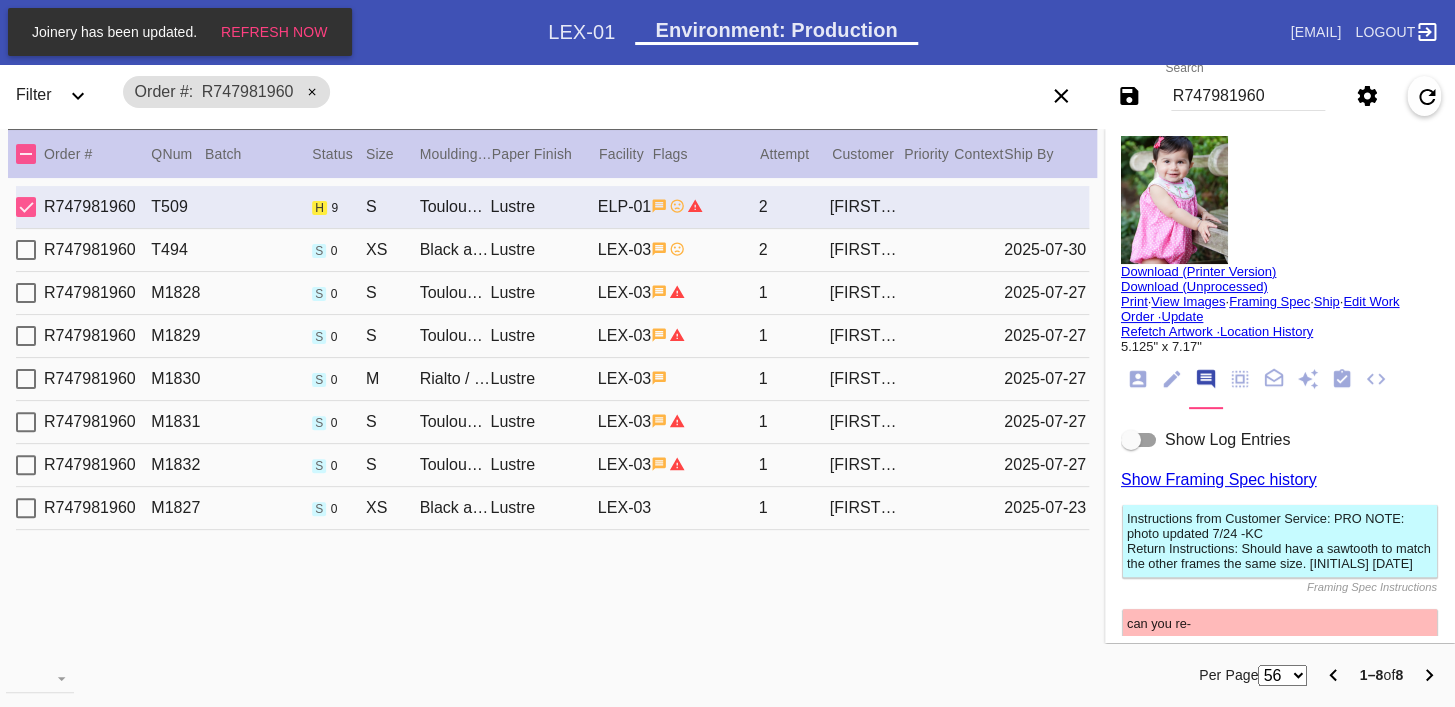 click on "Edit Work Order ·" at bounding box center [1260, 309] 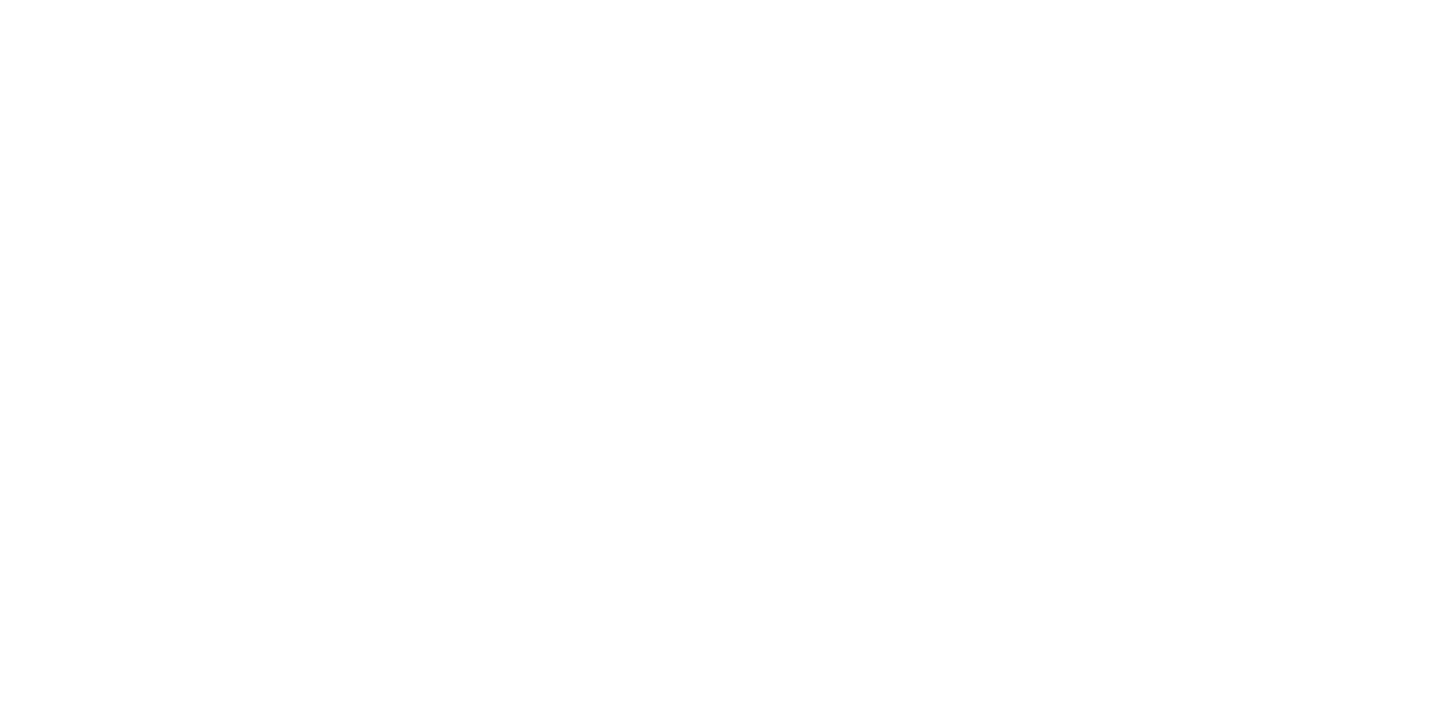 scroll, scrollTop: 0, scrollLeft: 0, axis: both 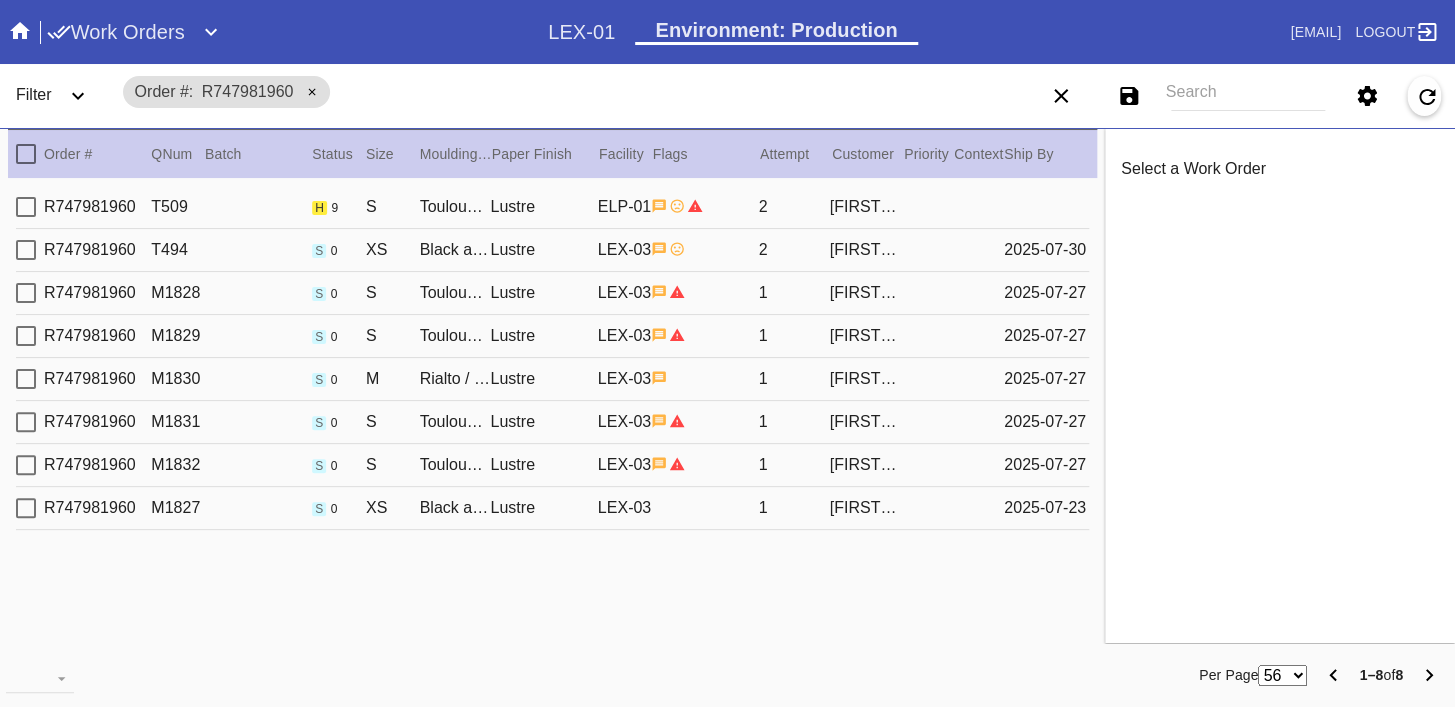 click on "R747981960 T509 h   9 S Toulouse / Fabric White Lustre LEX-03 2 [FIRST] [LAST]" at bounding box center (552, 207) 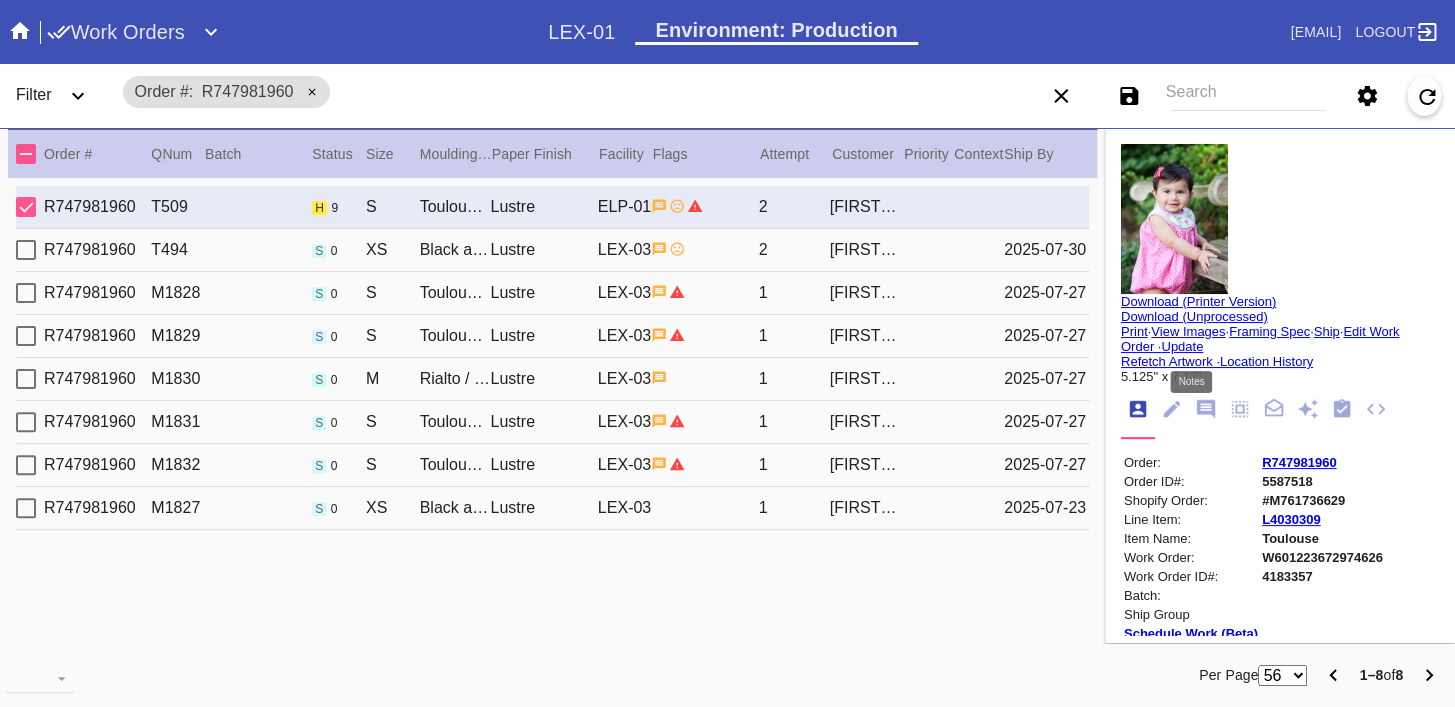 click 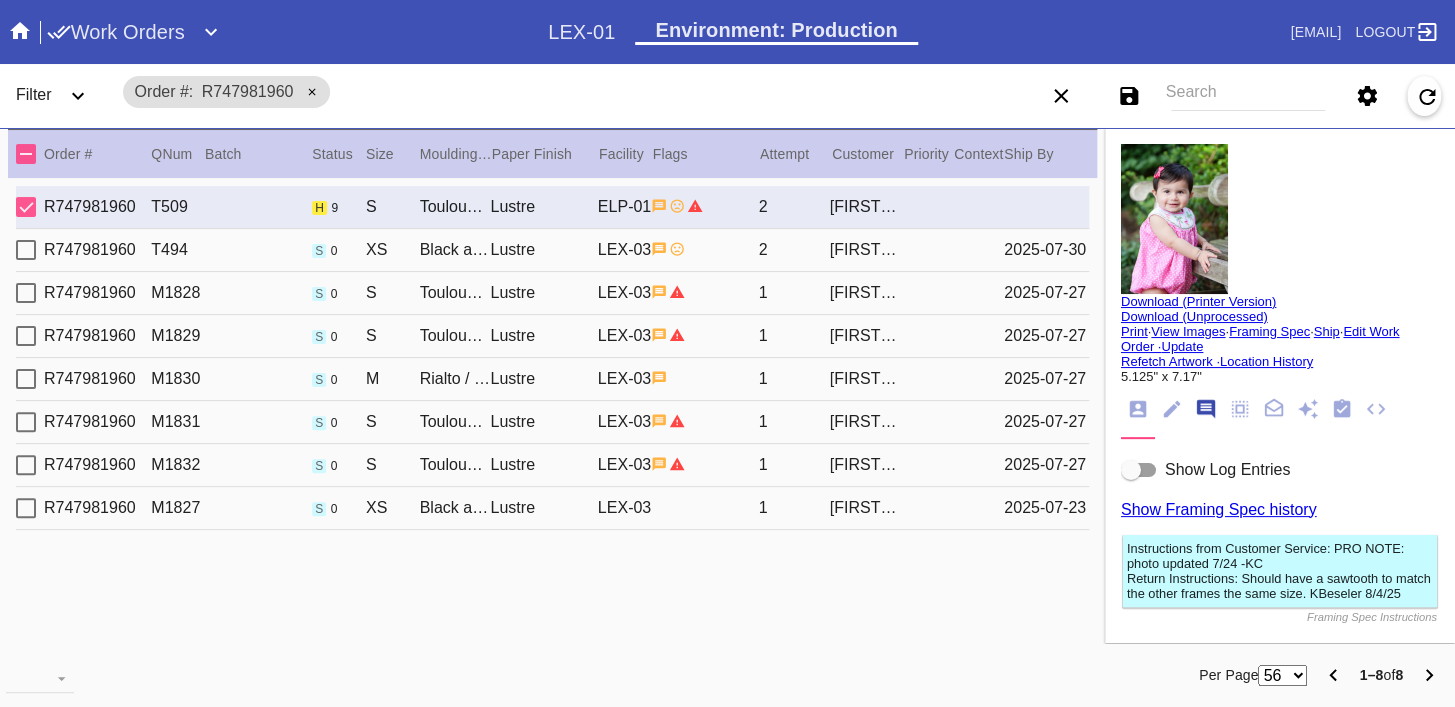 scroll, scrollTop: 123, scrollLeft: 0, axis: vertical 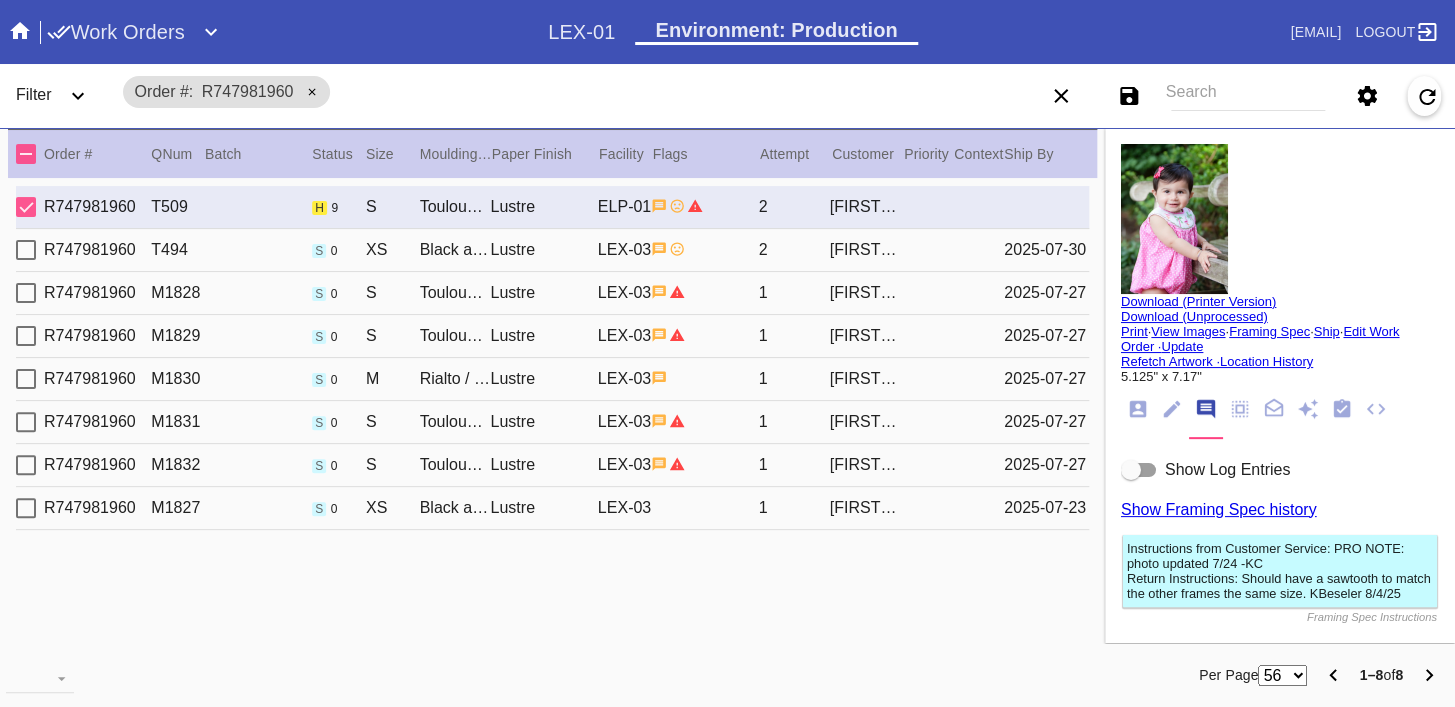 click 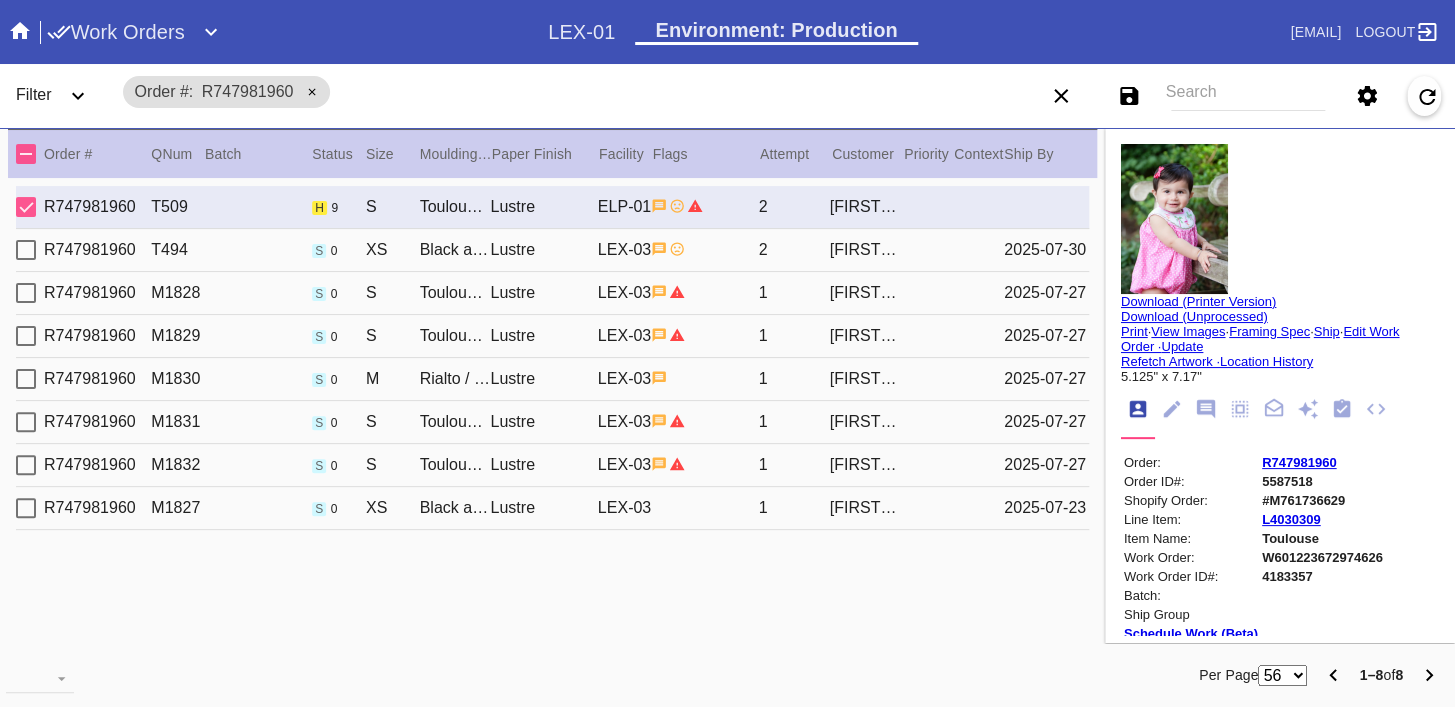 click on "R747981960" at bounding box center (1299, 462) 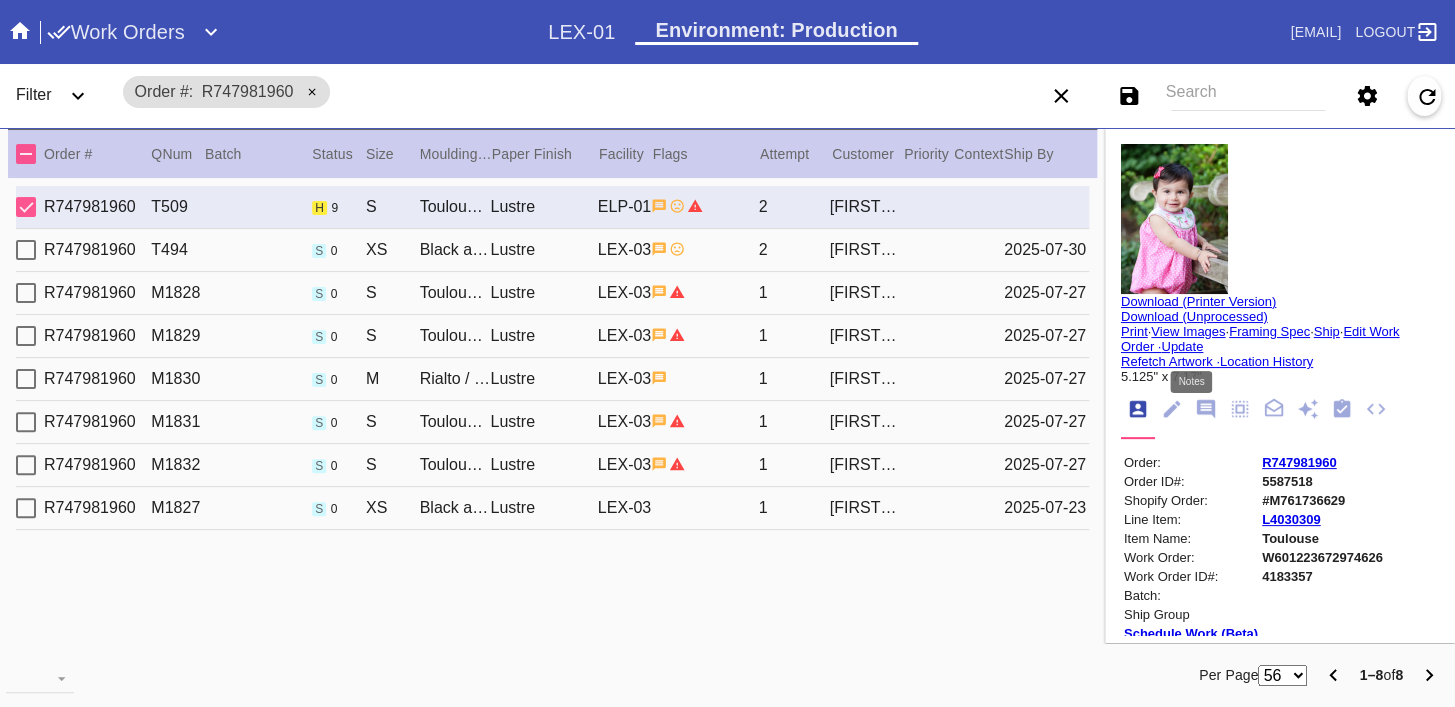 click 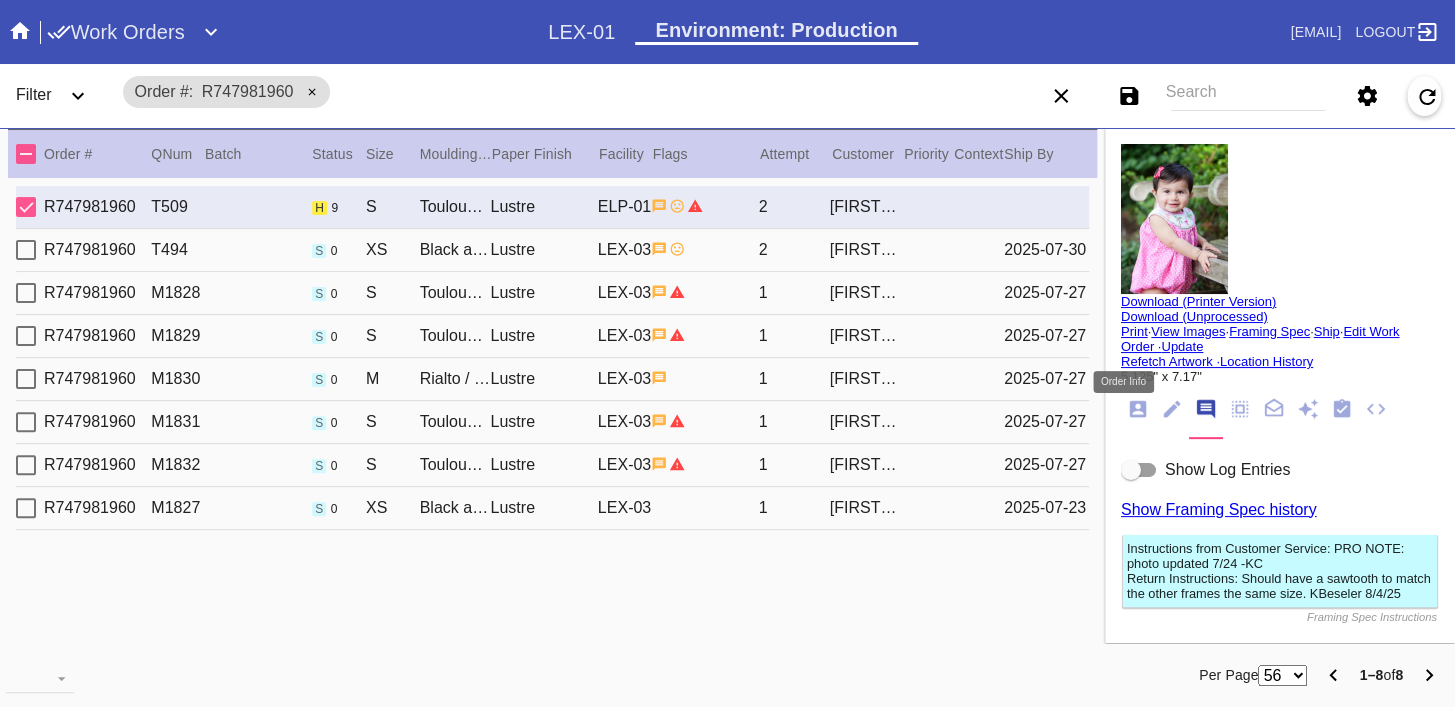 click 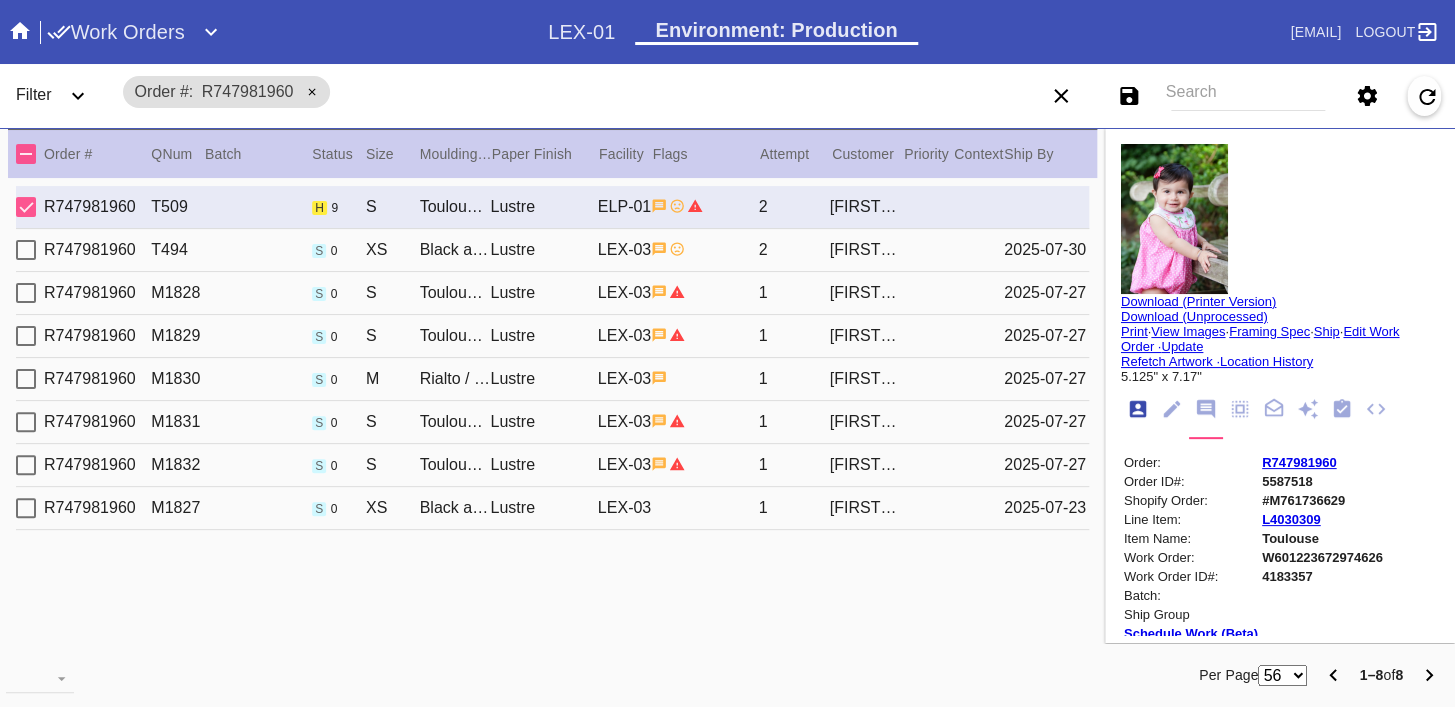 scroll, scrollTop: 24, scrollLeft: 0, axis: vertical 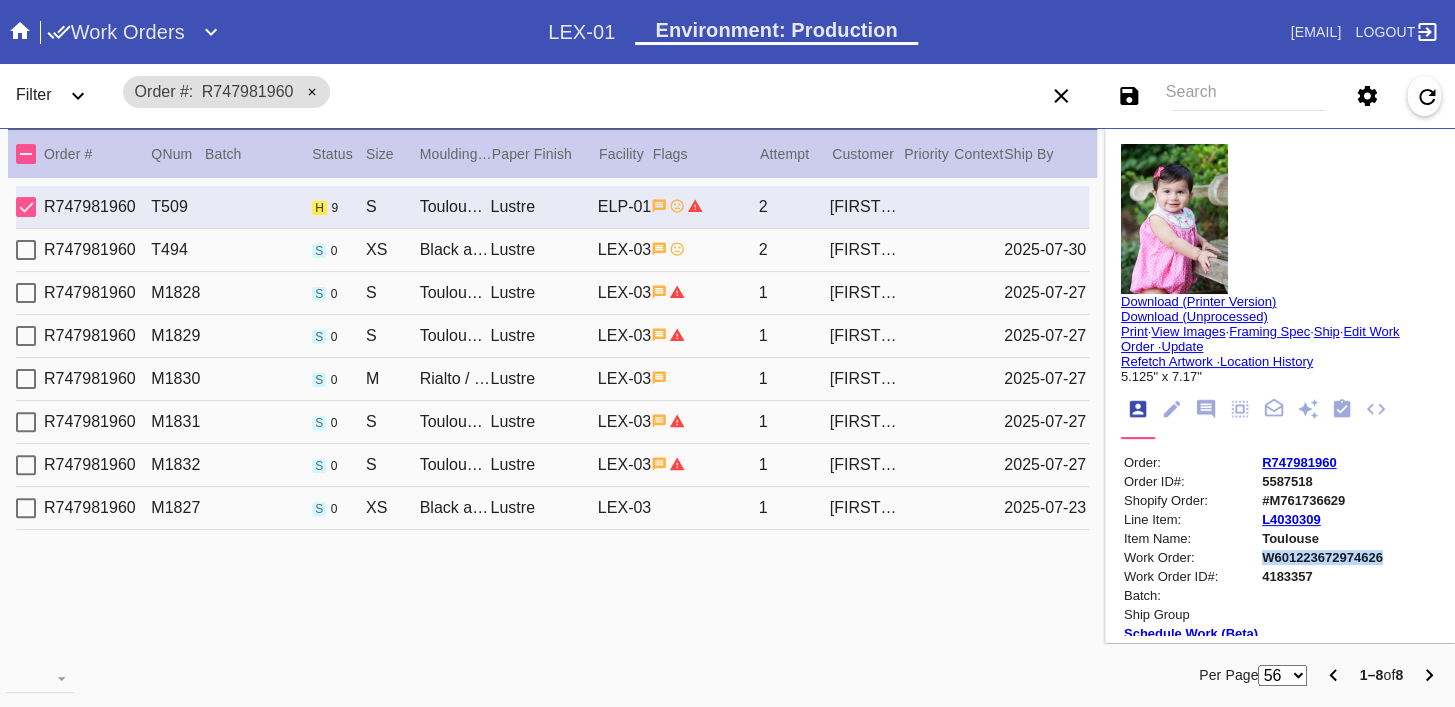 copy on "W601223672974626" 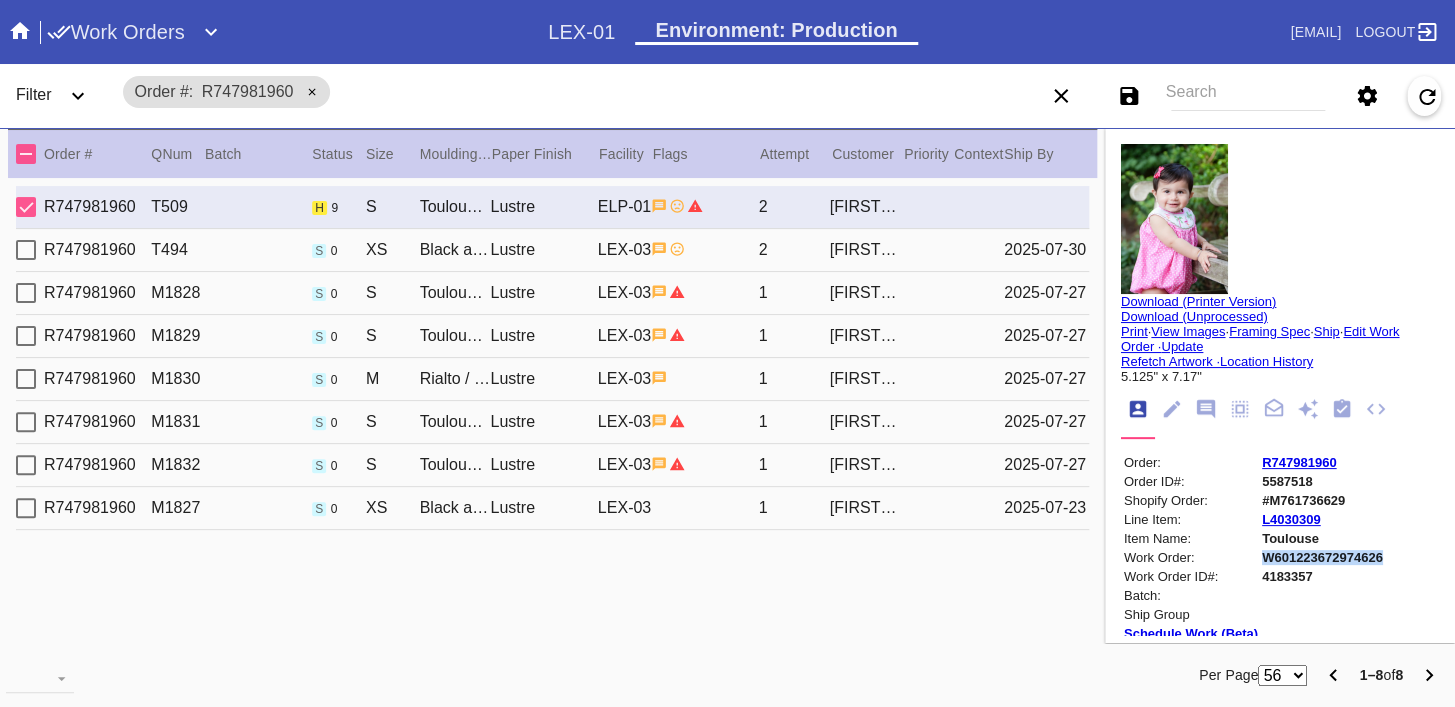 click on "R747981960" at bounding box center [1299, 462] 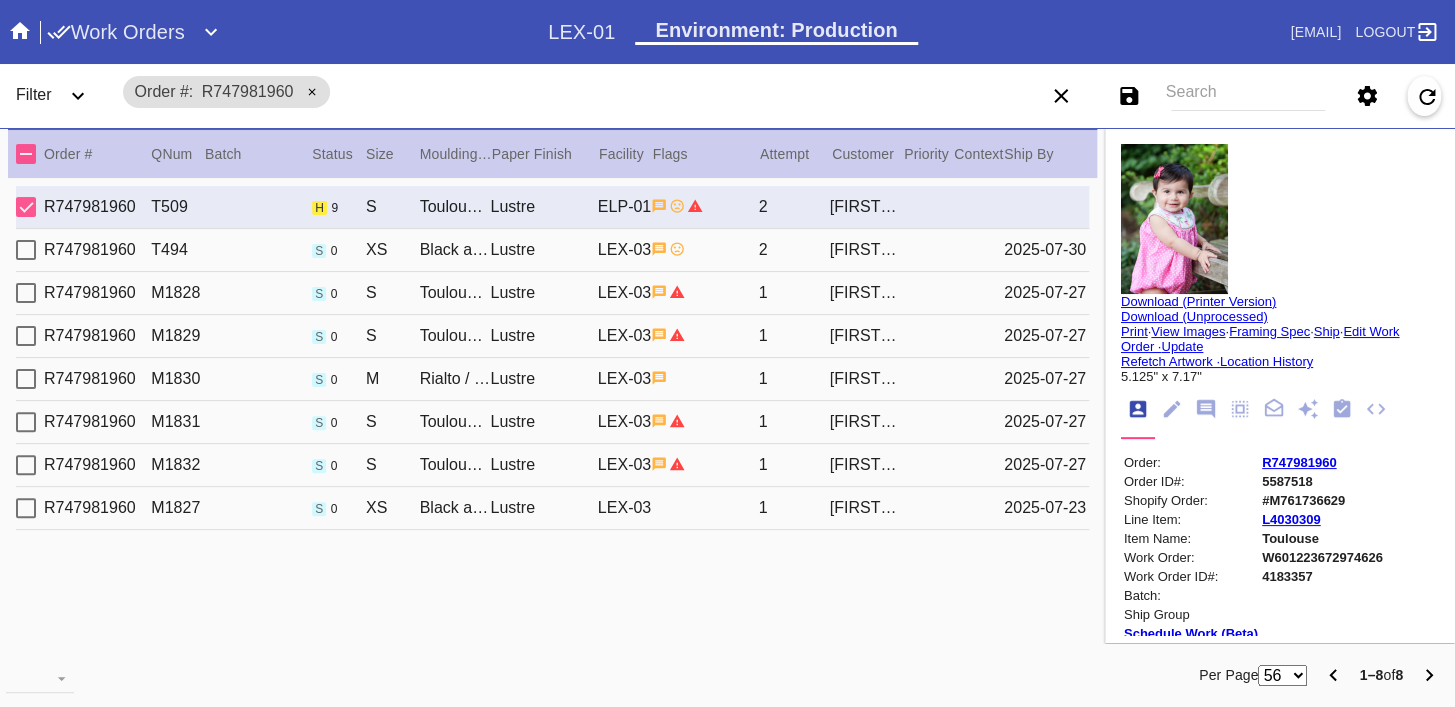 click on "R747981960 T494 s   0 XS Black and Gold Large Tabletop Frame / Dove White Lustre LEX-03 2 [FIRST] [LAST]
2025-07-30" at bounding box center (552, 250) 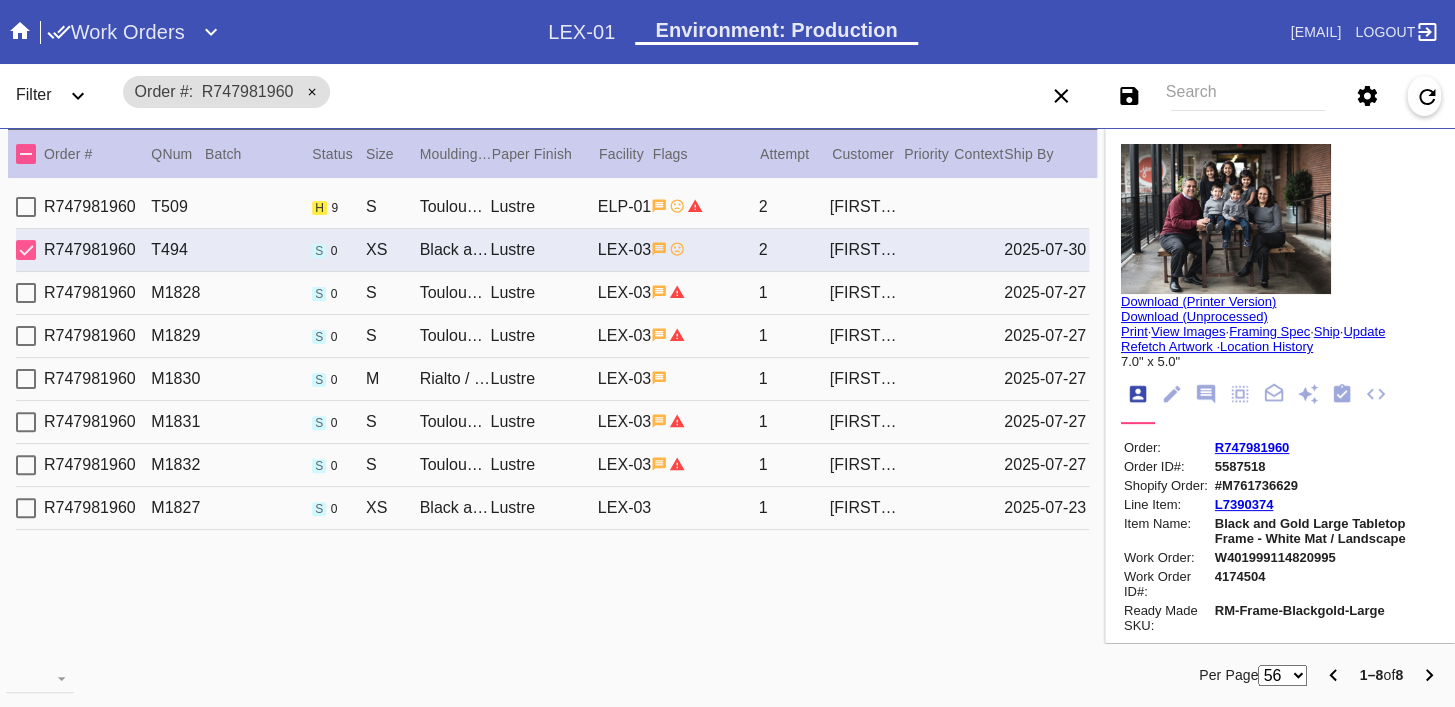 click on "1" at bounding box center (794, 293) 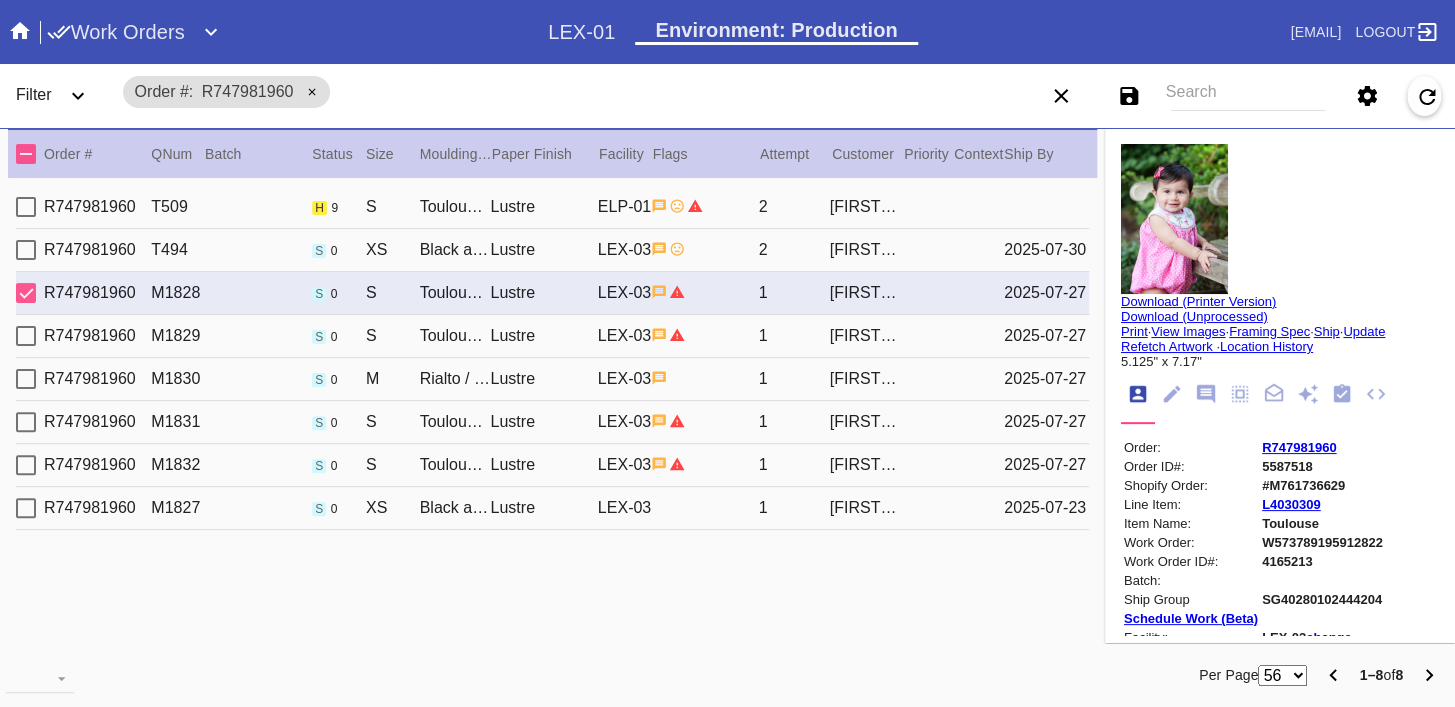 click on "1" at bounding box center [794, 336] 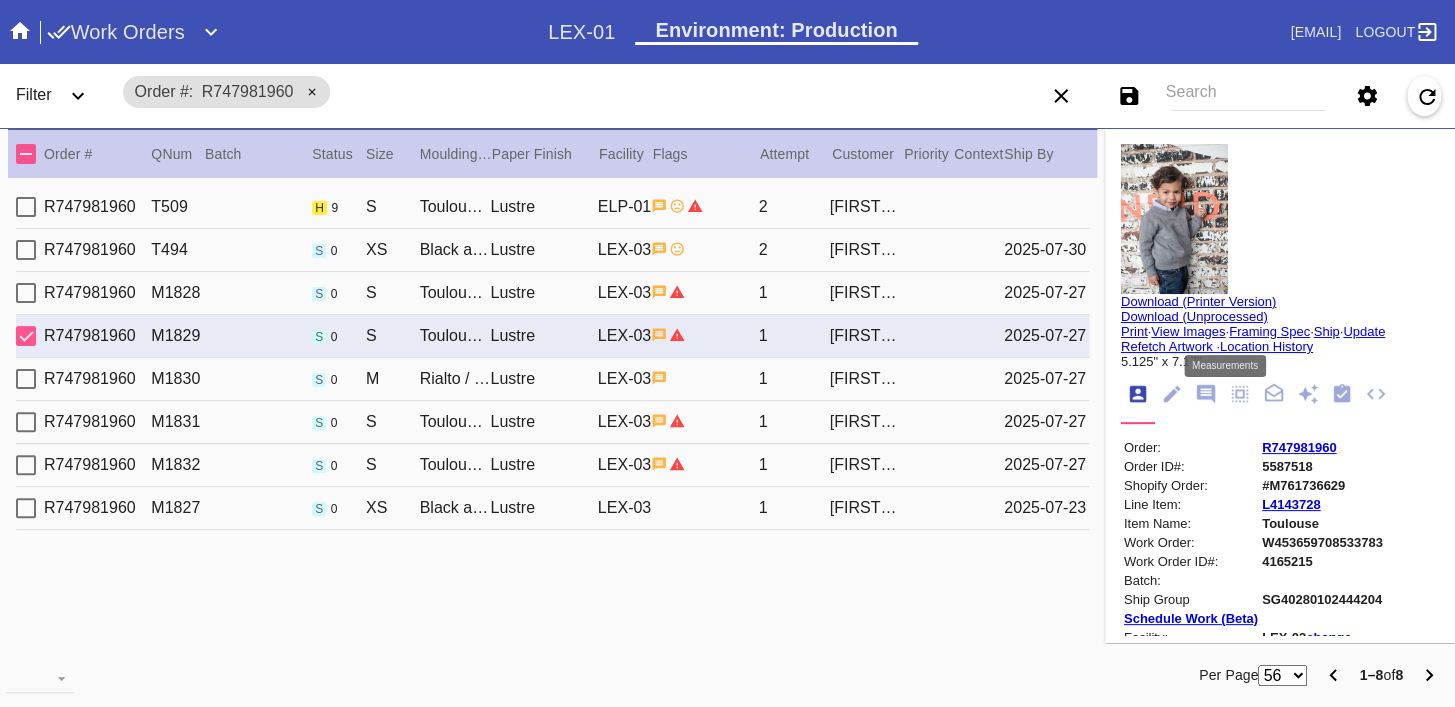 click 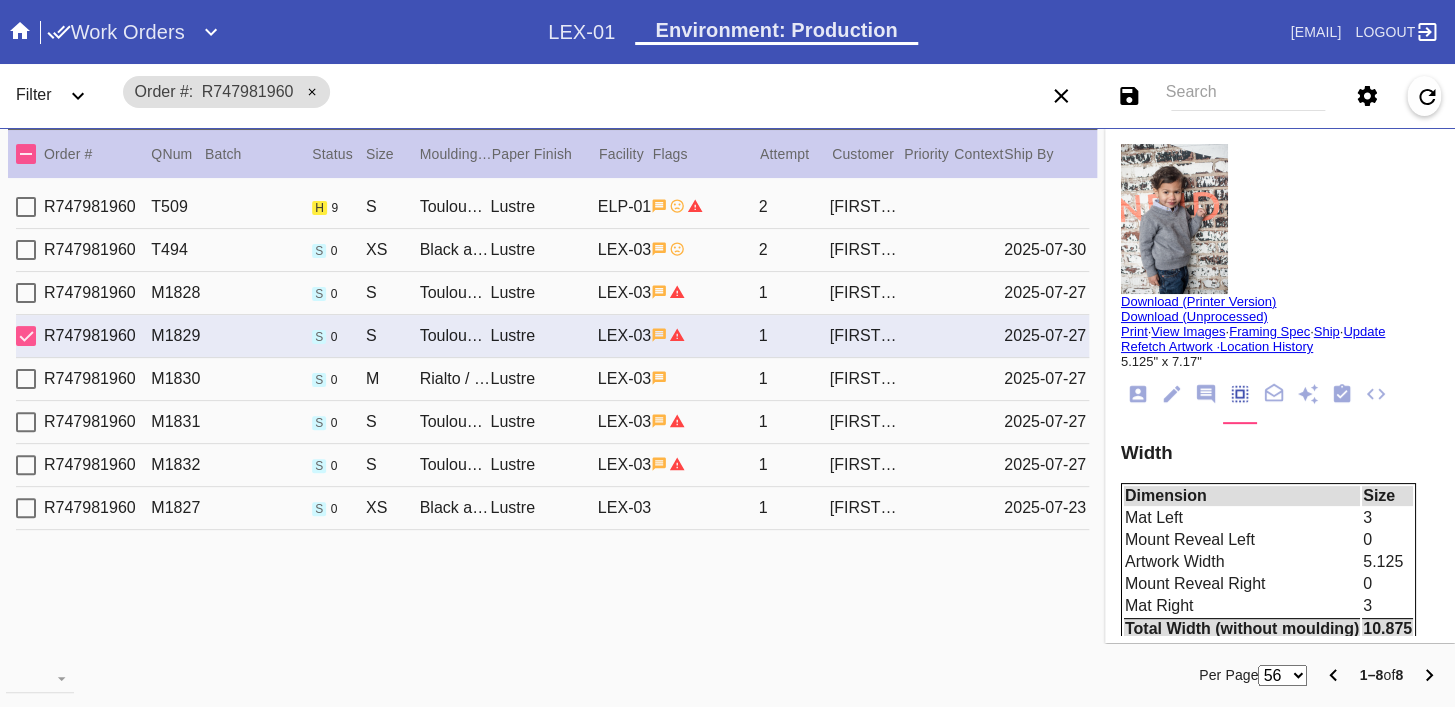 scroll, scrollTop: 173, scrollLeft: 0, axis: vertical 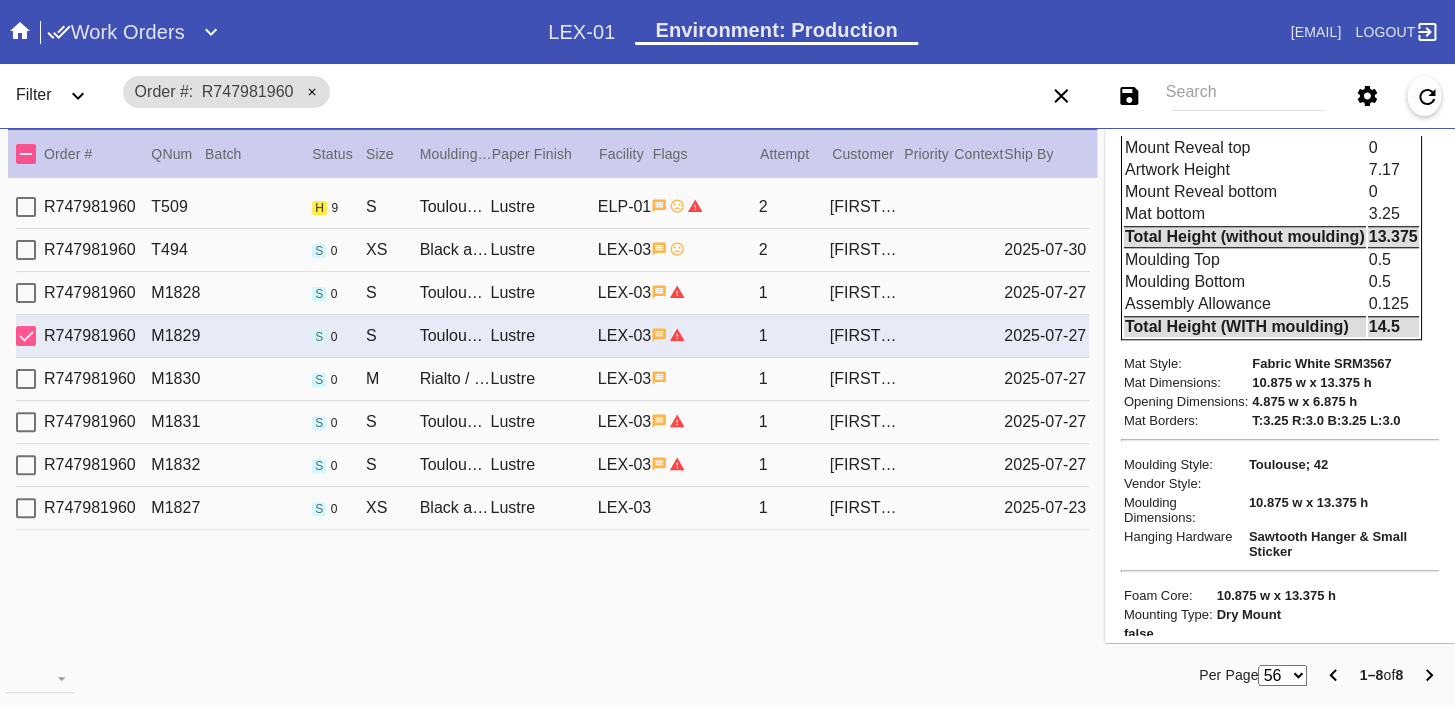 click on "2025-07-27" at bounding box center [1046, 379] 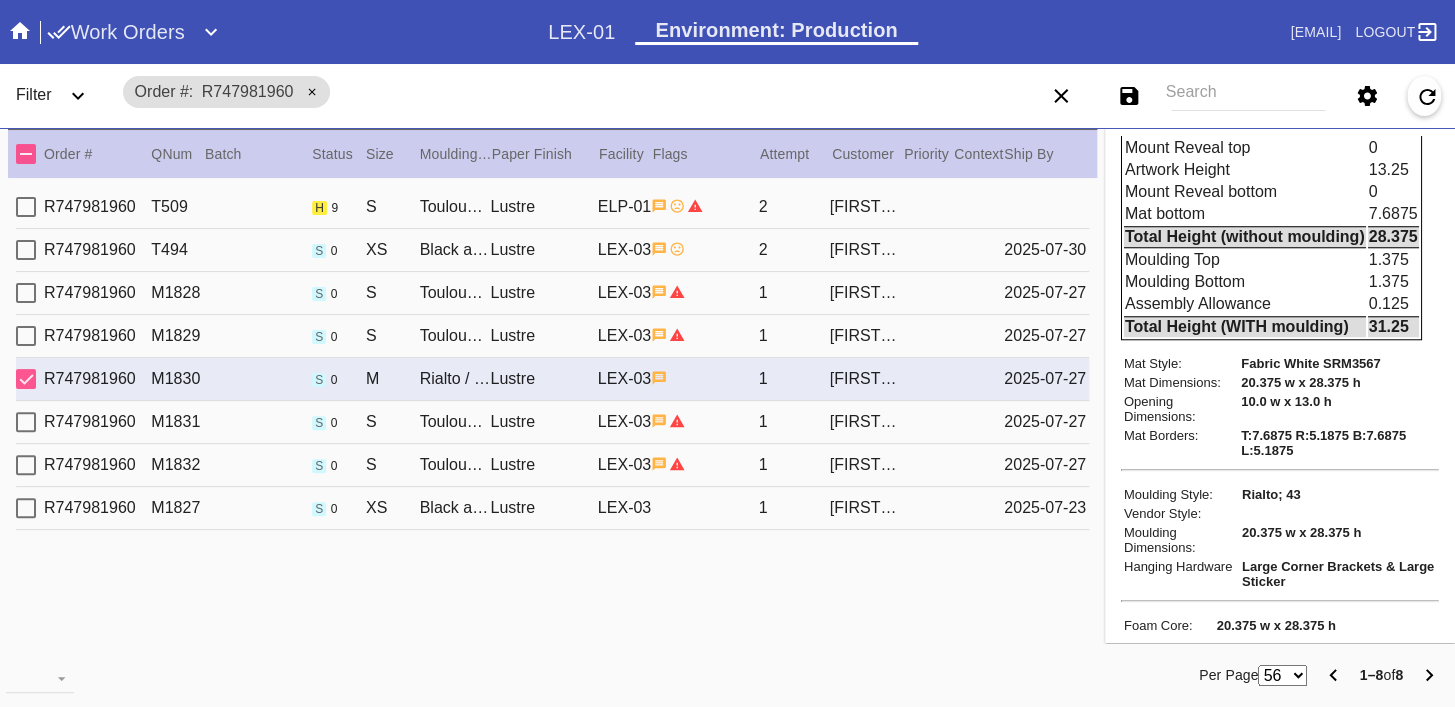 scroll, scrollTop: 0, scrollLeft: 0, axis: both 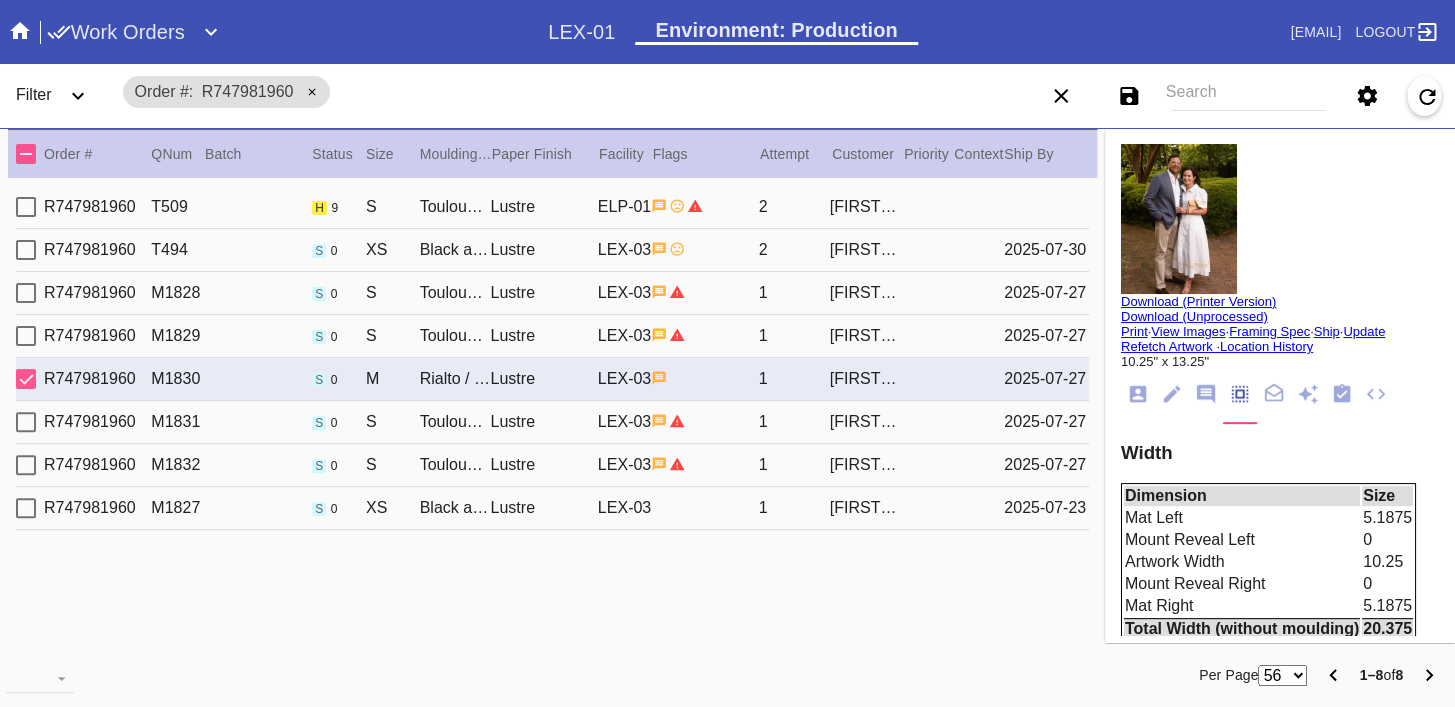 click on "R747981960 M1831 s   0 S Toulouse / Fabric White Lustre LEX-03 1 [FIRST] [LAST]
2025-07-27" at bounding box center [552, 422] 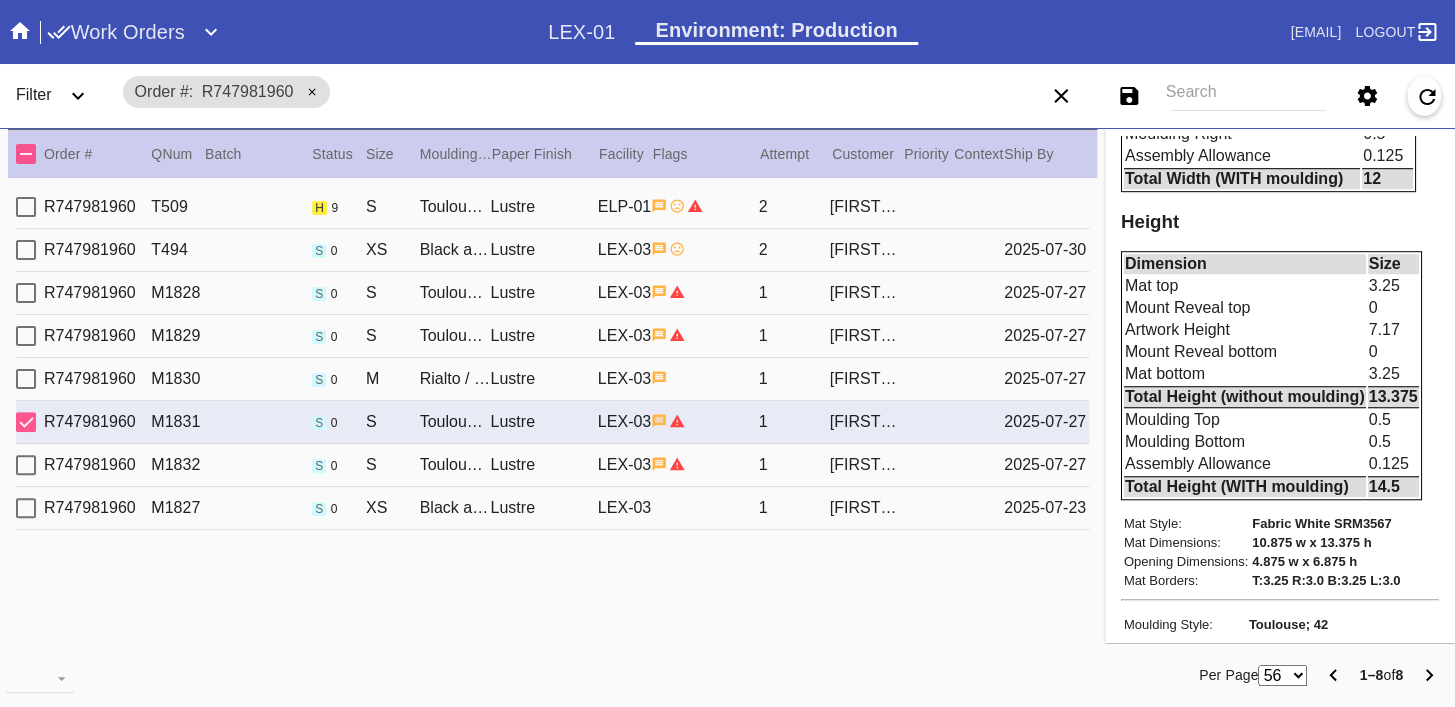 scroll, scrollTop: 547, scrollLeft: 0, axis: vertical 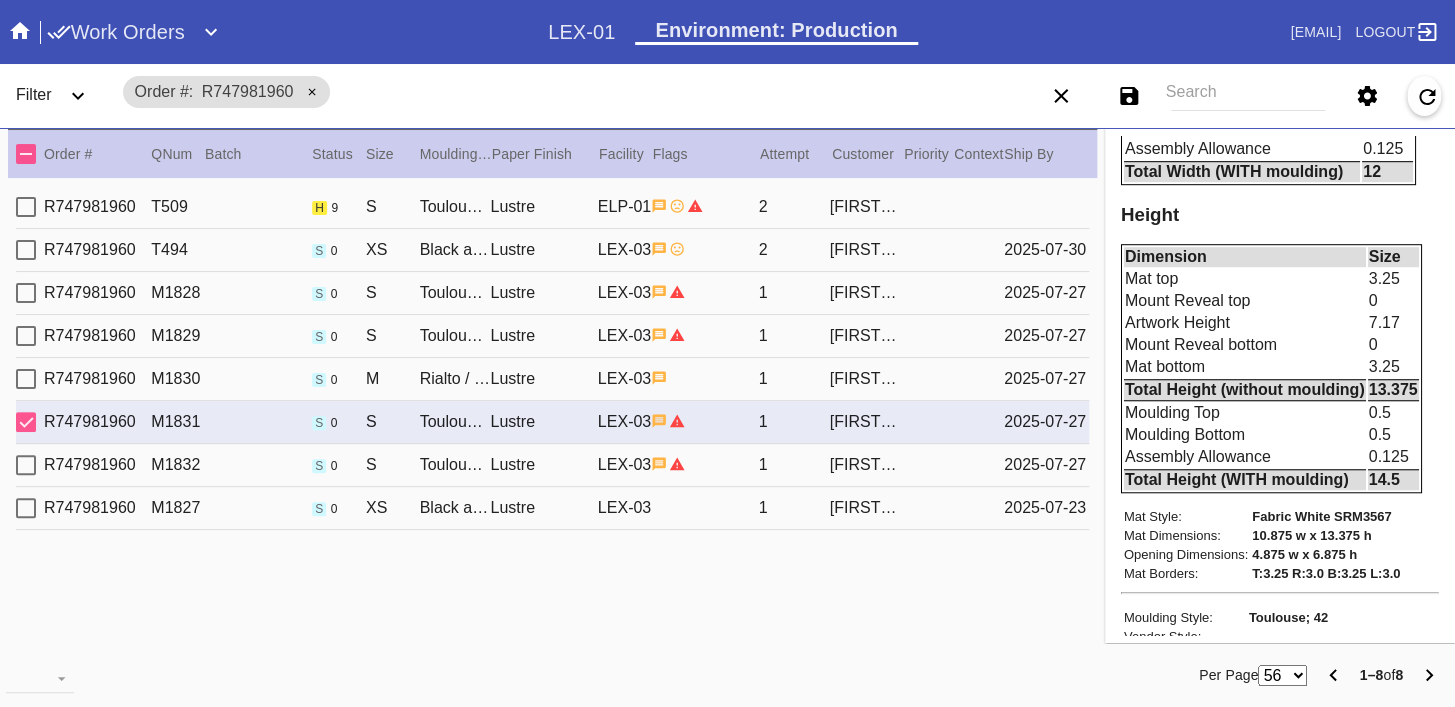 click on "R747981960 M1832 s   0 S Toulouse / Fabric White Lustre LEX-03 1 [FIRST] [LAST]
2025-07-27" at bounding box center [552, 465] 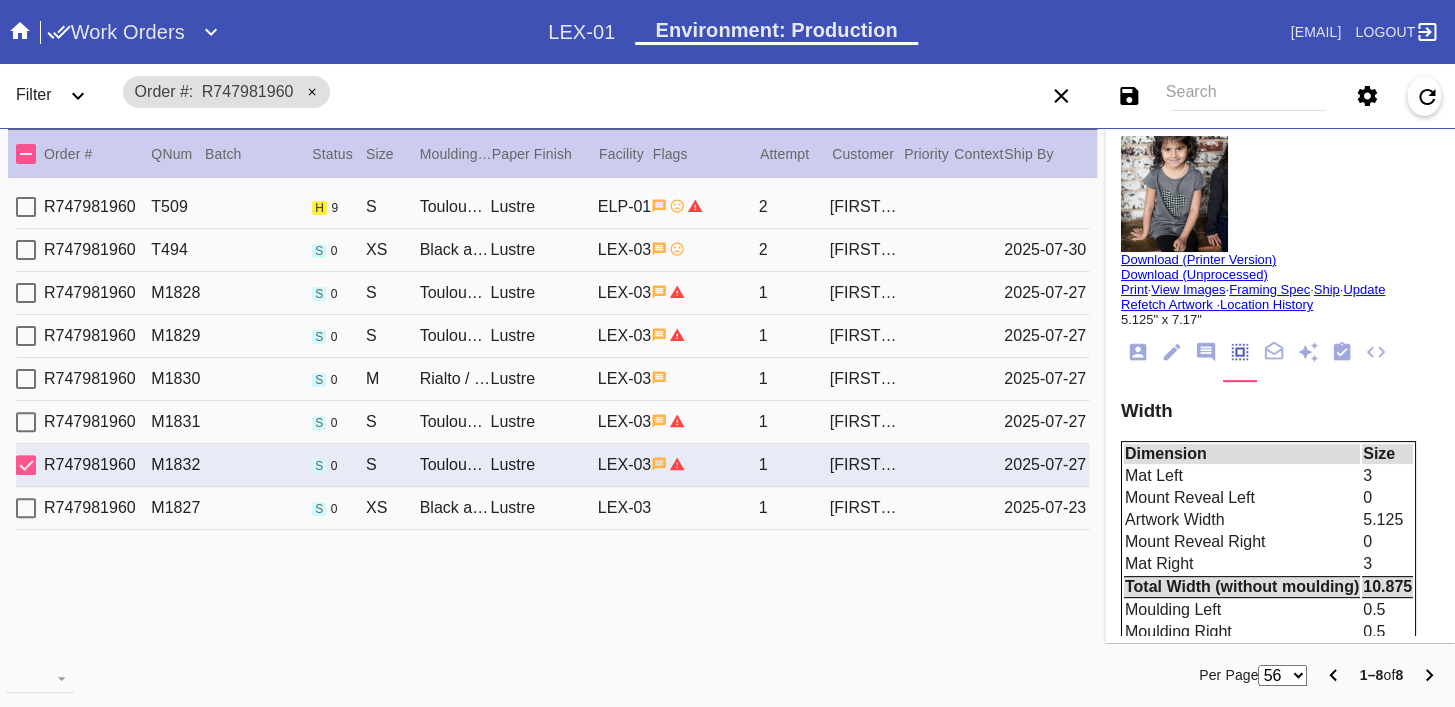 scroll, scrollTop: 0, scrollLeft: 0, axis: both 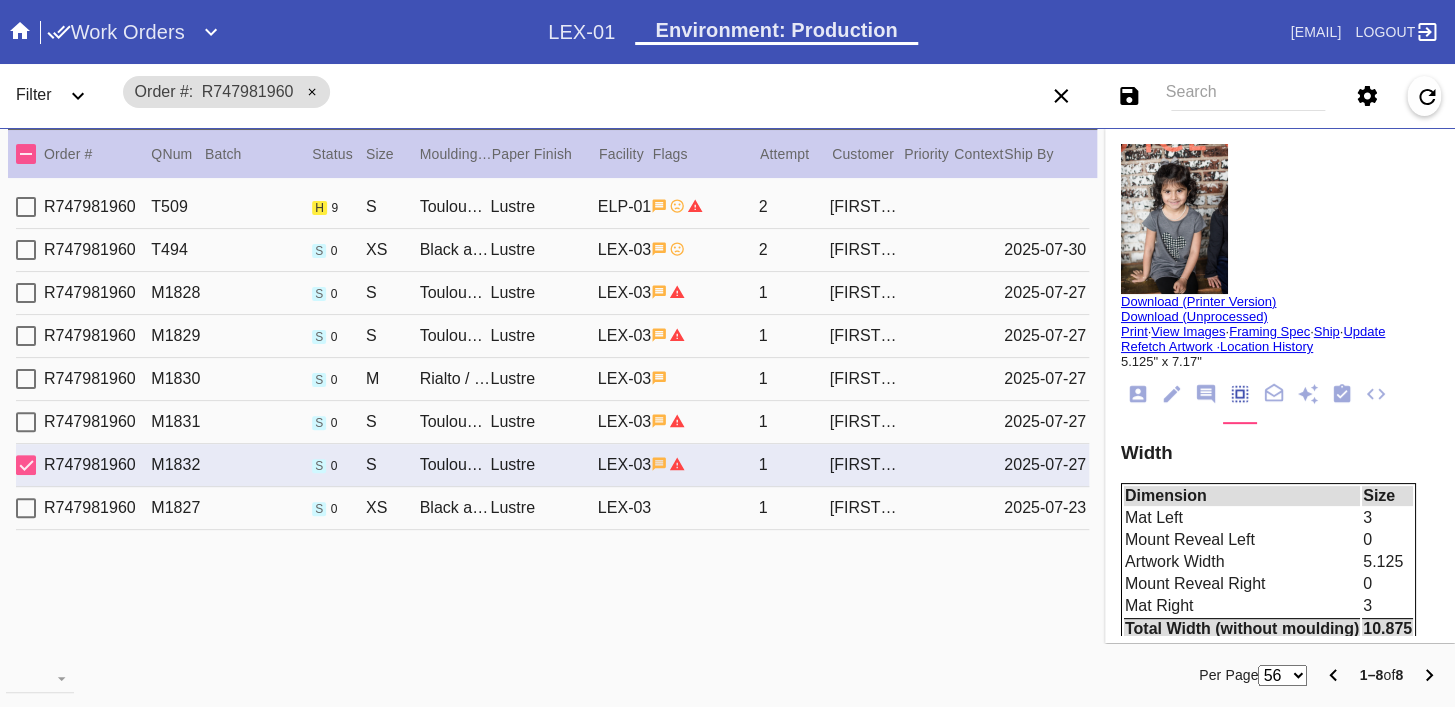 click on "R747981960 T509 h   9 S Toulouse / Fabric White Lustre LEX-03 2 [FIRST] [LAST]" at bounding box center (552, 207) 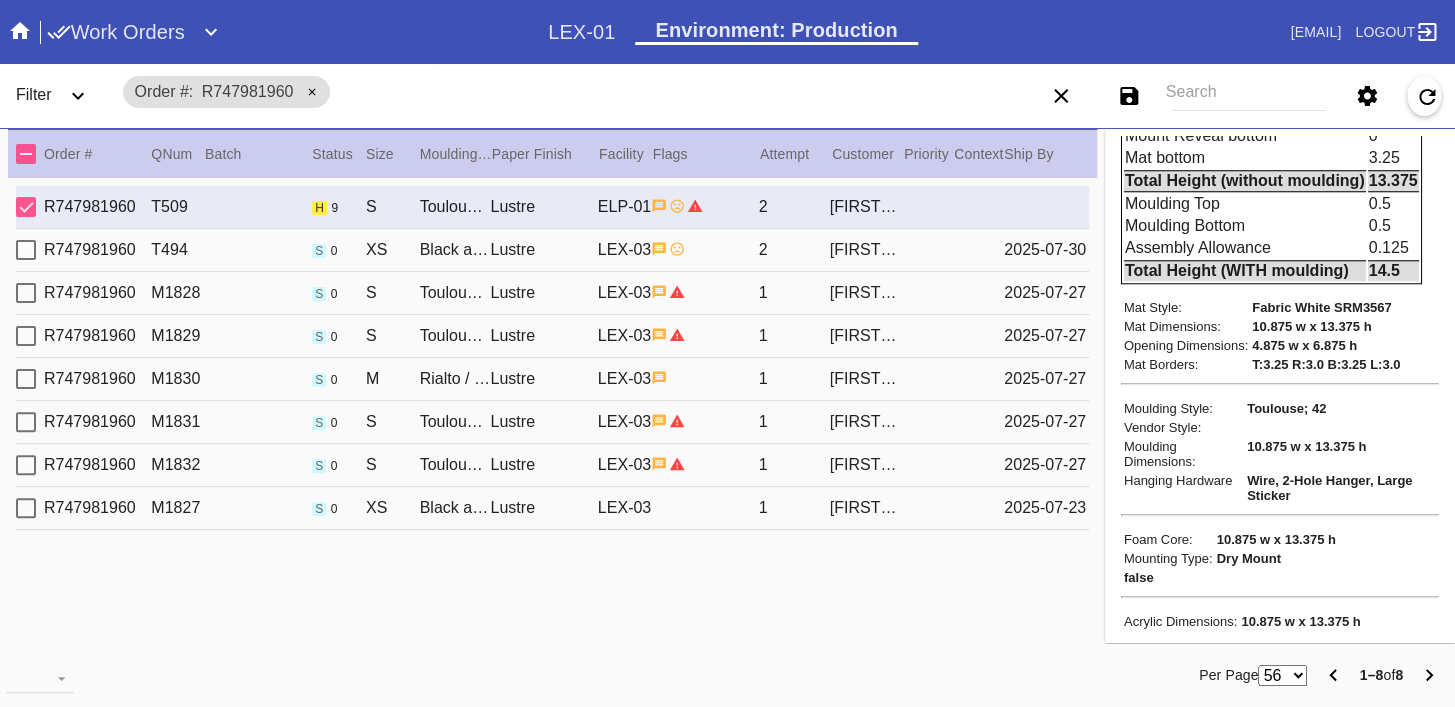 scroll, scrollTop: 768, scrollLeft: 0, axis: vertical 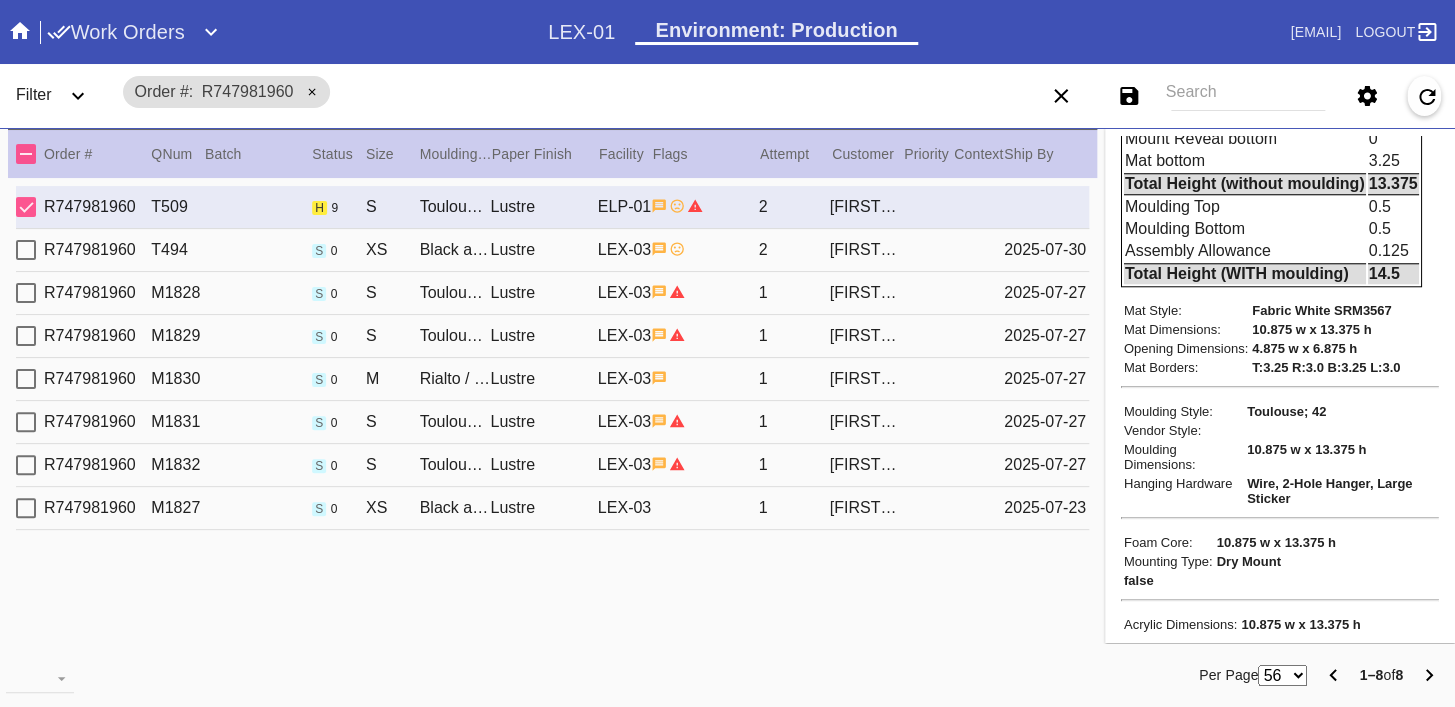 click on "R747981960 T494 s   0 XS Black and Gold Large Tabletop Frame / Dove White Lustre LEX-03 2 [FIRST] [LAST]
2025-07-30" at bounding box center [552, 250] 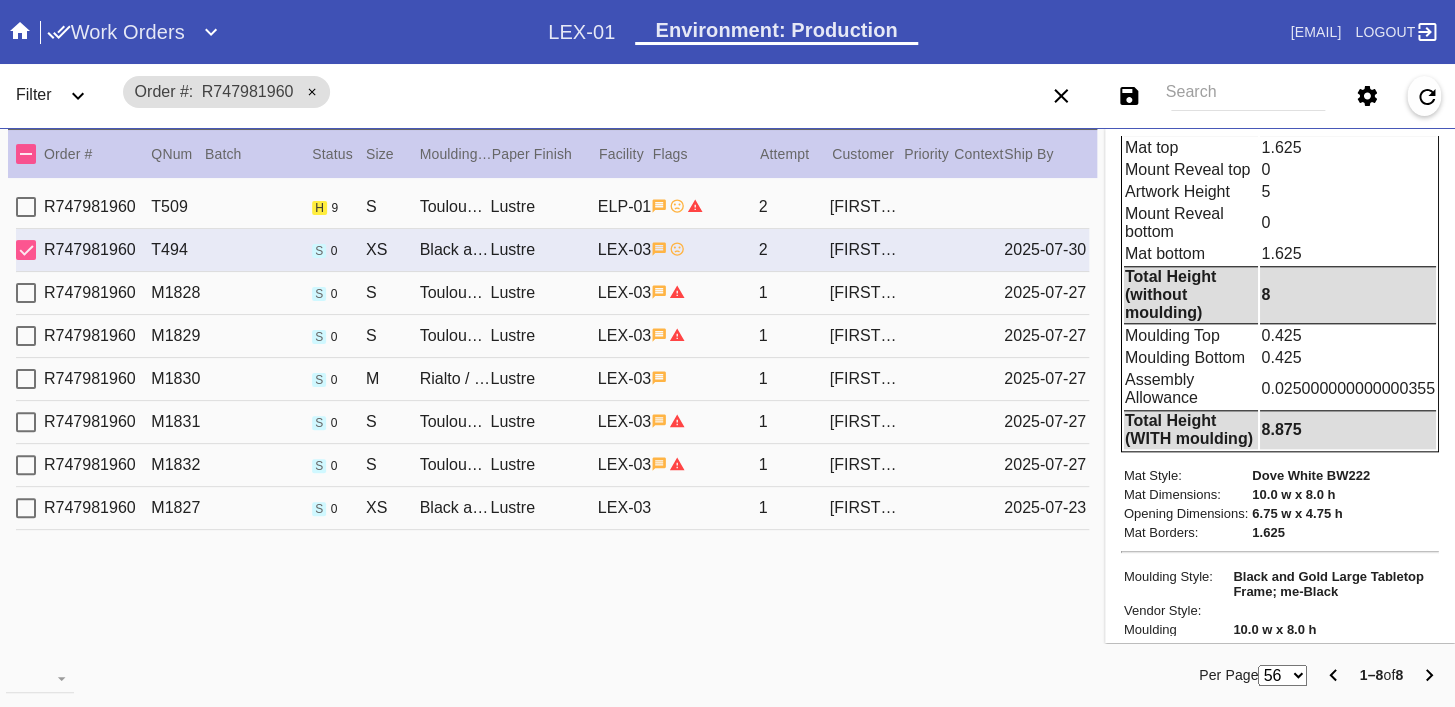 scroll, scrollTop: 700, scrollLeft: 0, axis: vertical 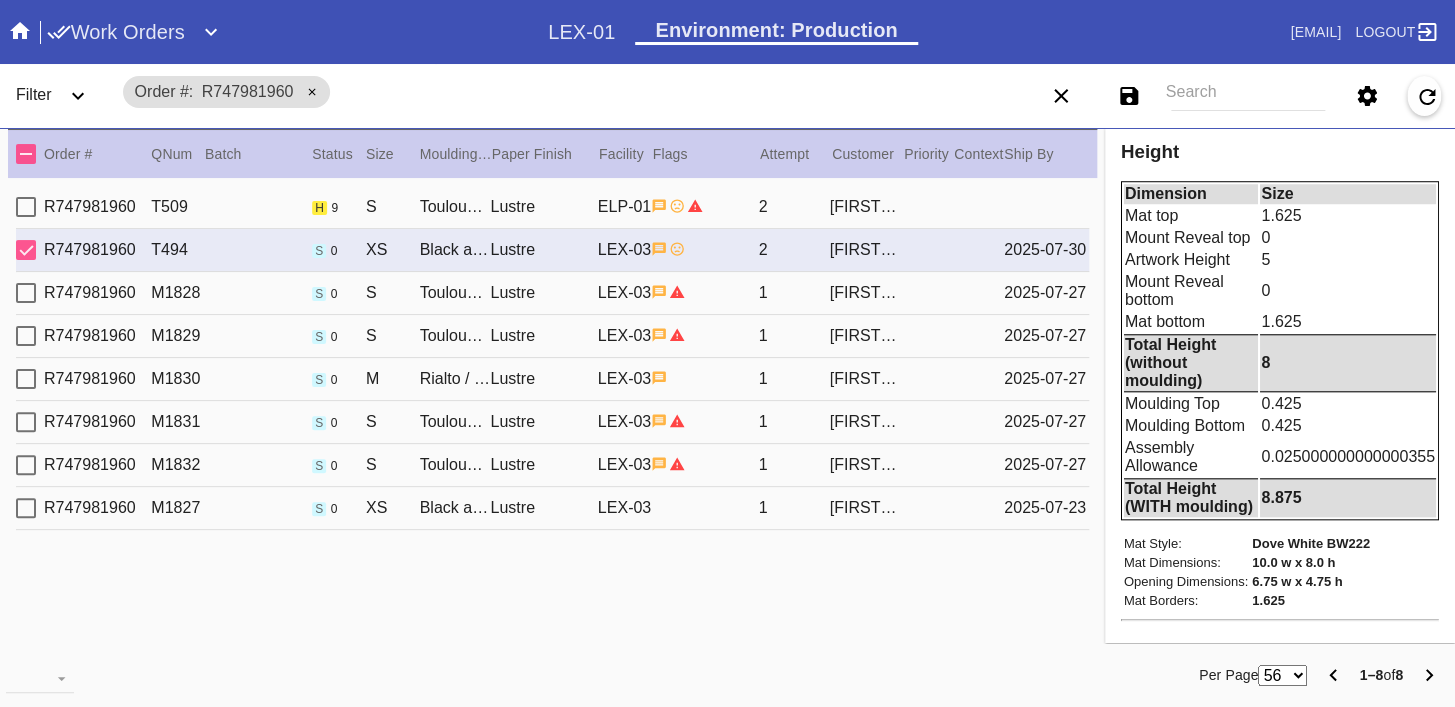 click on "R747981960 M1828 s   0 S Toulouse / Fabric White Lustre LEX-03 1 [FIRST] [LAST]
2025-07-27" at bounding box center (552, 293) 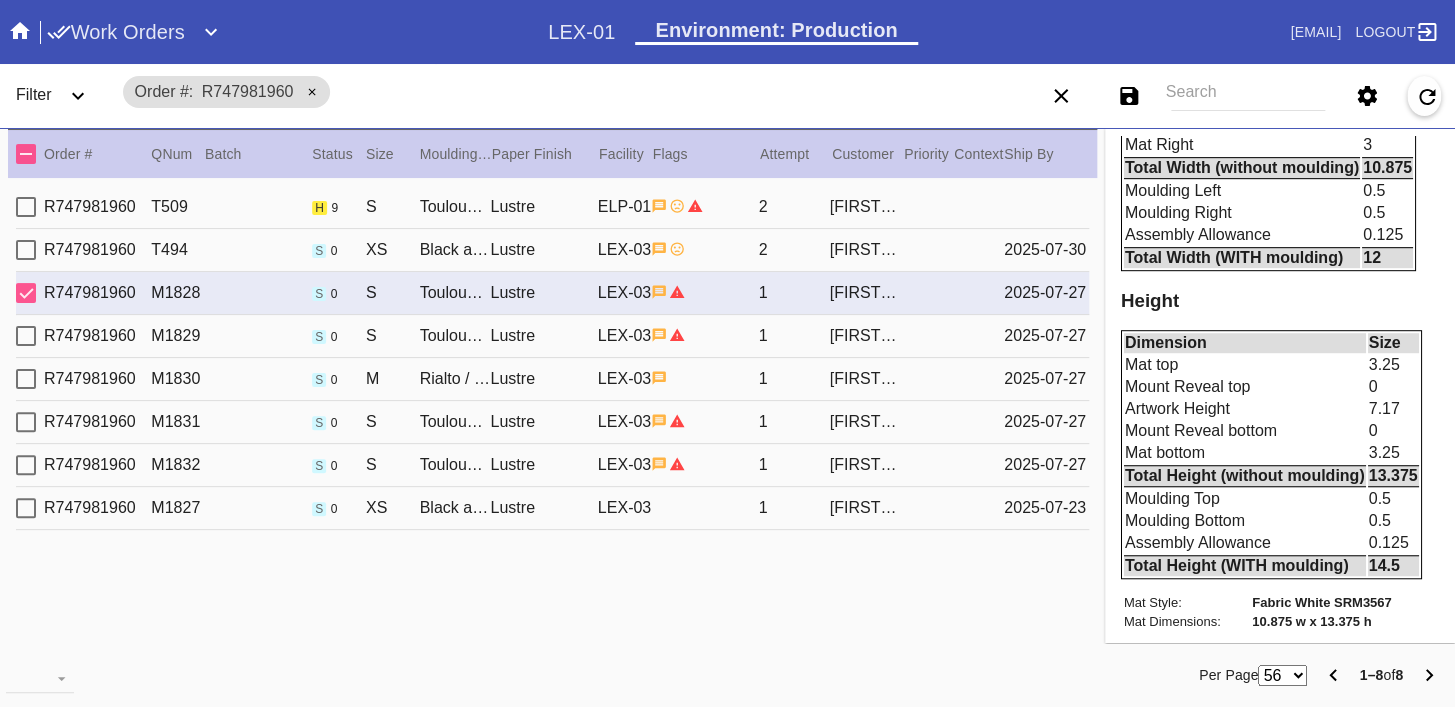 scroll, scrollTop: 0, scrollLeft: 0, axis: both 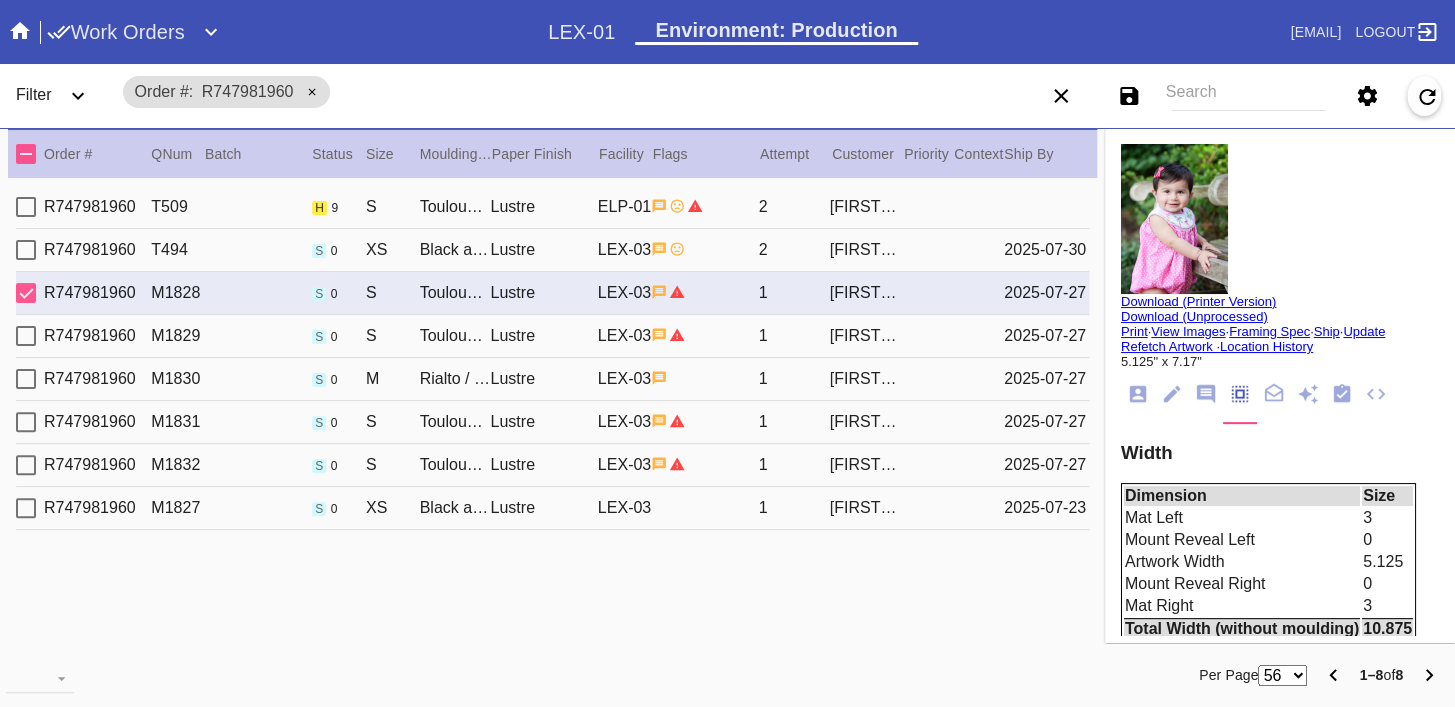 click on "[FIRST] [LAST]" at bounding box center [865, 207] 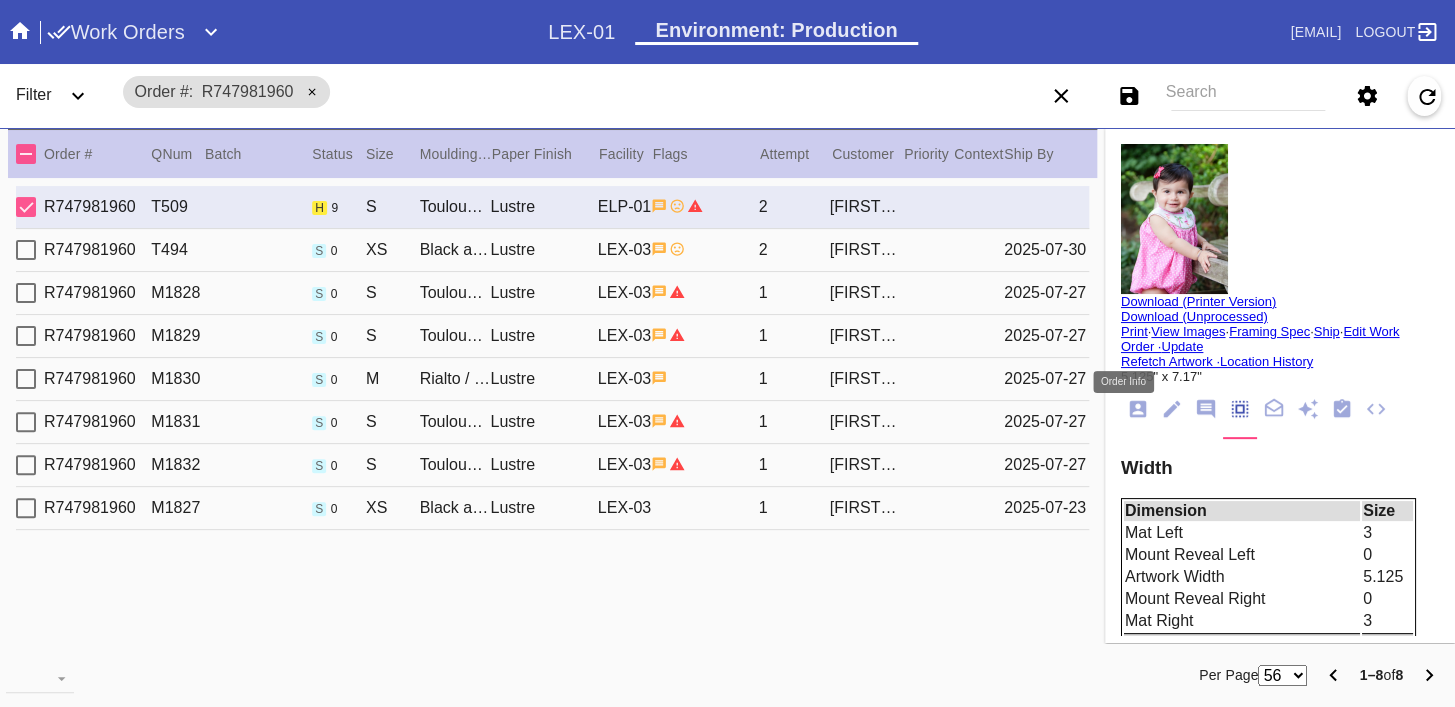 click 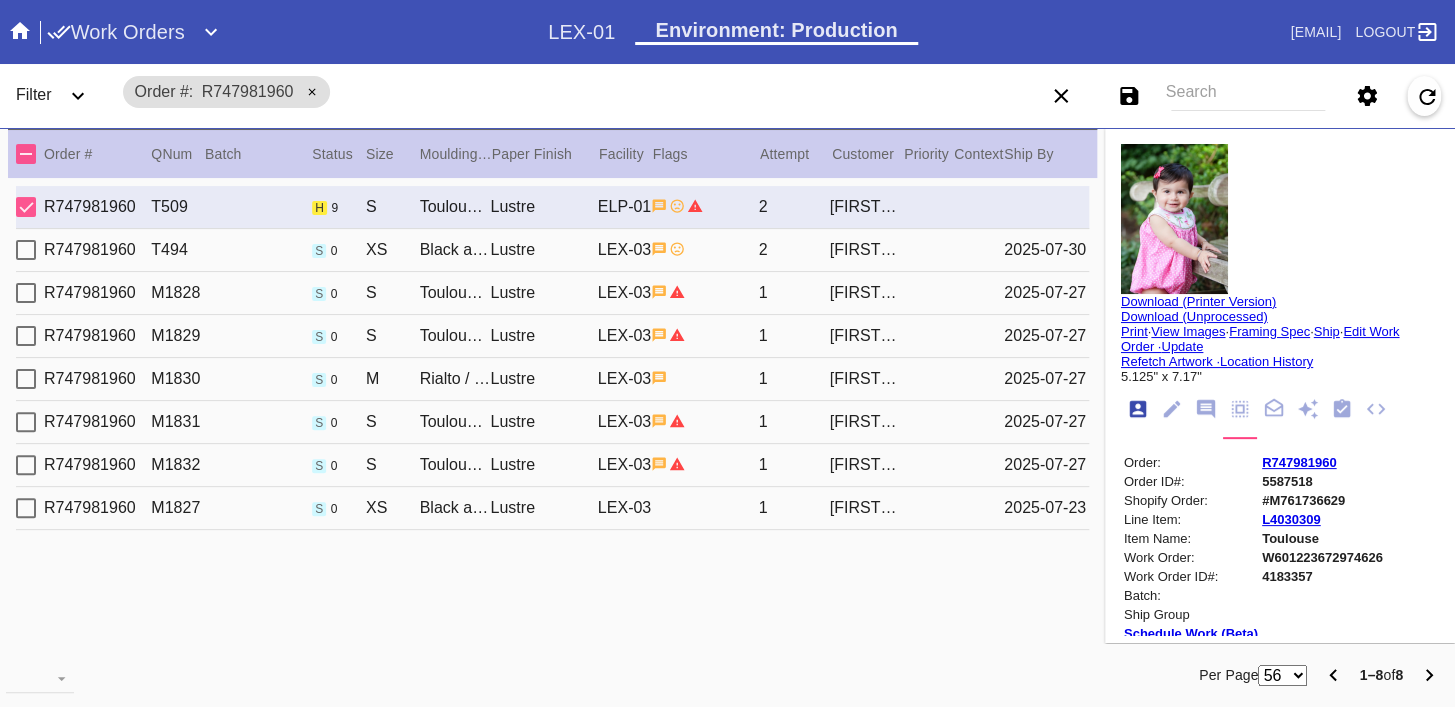 scroll, scrollTop: 24, scrollLeft: 0, axis: vertical 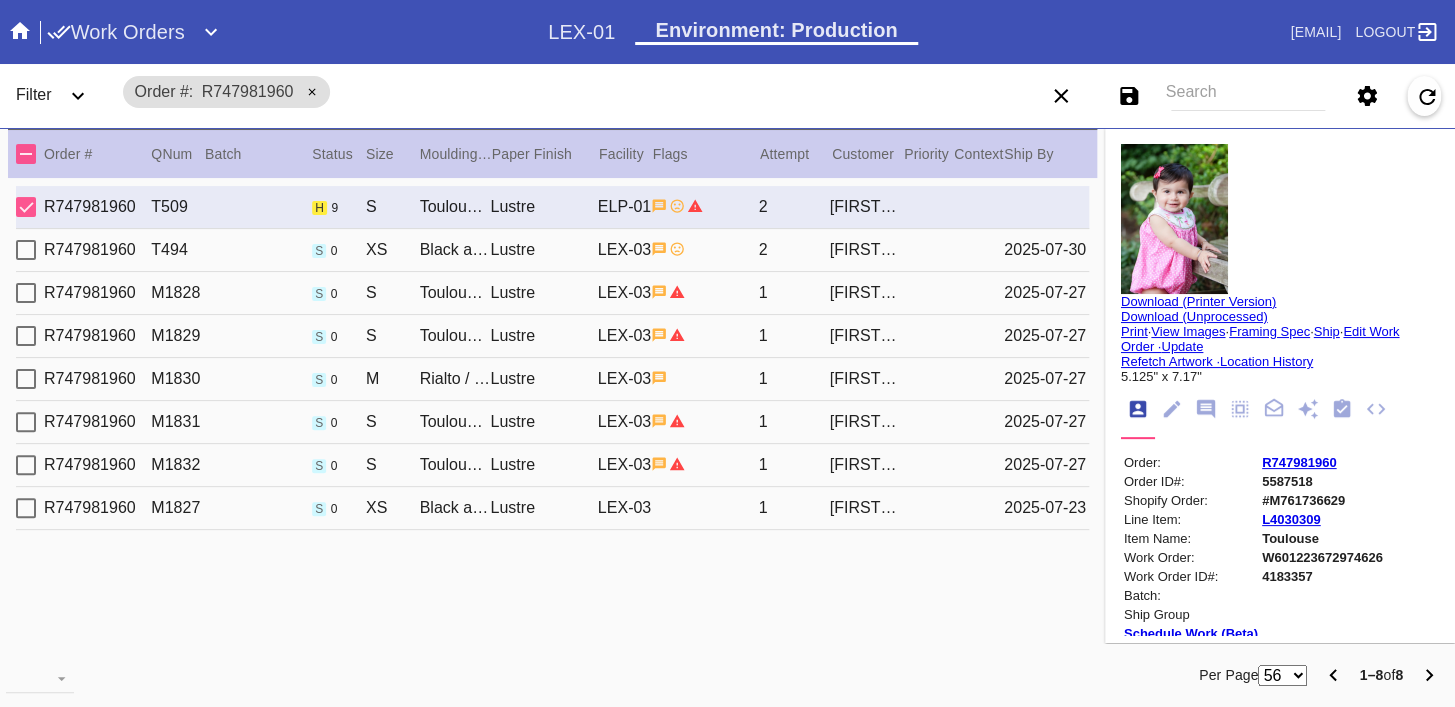 click on "[FIRST] [LAST]" at bounding box center (865, 336) 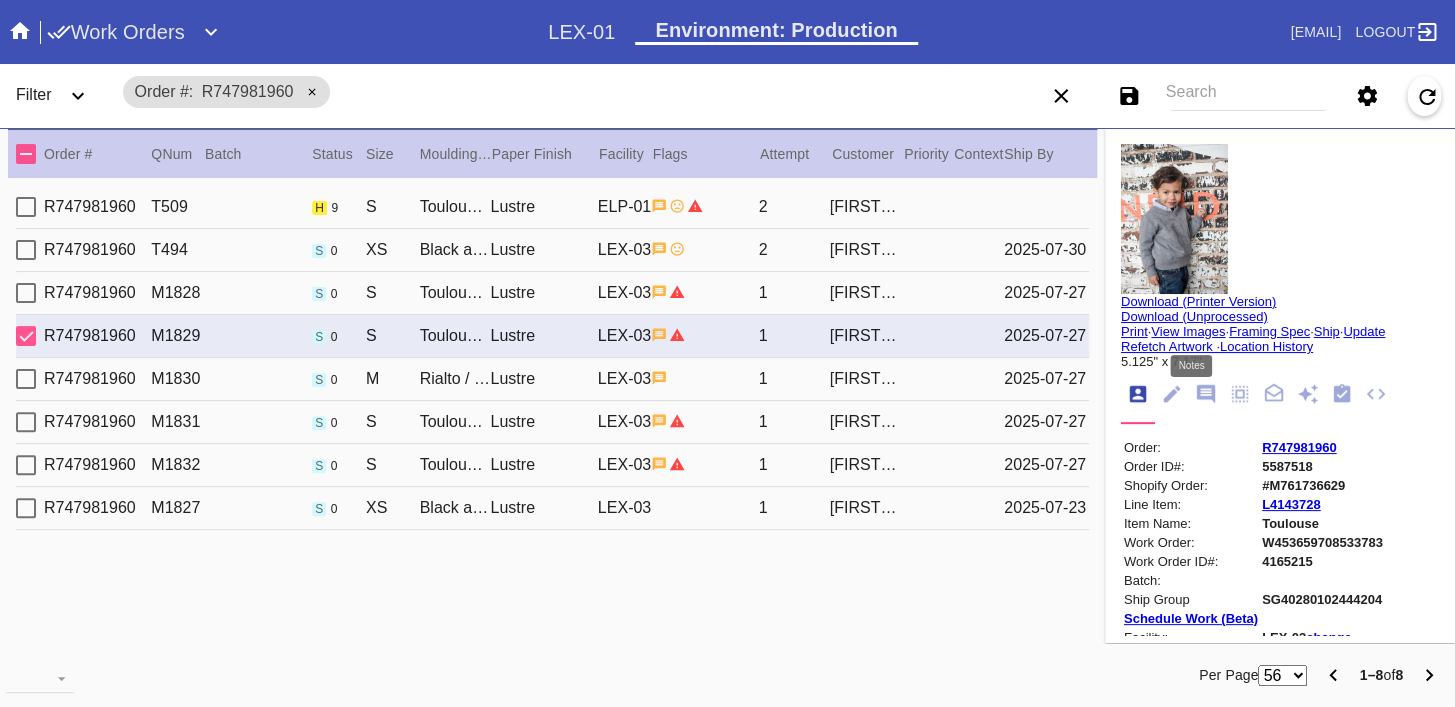 click 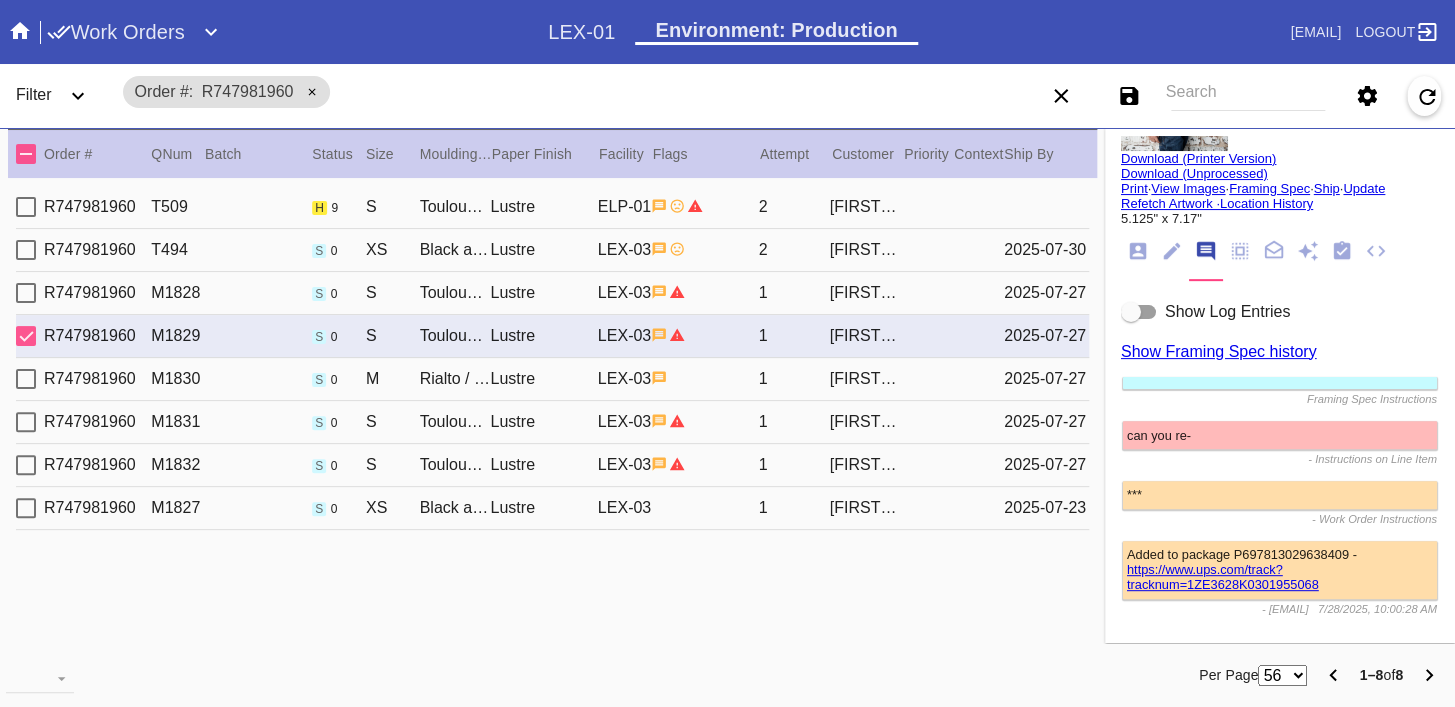 scroll, scrollTop: 0, scrollLeft: 0, axis: both 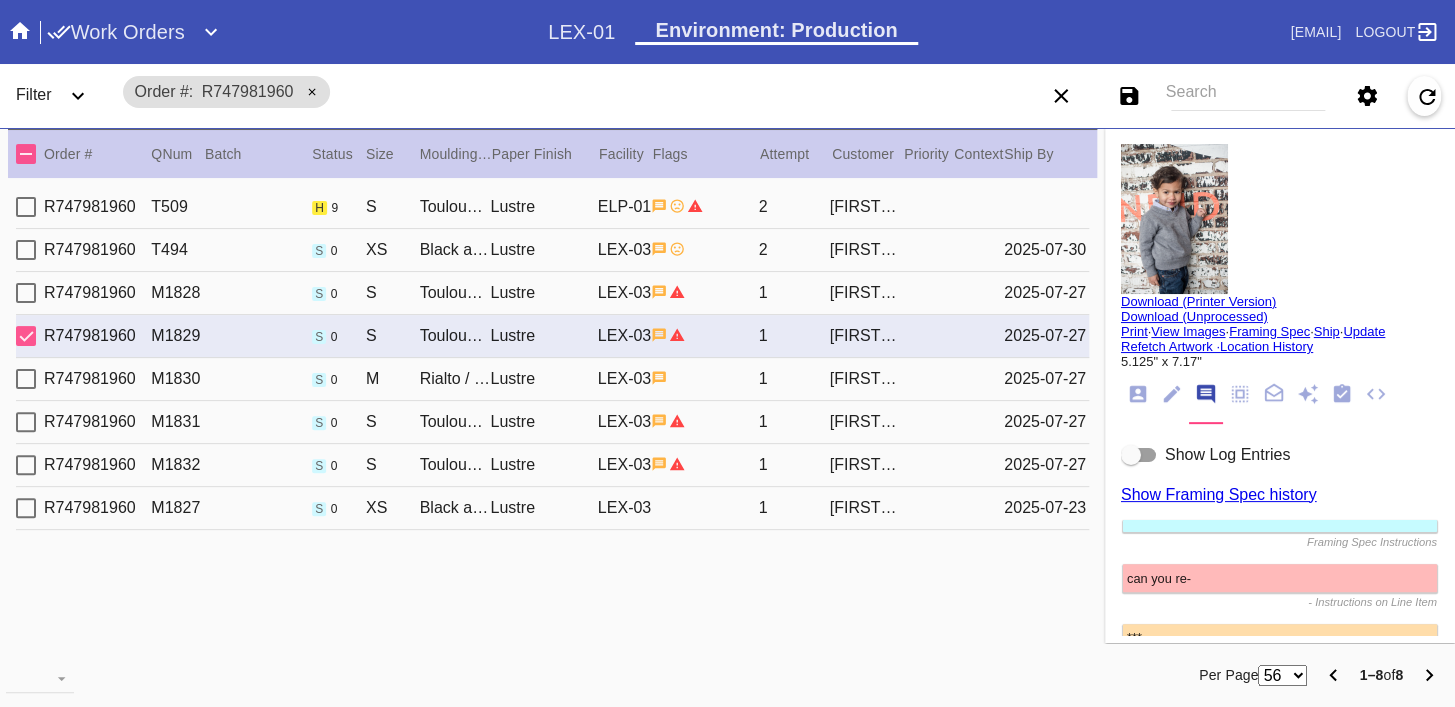 click 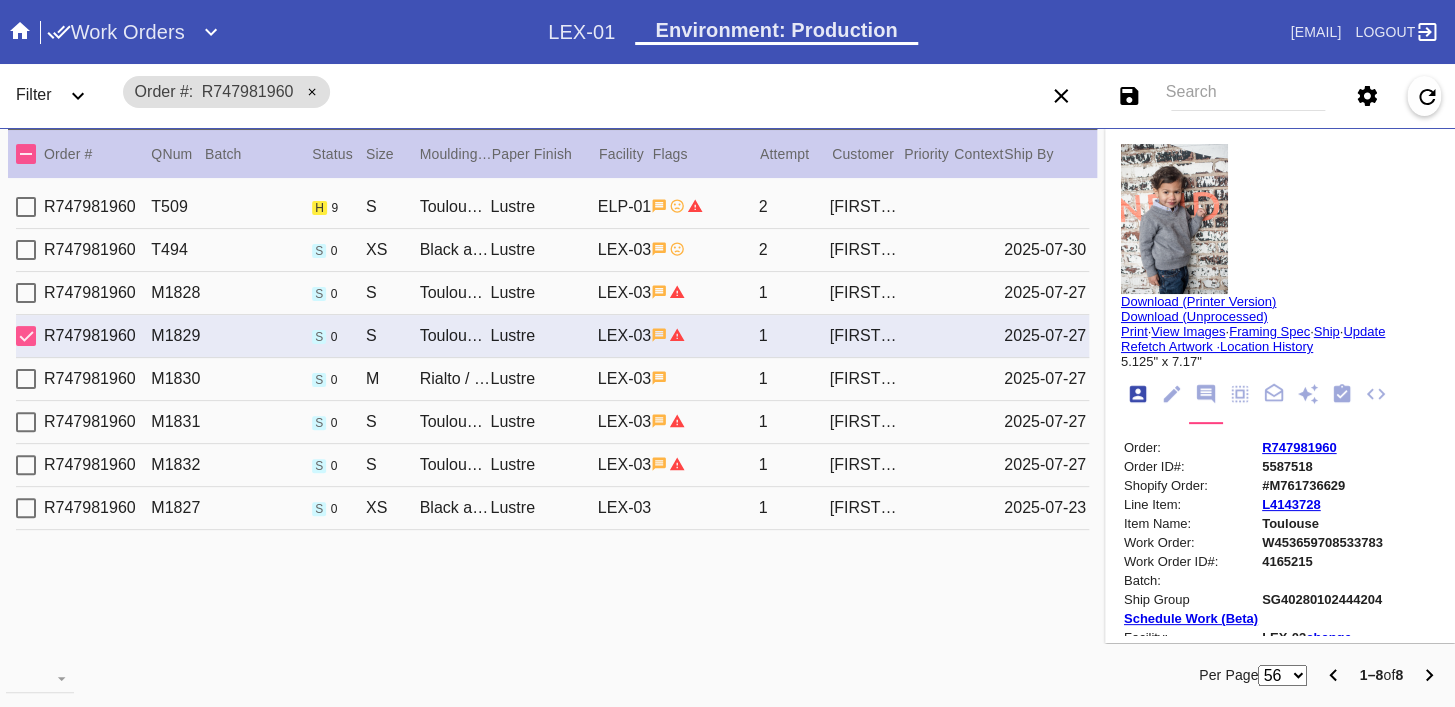 scroll, scrollTop: 24, scrollLeft: 0, axis: vertical 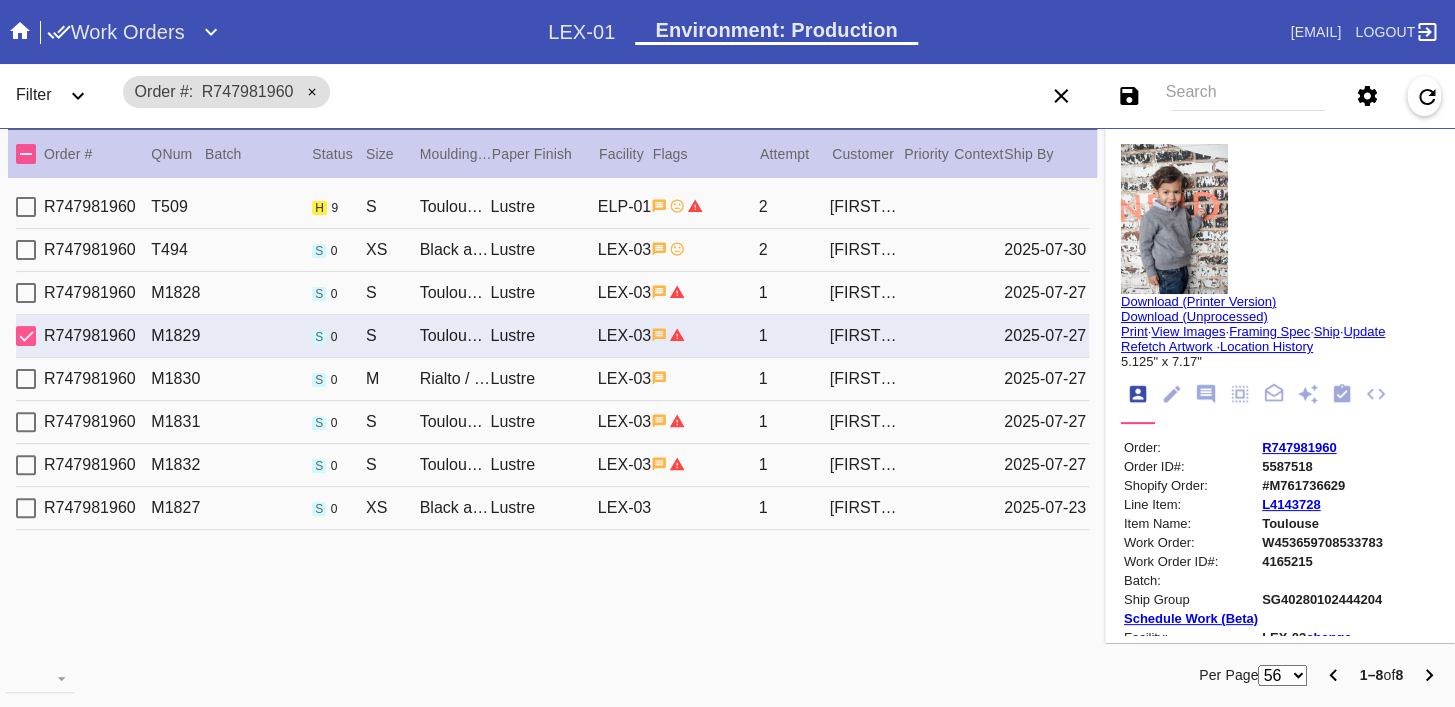 click on "R747981960 T509 h   9 S Toulouse / Fabric White Lustre LEX-03 2 [FIRST] [LAST]" at bounding box center [552, 207] 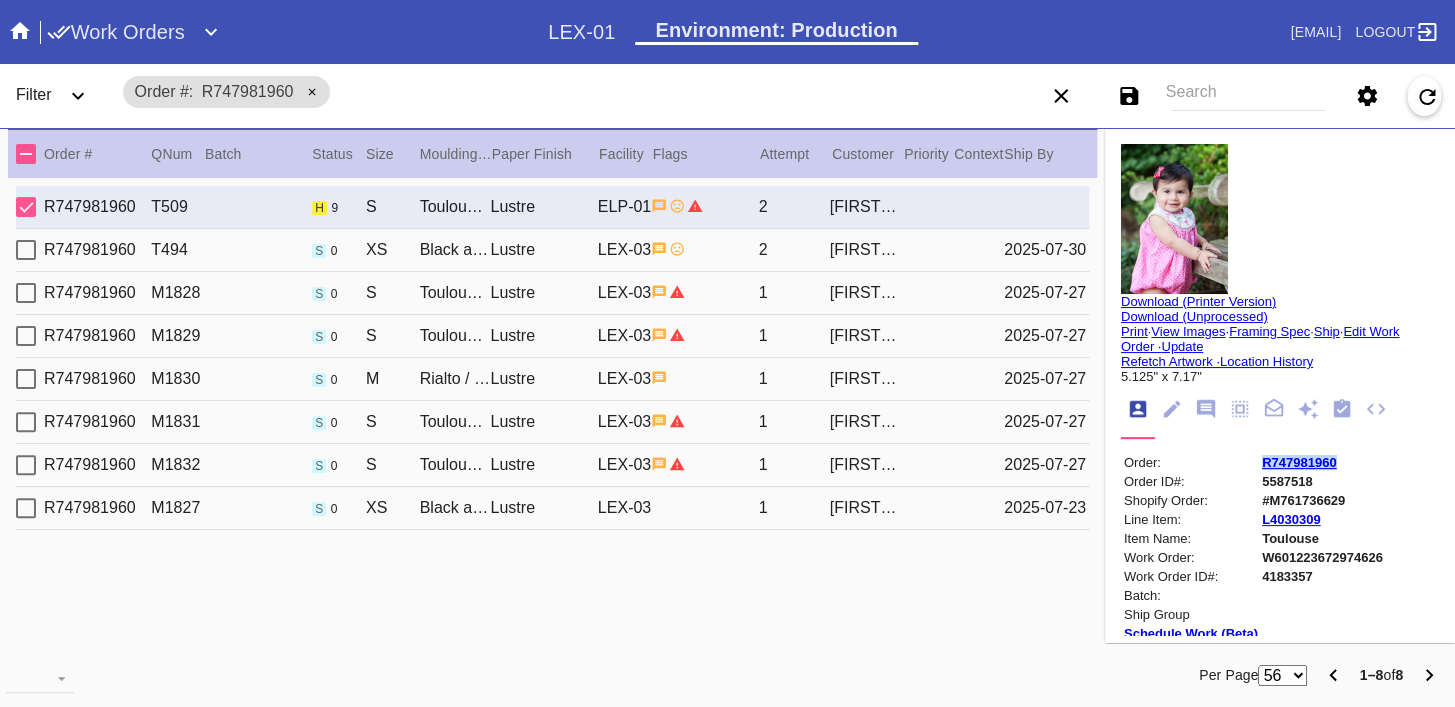 copy on "R747981960" 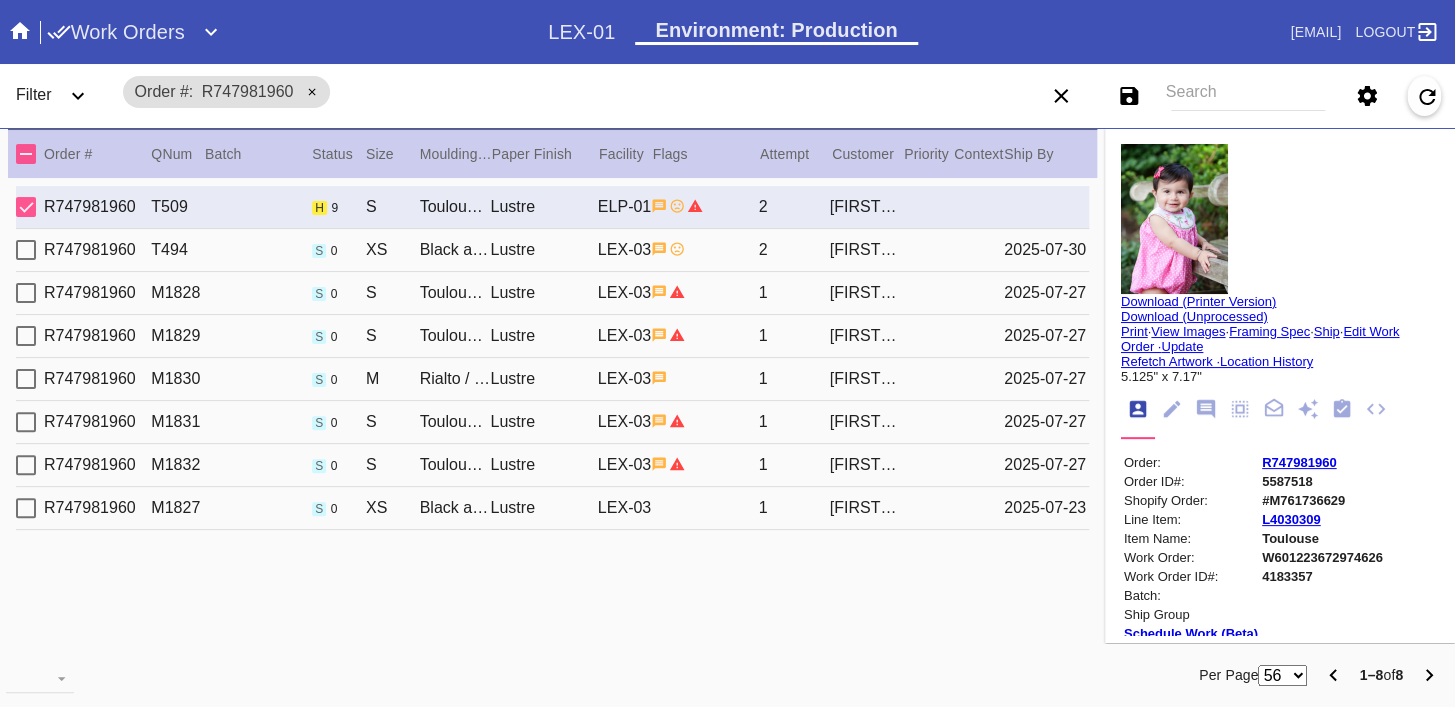 click on "R747981960 M1828 s   0 S Toulouse / Fabric White Lustre LEX-03 1 [FIRST] [LAST]
2025-07-27" at bounding box center [552, 293] 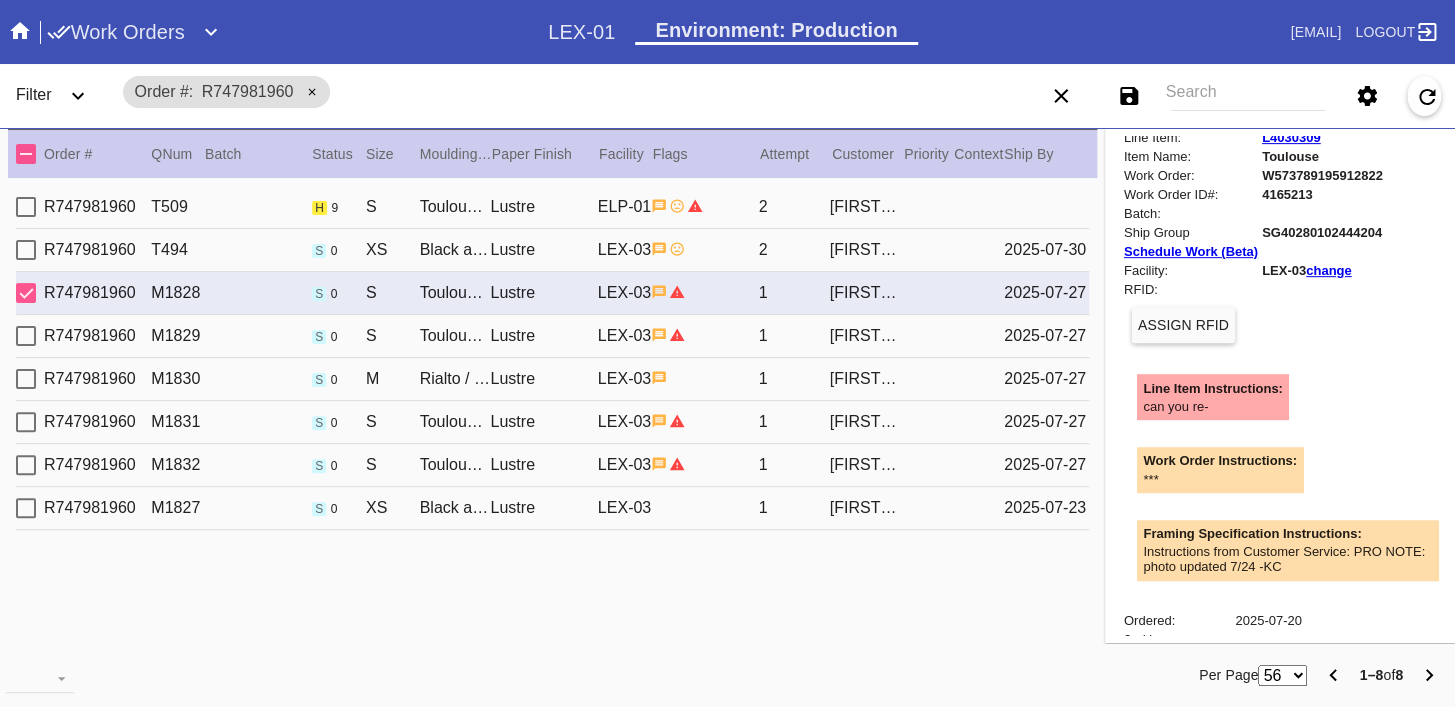 scroll, scrollTop: 82, scrollLeft: 0, axis: vertical 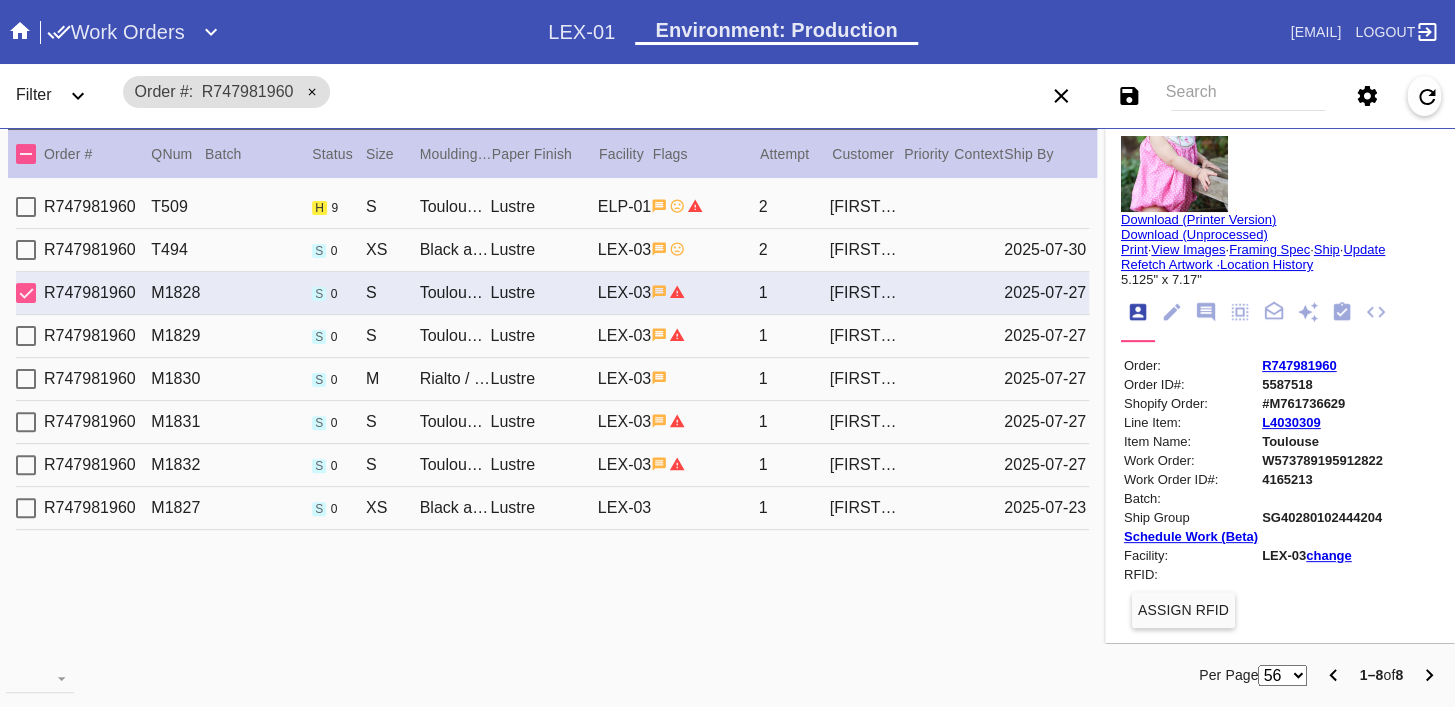 click 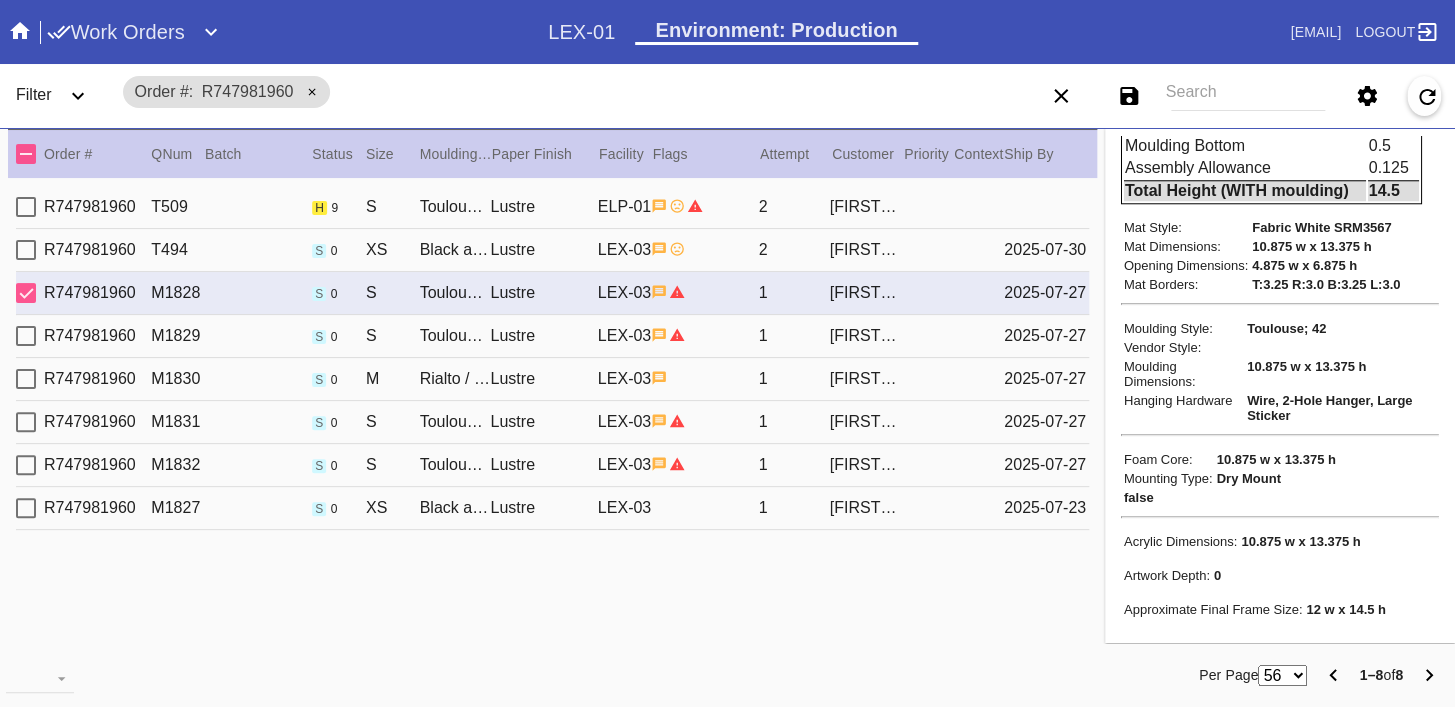 scroll, scrollTop: 866, scrollLeft: 0, axis: vertical 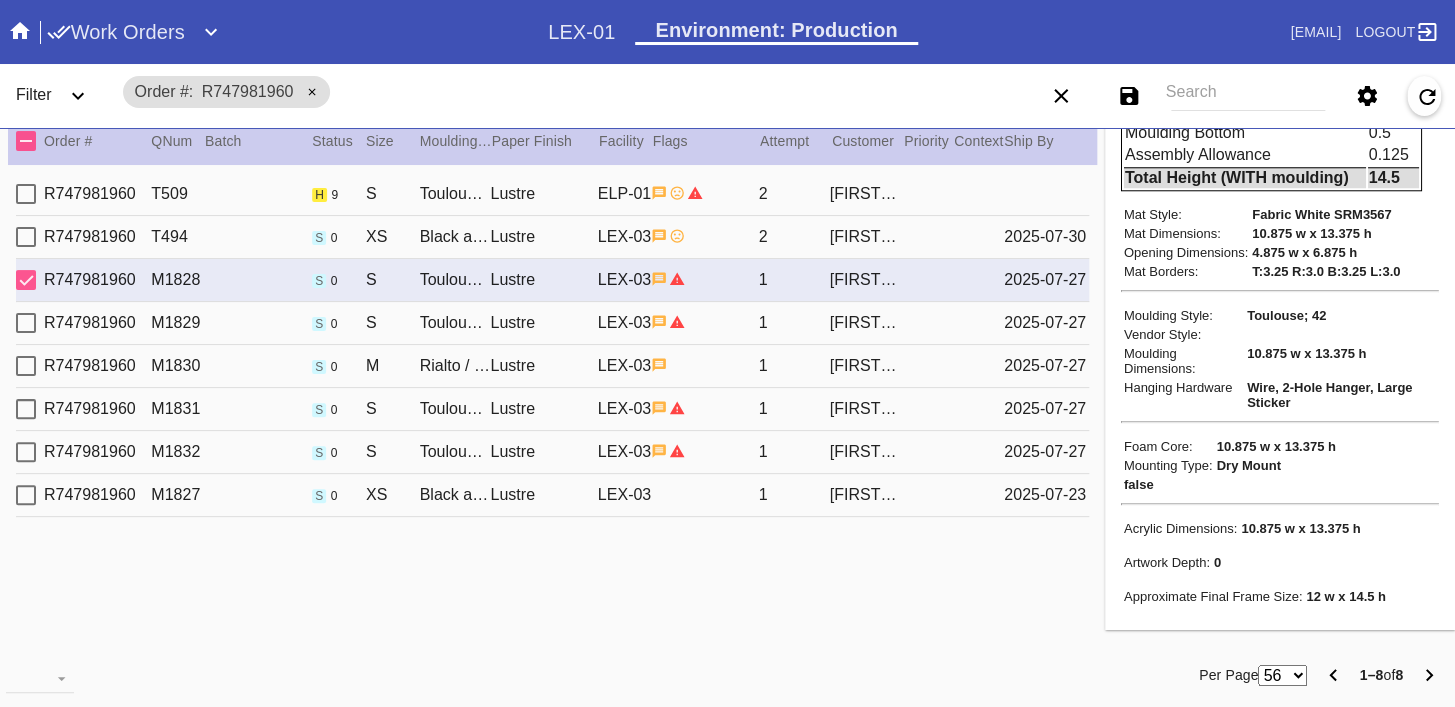 click on "[FIRST] [LAST]" at bounding box center (865, 452) 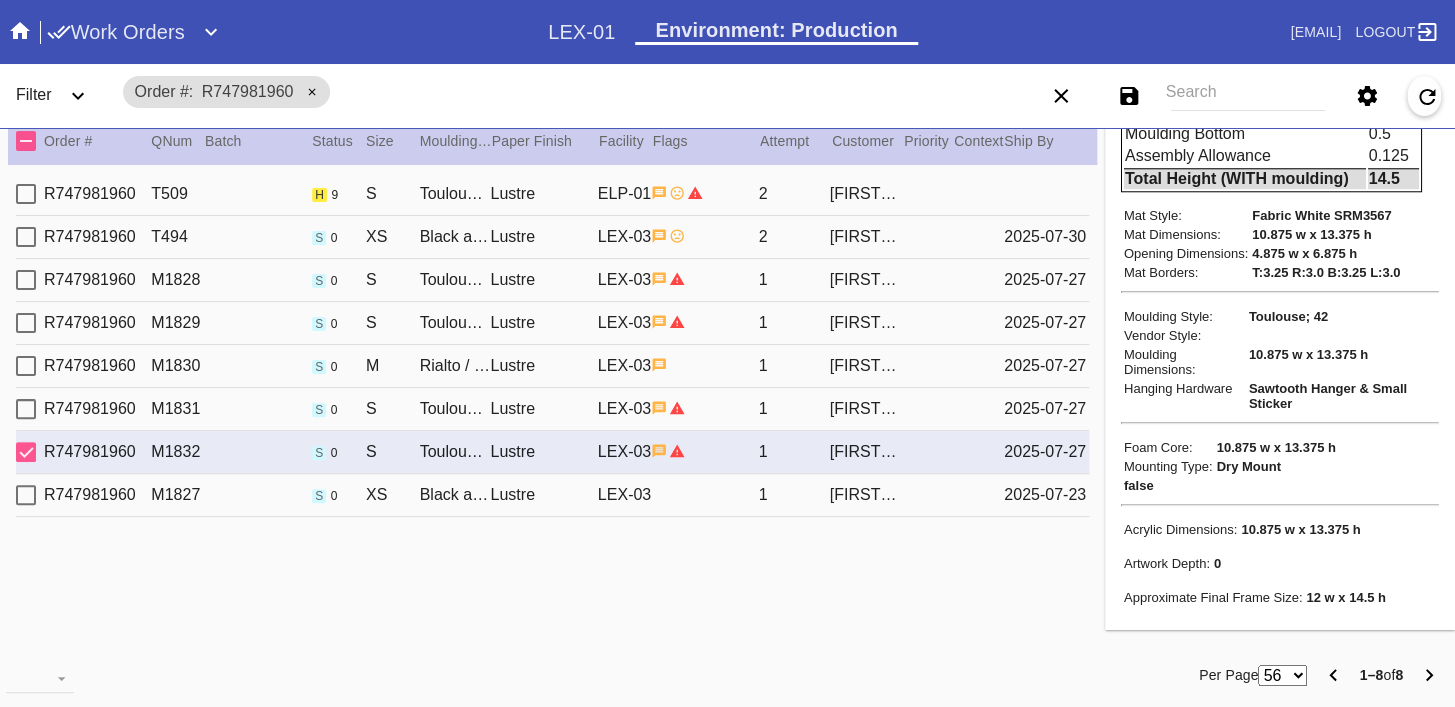 scroll, scrollTop: 0, scrollLeft: 0, axis: both 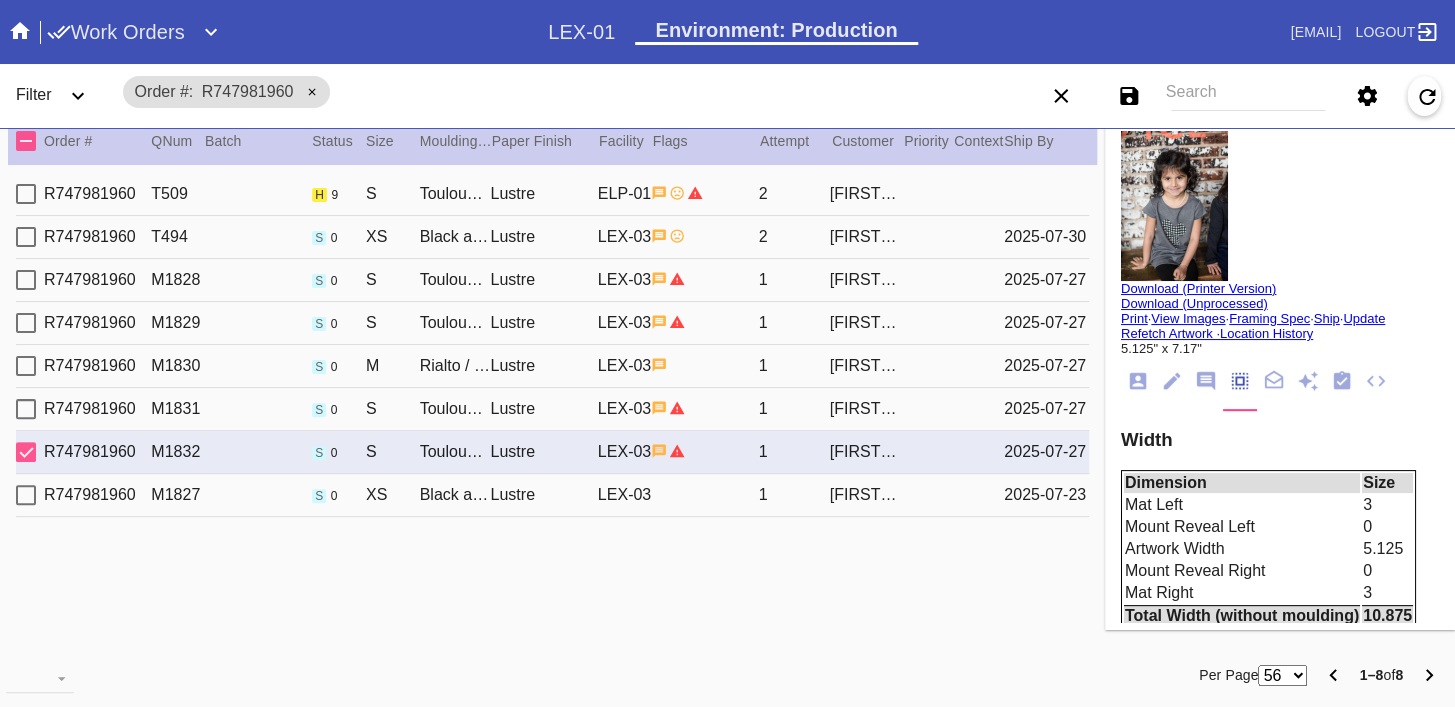 click on "1" at bounding box center [794, 280] 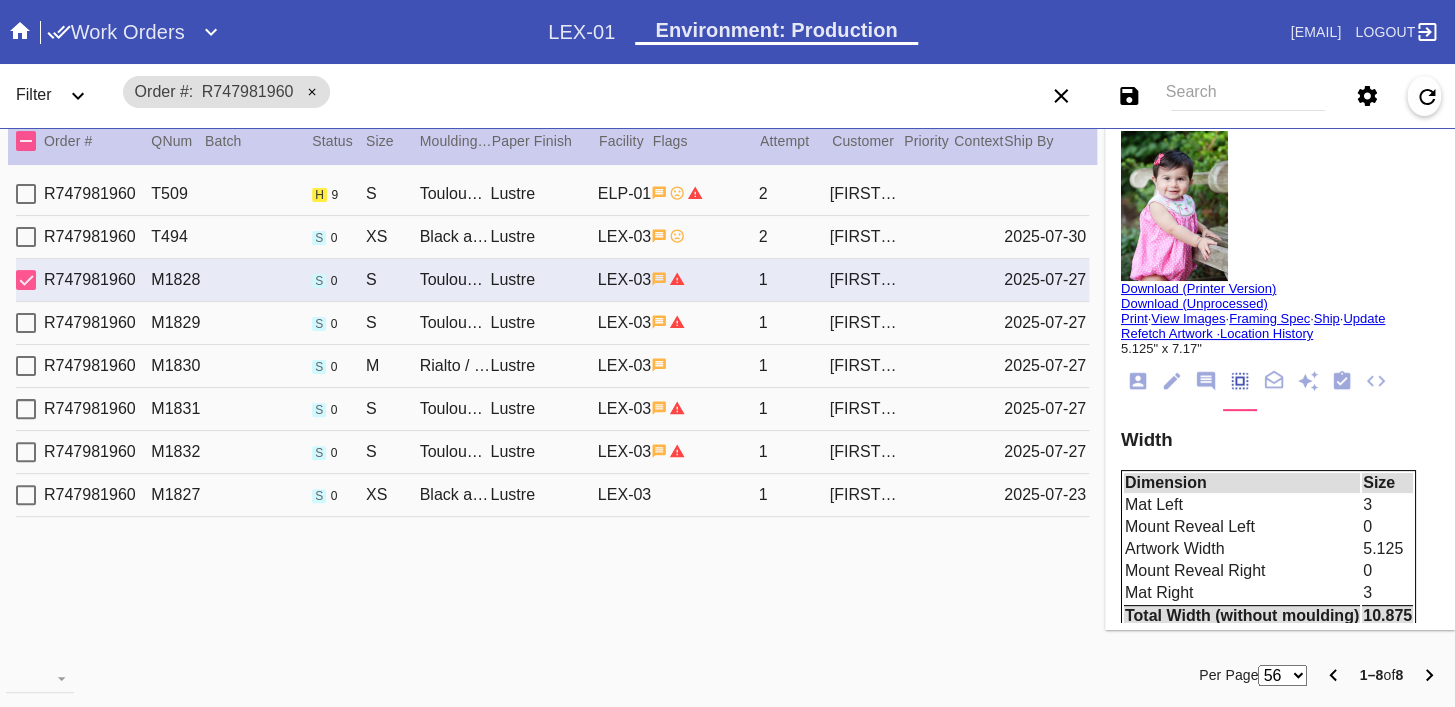 click on "R747981960 M1831 s   0 S Toulouse / Fabric White Lustre LEX-03 1 [FIRST] [LAST]
2025-07-27" at bounding box center (552, 409) 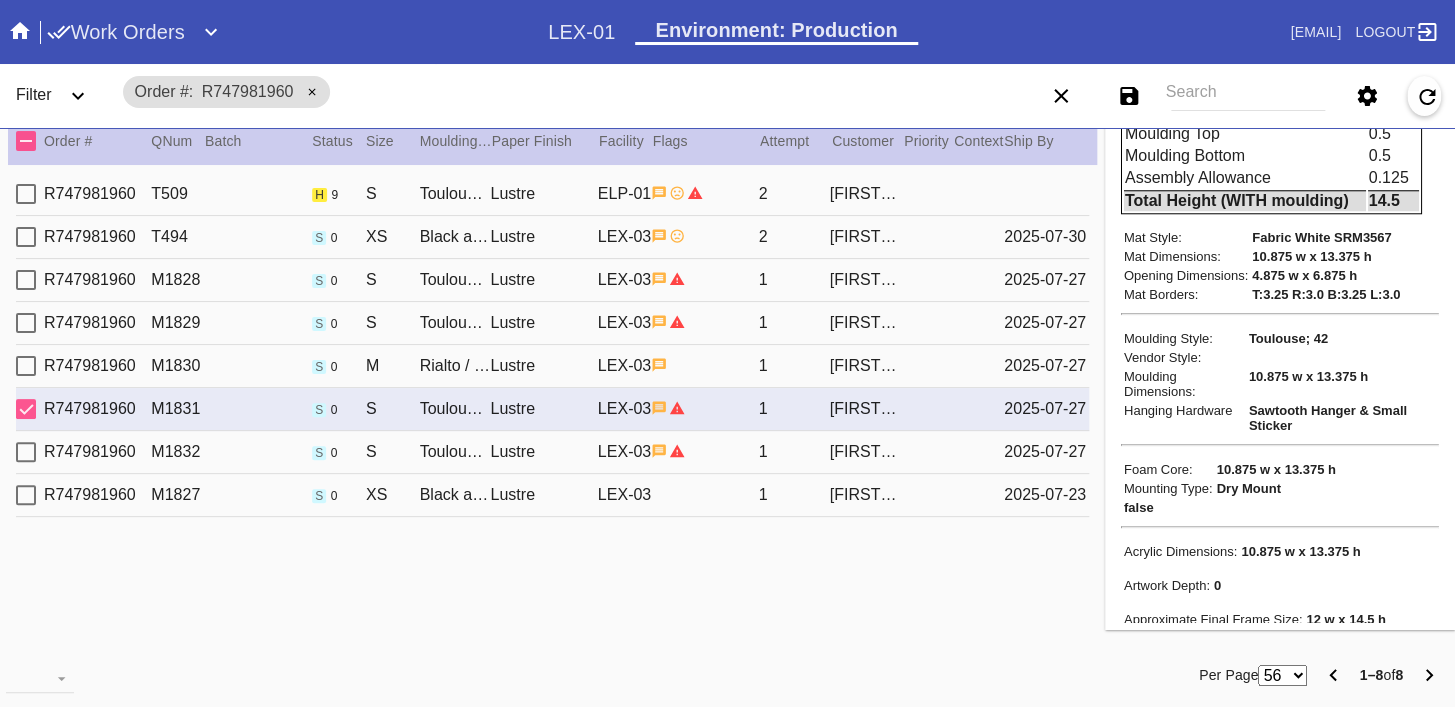 scroll, scrollTop: 0, scrollLeft: 0, axis: both 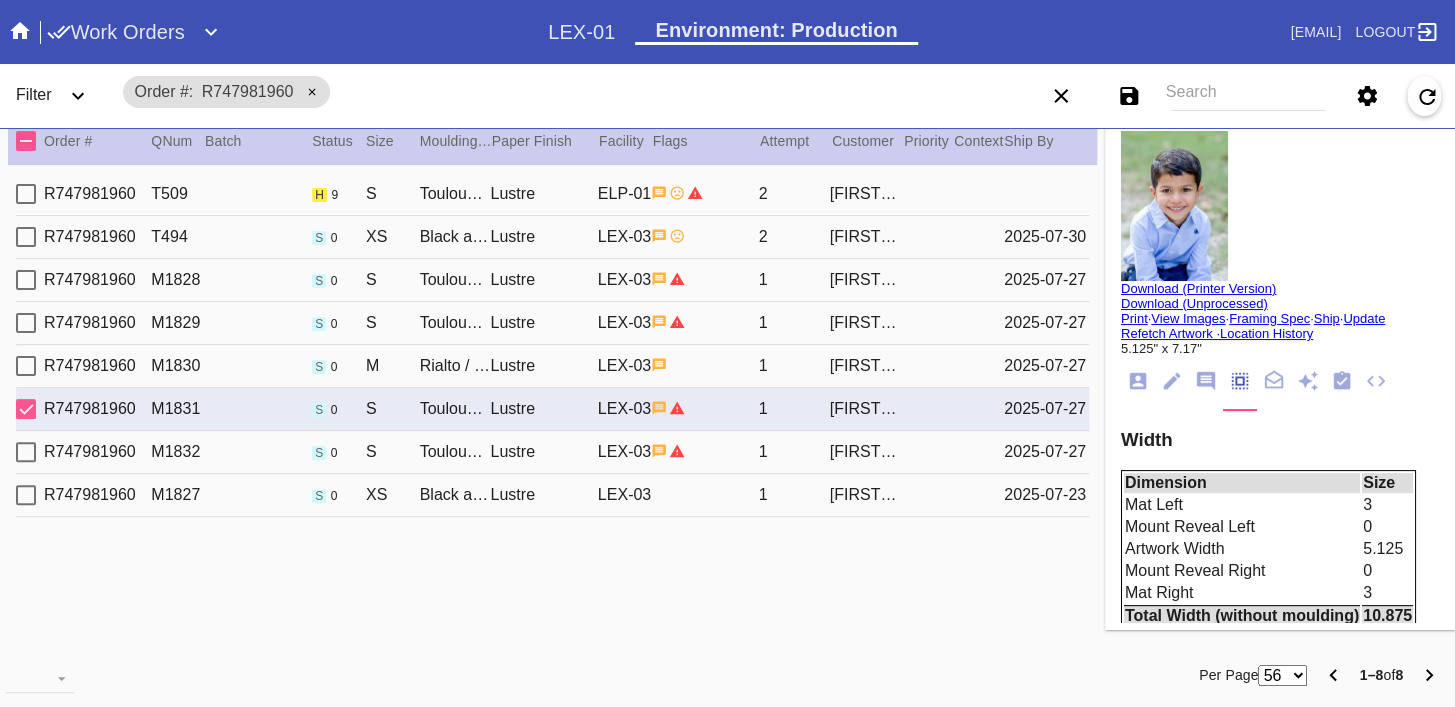 click on "2" at bounding box center (794, 237) 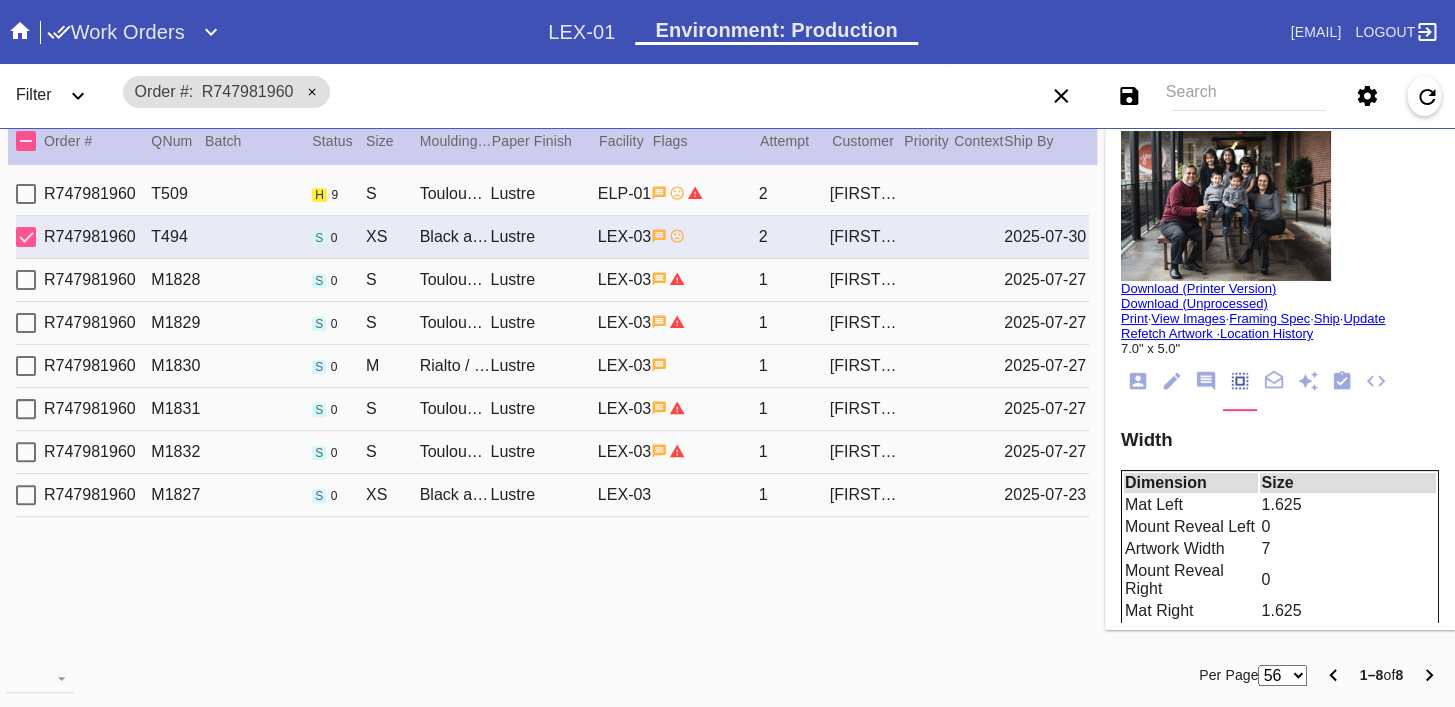 click on "R747981960 T509 h   9 S Toulouse / Fabric White Lustre LEX-03 2 [FIRST] [LAST]" at bounding box center [552, 194] 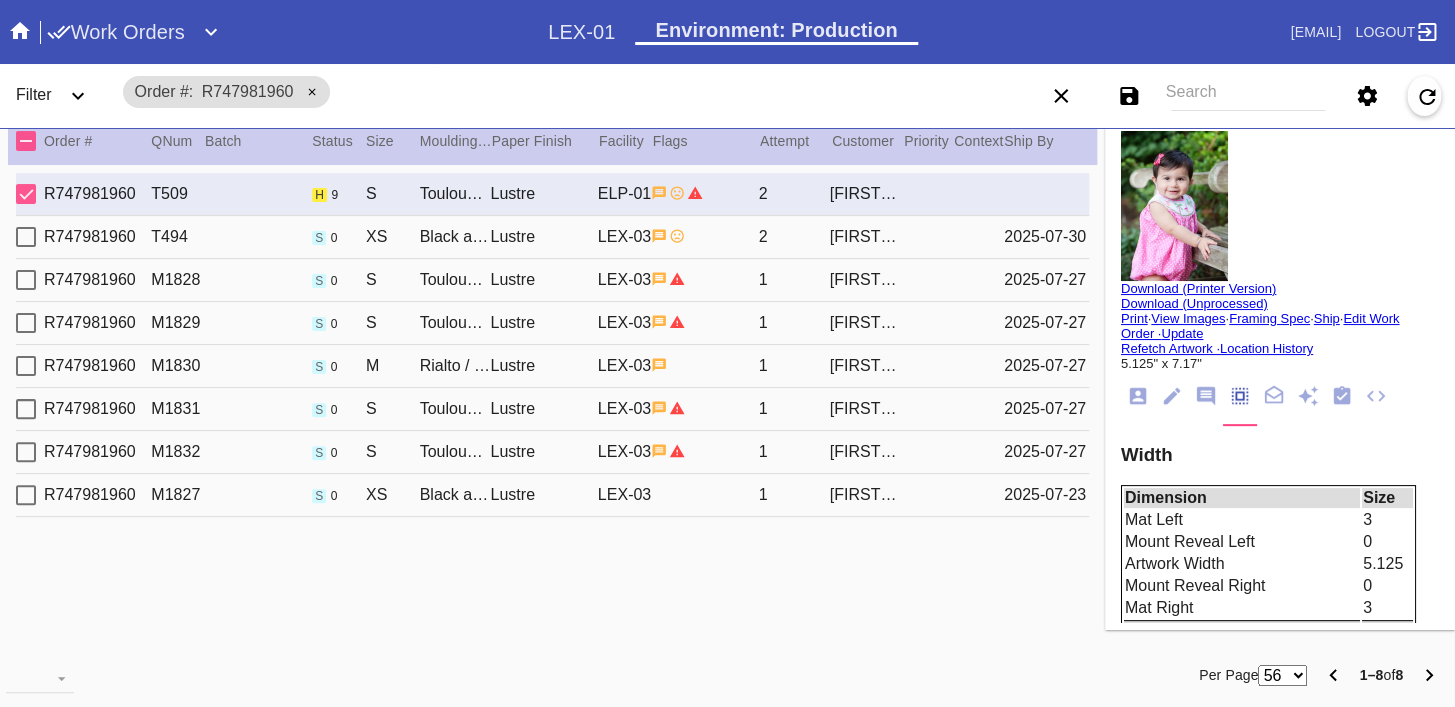 click on "R747981960 M1828 s   0 S Toulouse / Fabric White Lustre LEX-03 1 [FIRST] [LAST]
2025-07-27" at bounding box center (552, 280) 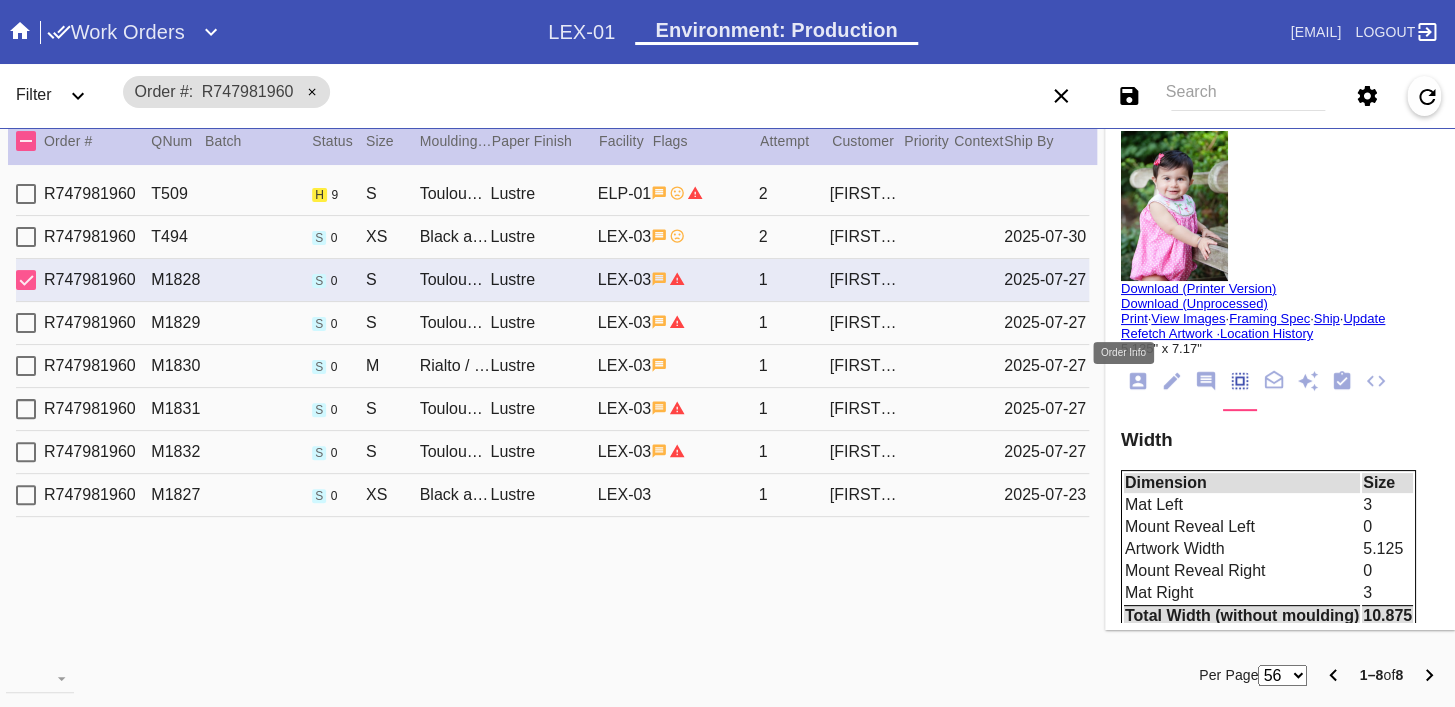 click 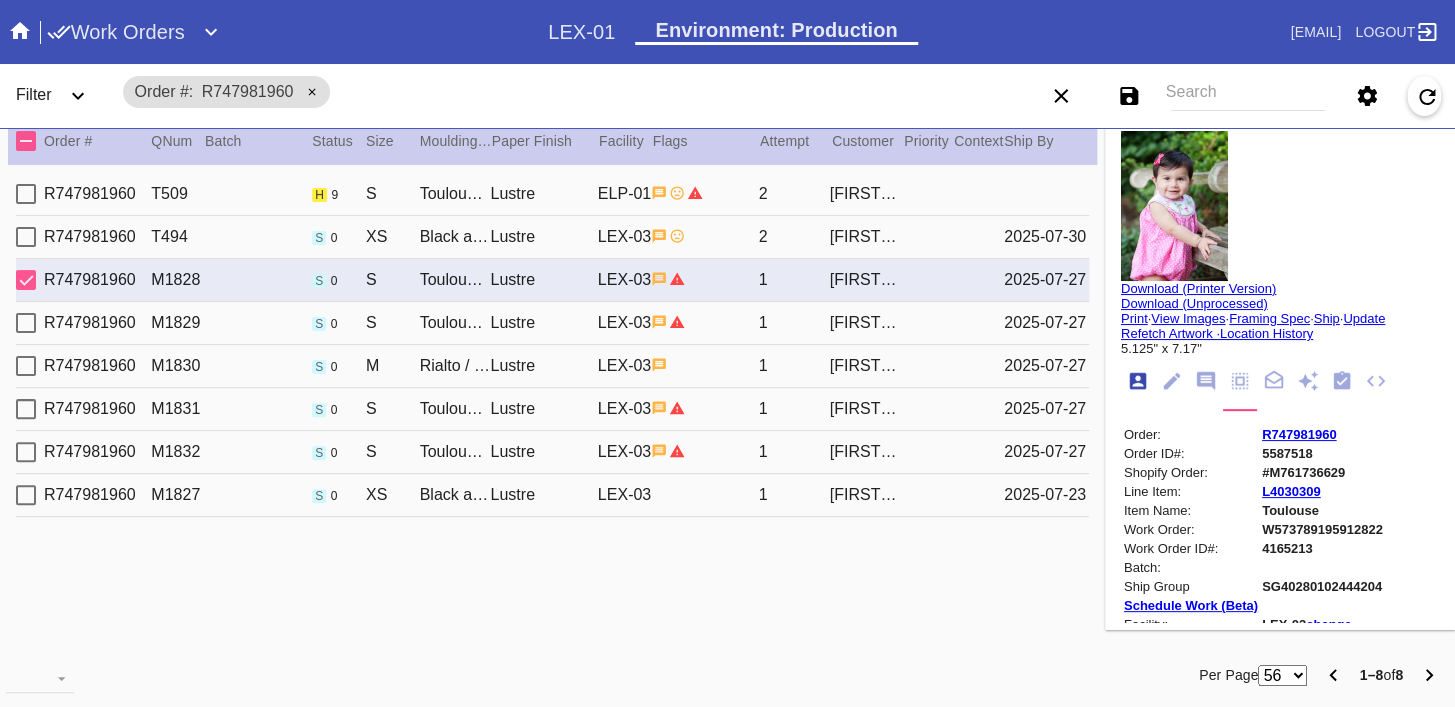scroll, scrollTop: 24, scrollLeft: 0, axis: vertical 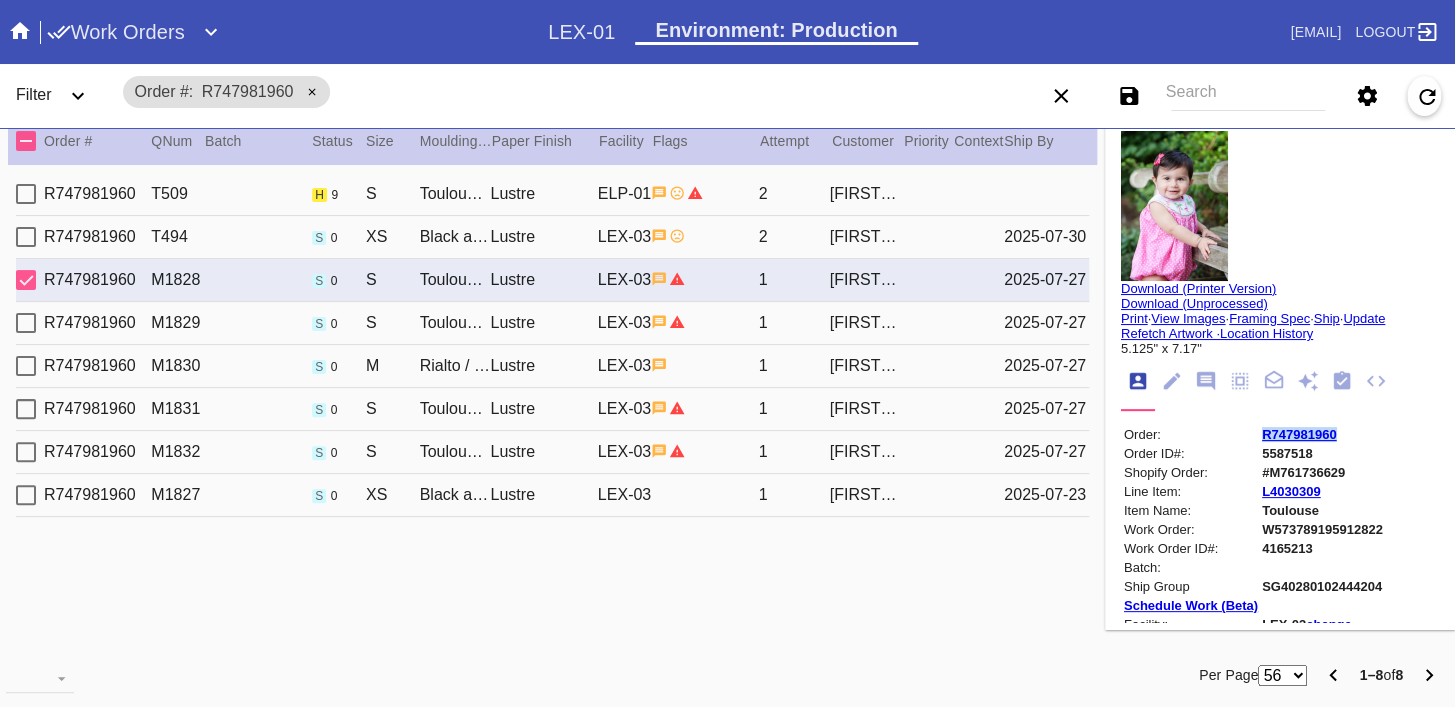 copy on "R747981960" 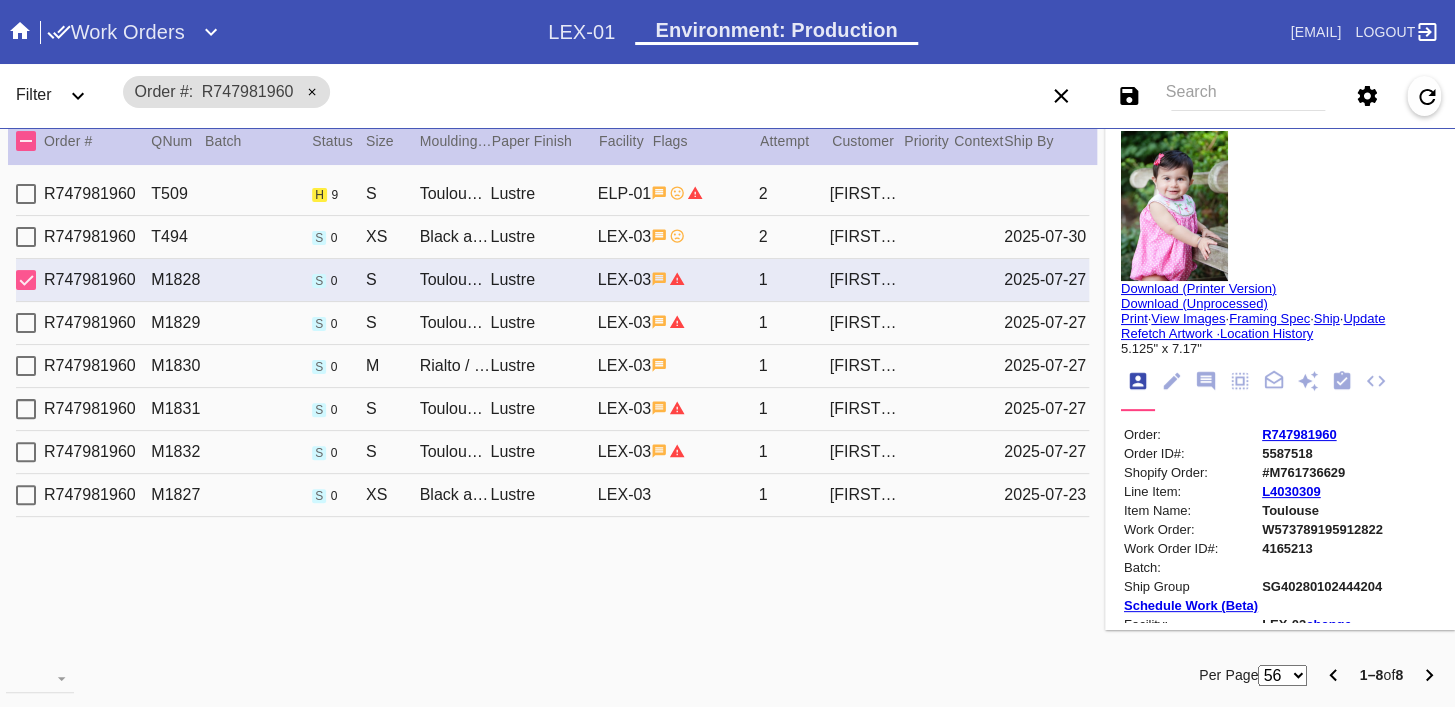 click on "R747981960 T509 h   9 S Toulouse / Fabric White Lustre LEX-03 2 [FIRST] [LAST]" at bounding box center [552, 194] 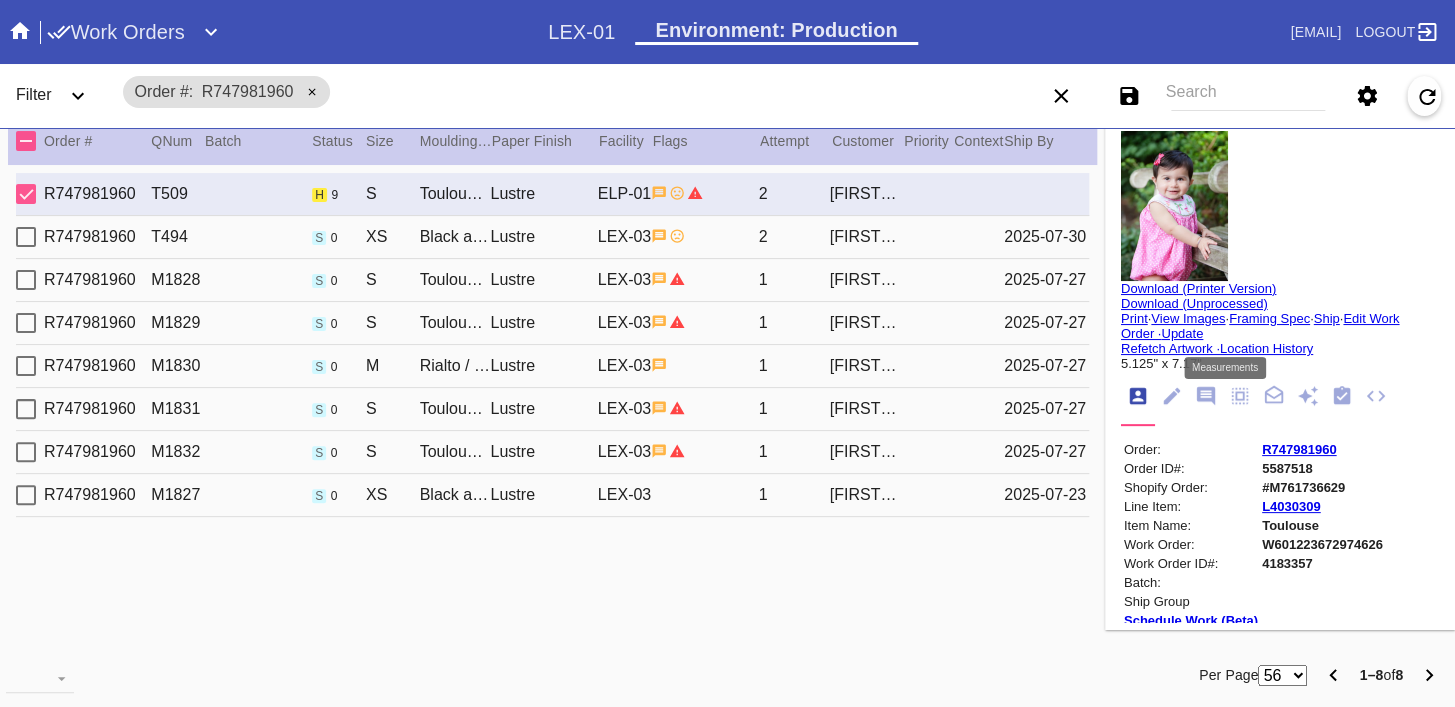 click 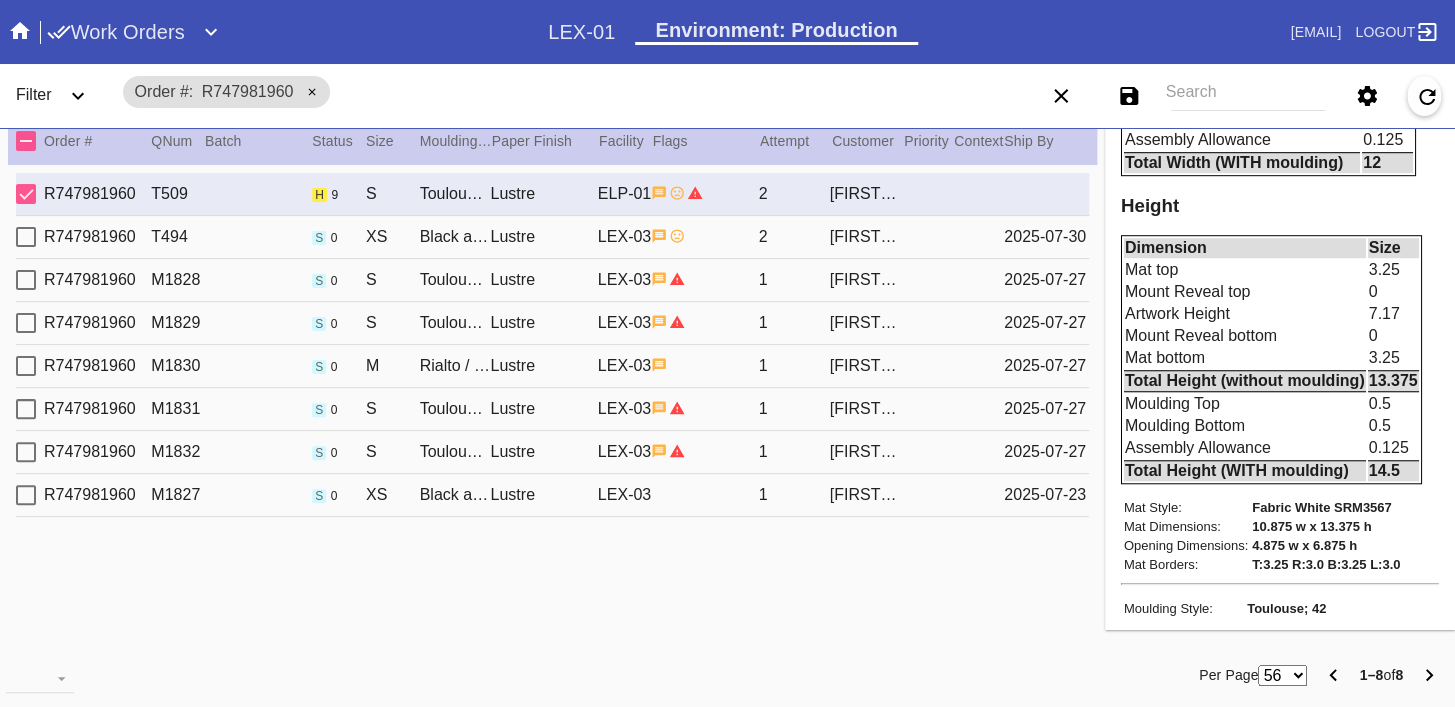scroll, scrollTop: 542, scrollLeft: 0, axis: vertical 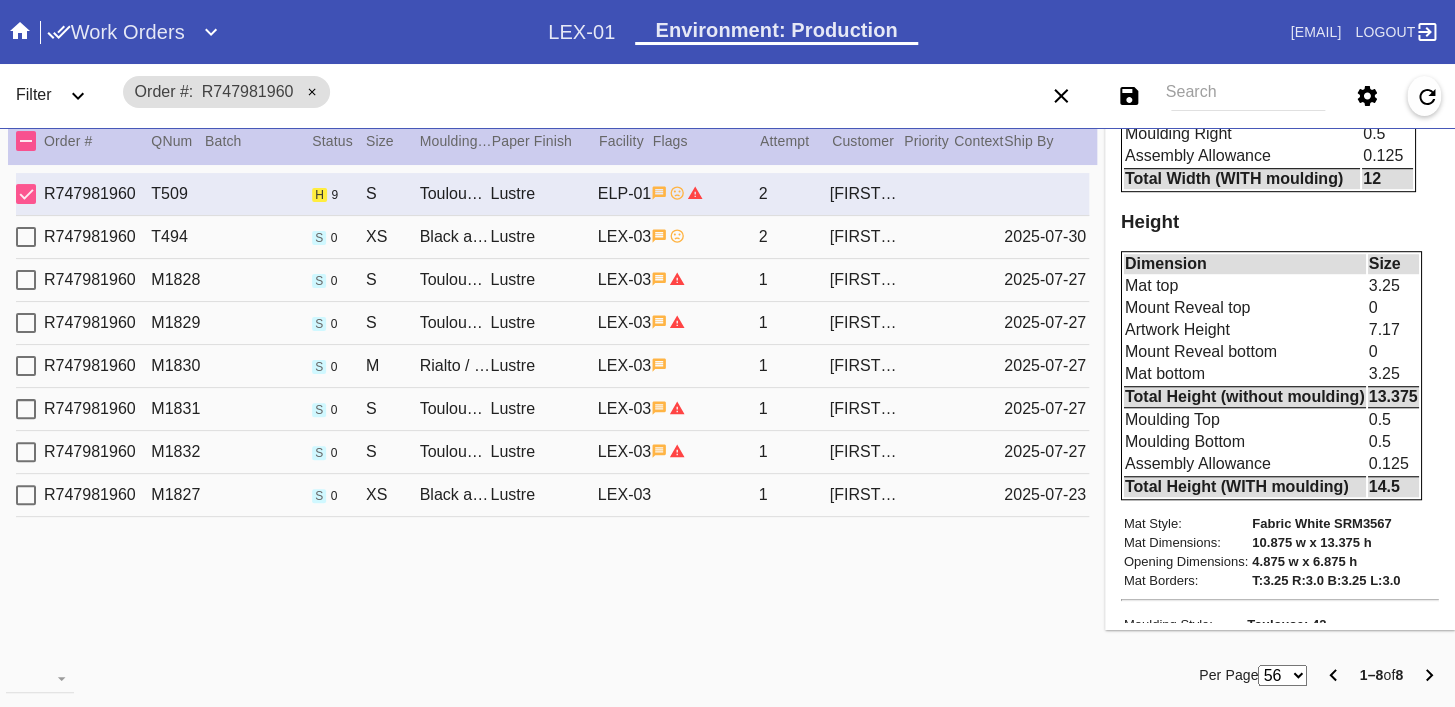 click on "R747981960 T494 s   0 XS Black and Gold Large Tabletop Frame / Dove White Lustre LEX-03 2 [FIRST] [LAST]
2025-07-30" at bounding box center (552, 237) 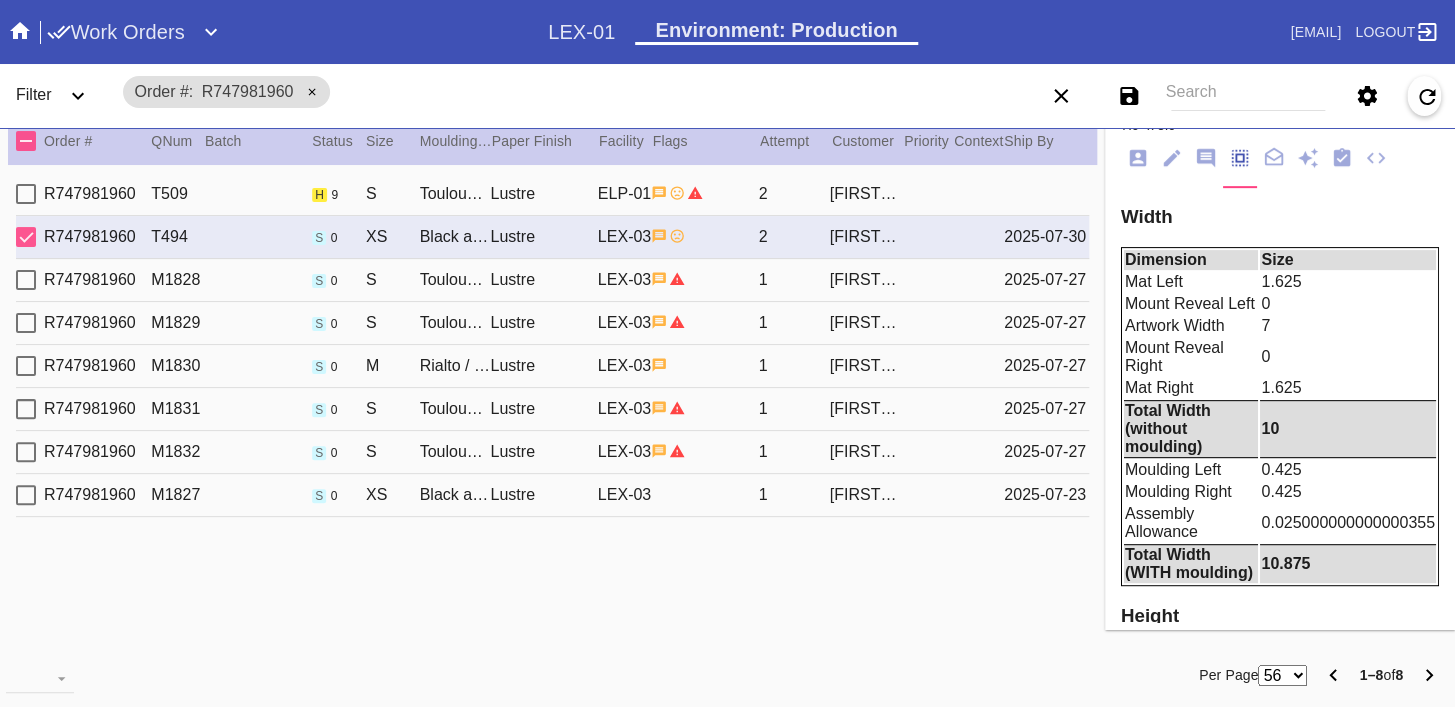 scroll, scrollTop: 0, scrollLeft: 0, axis: both 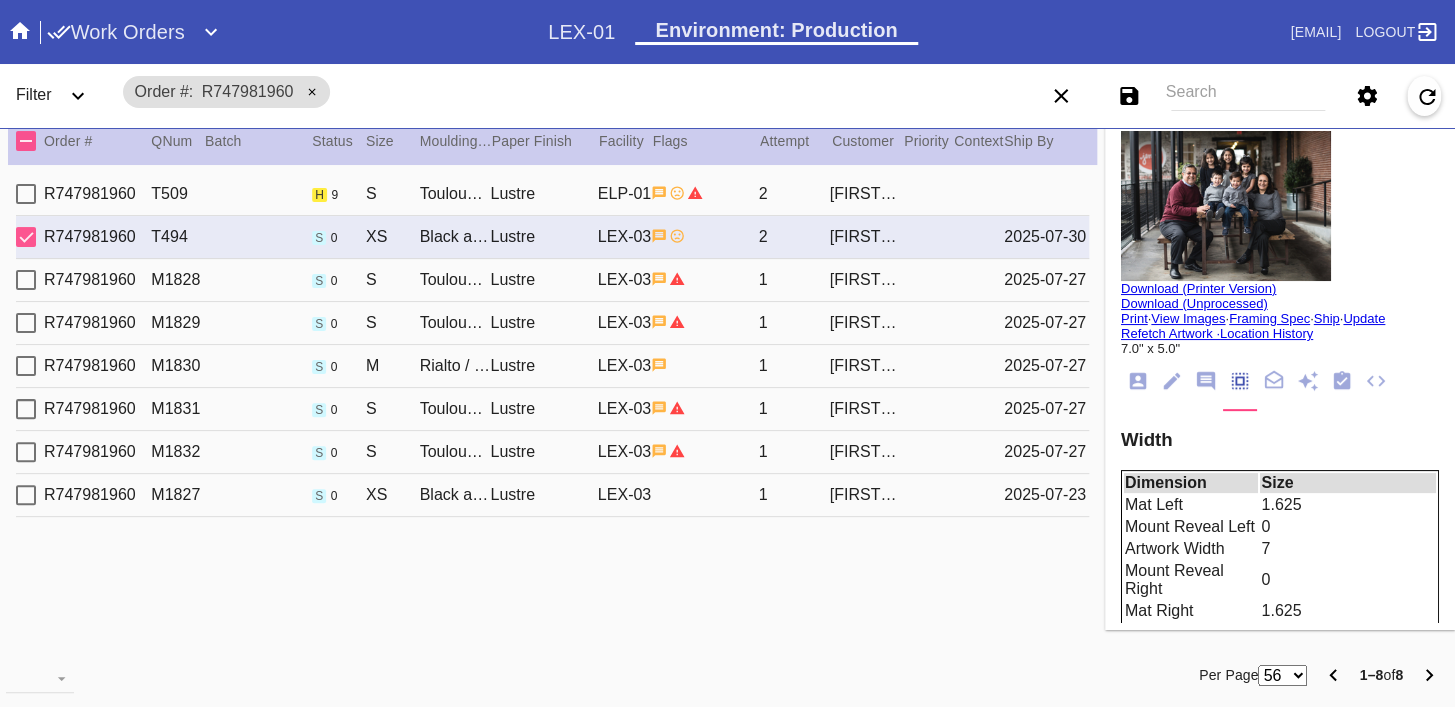 click on "R747981960 M1828 s   0 S Toulouse / Fabric White Lustre LEX-03 1 [FIRST] [LAST]
2025-07-27" at bounding box center (552, 280) 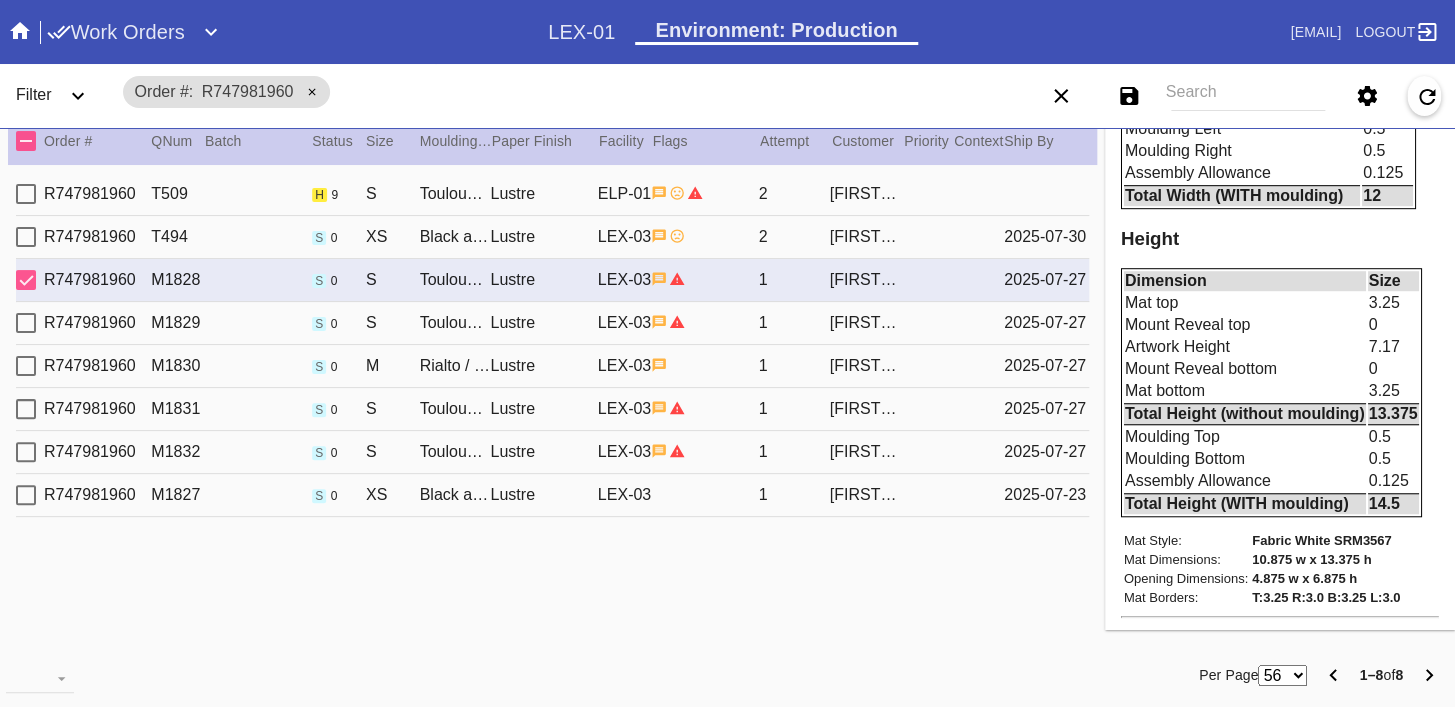 scroll, scrollTop: 630, scrollLeft: 0, axis: vertical 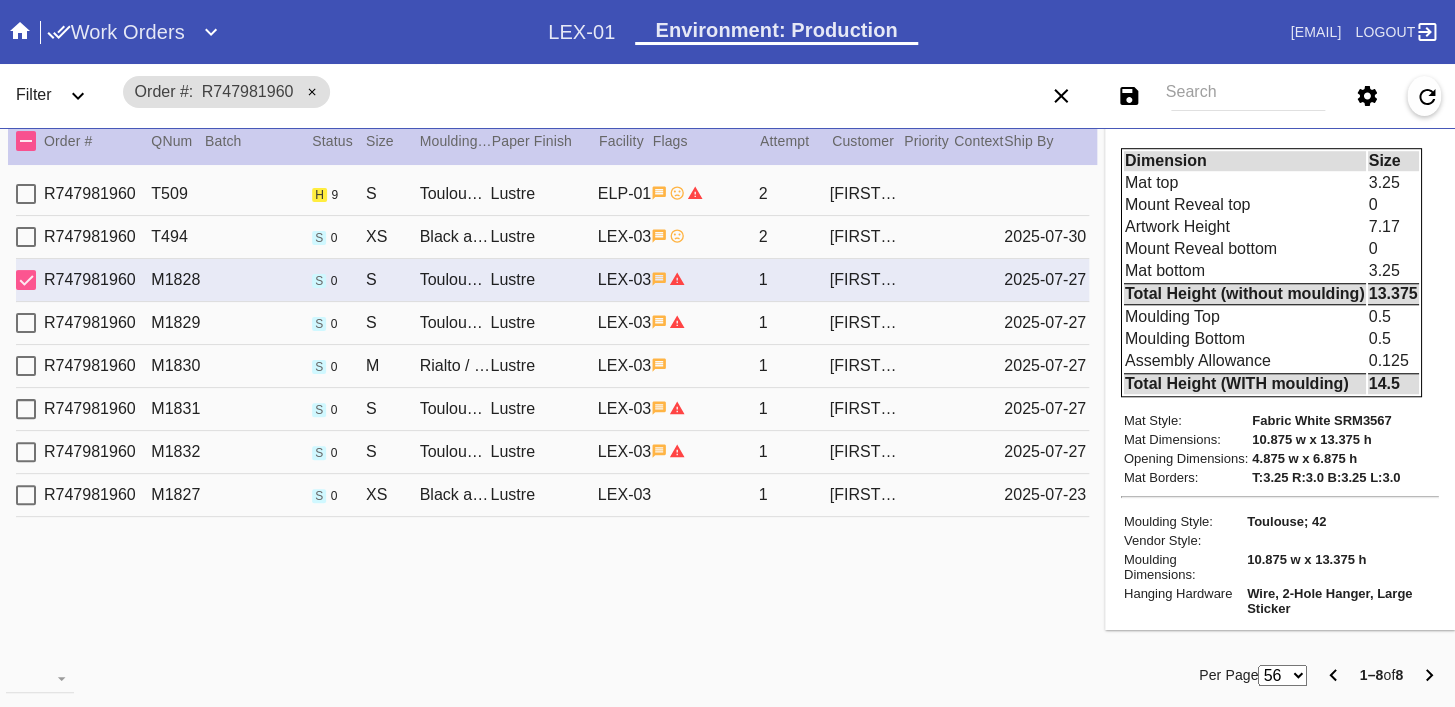 click on "R747981960 M1830 s   0 M Rialto / Fabric White Lustre LEX-03 1 [FIRST] [LAST]
2025-07-27" at bounding box center [552, 366] 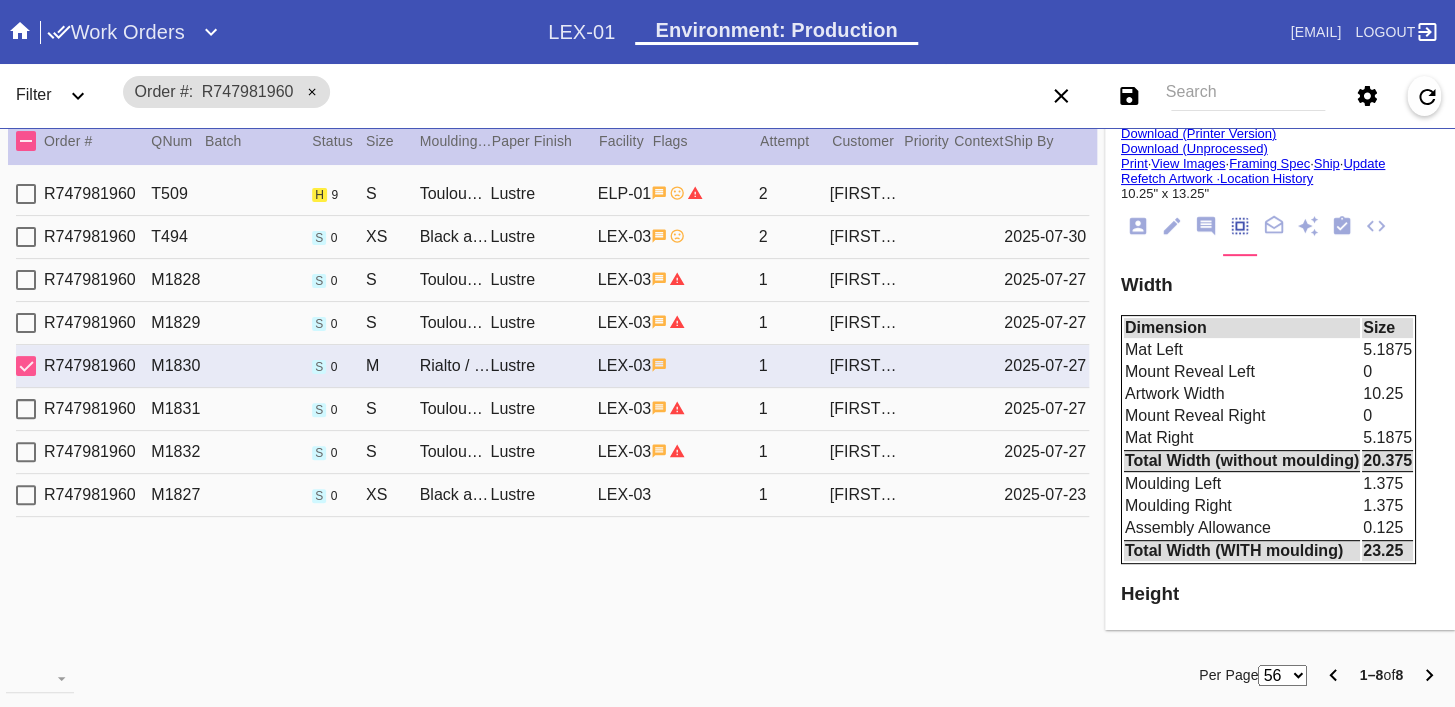 scroll, scrollTop: 23, scrollLeft: 0, axis: vertical 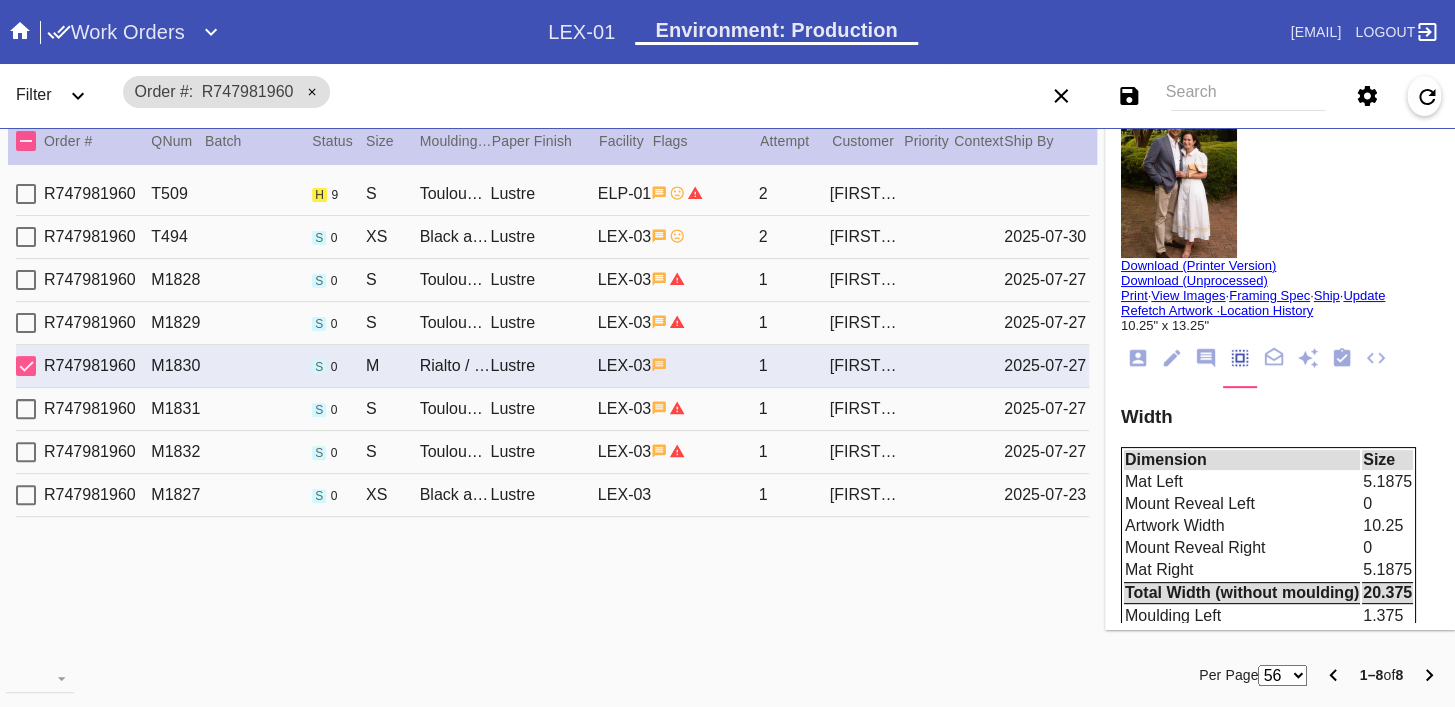 click on "[FIRST] [LAST]" at bounding box center (865, 409) 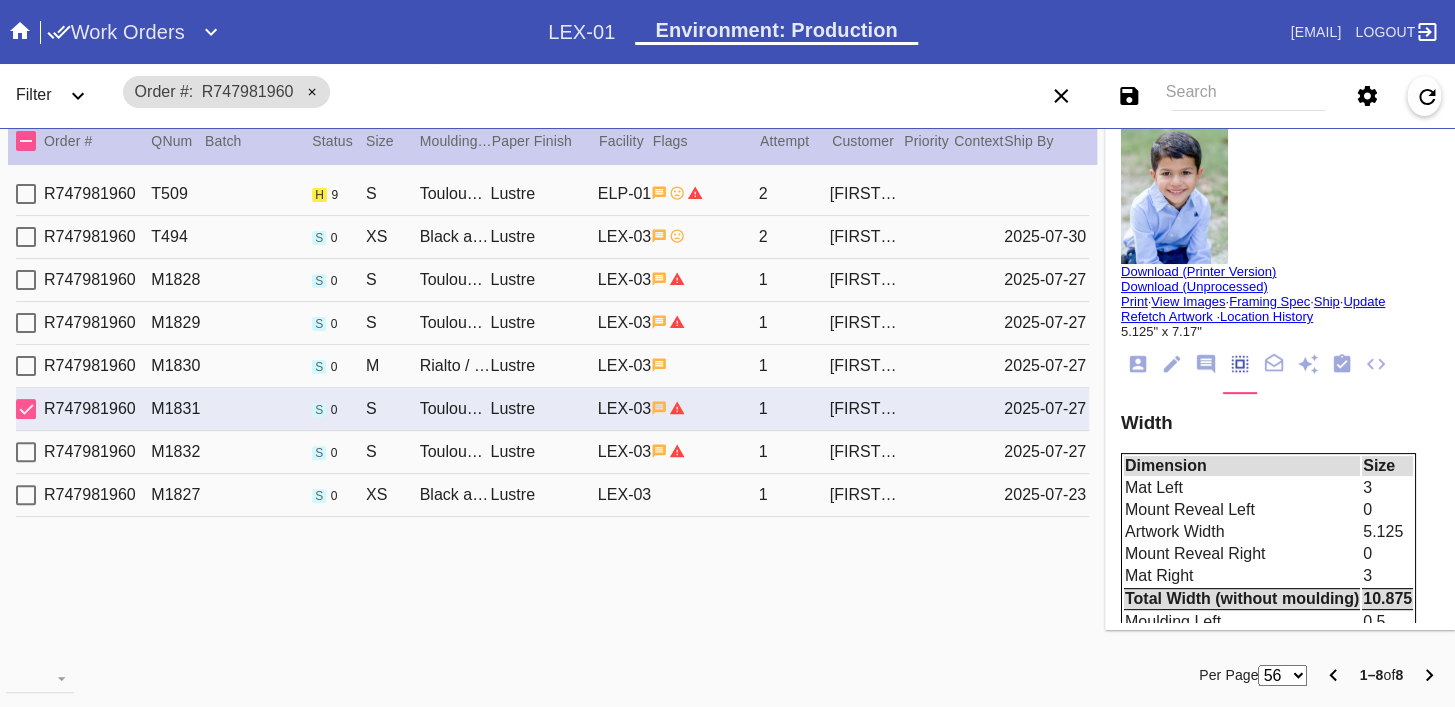 scroll, scrollTop: 0, scrollLeft: 0, axis: both 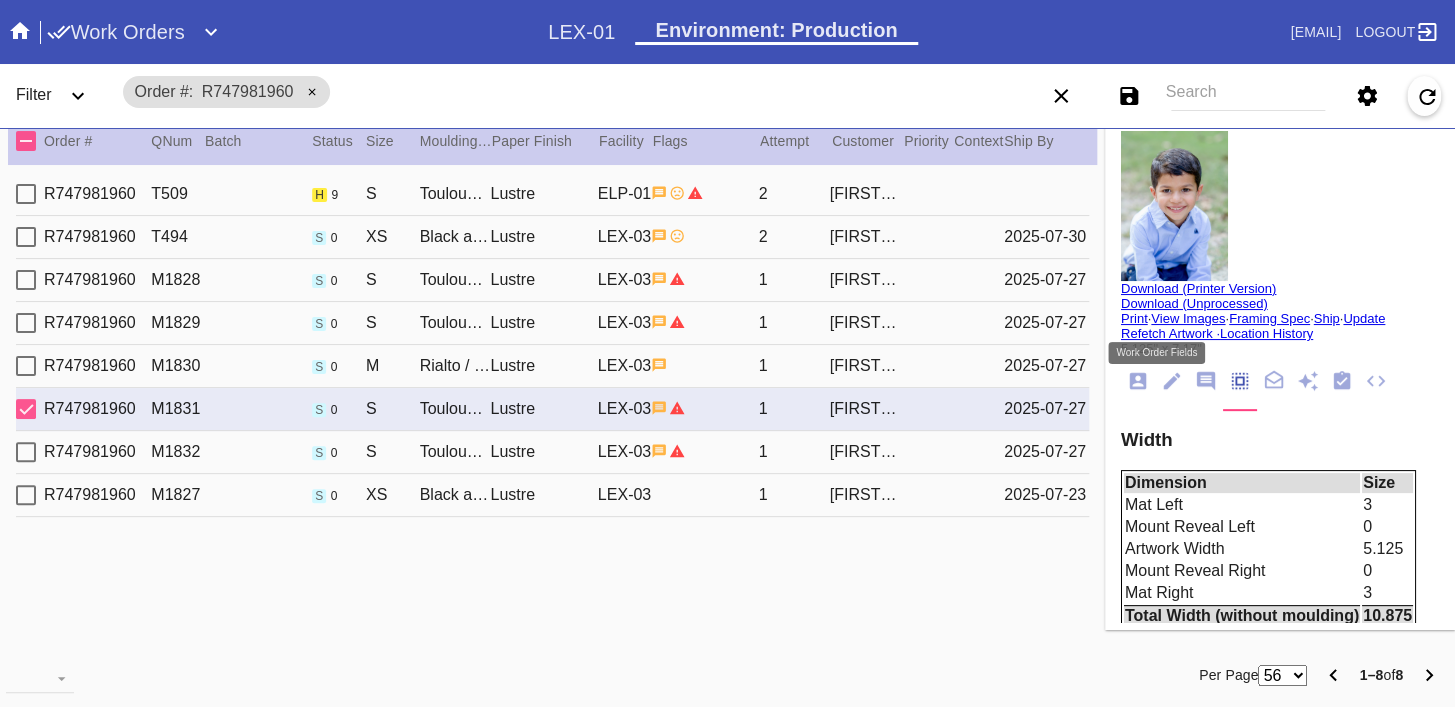 click at bounding box center (1172, 382) 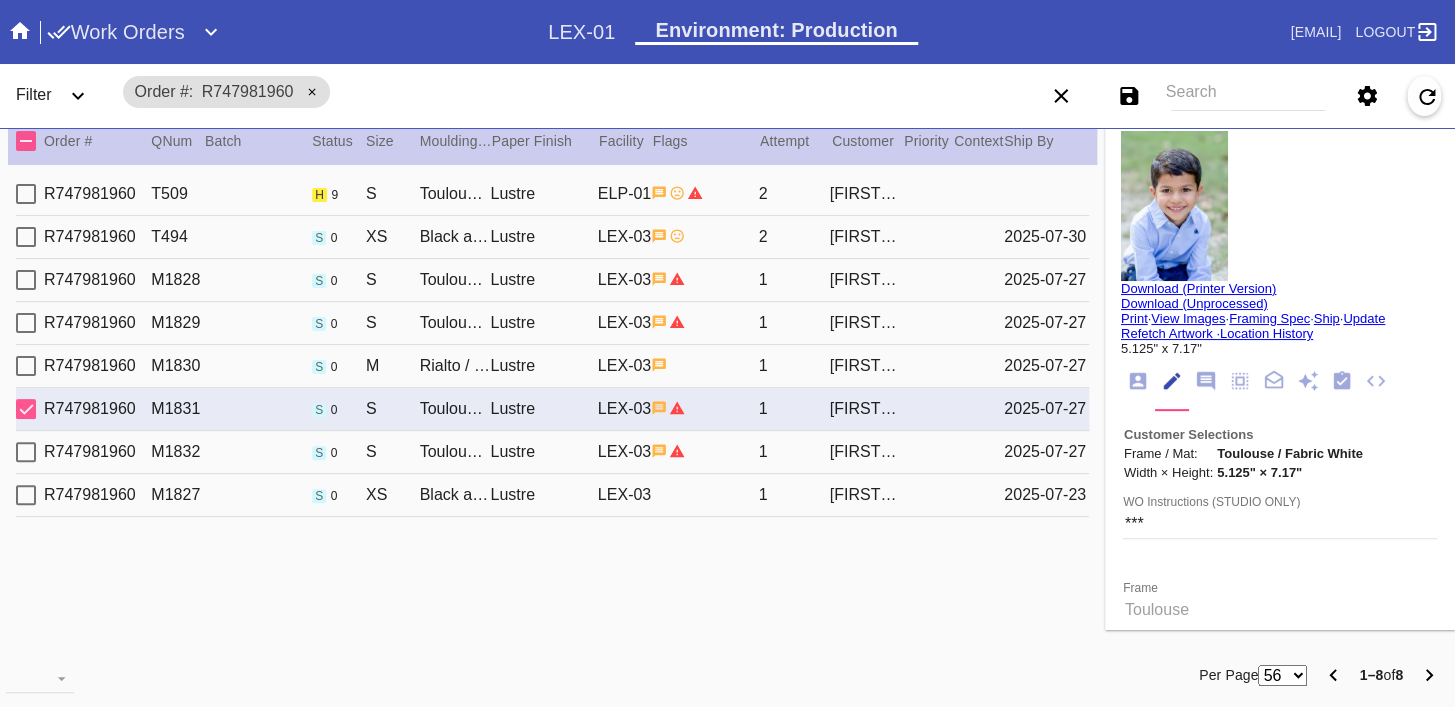 click on "R747981960 T509 h   9 S Toulouse / Fabric White Lustre LEX-03 2 [FIRST] [LAST]" at bounding box center (552, 194) 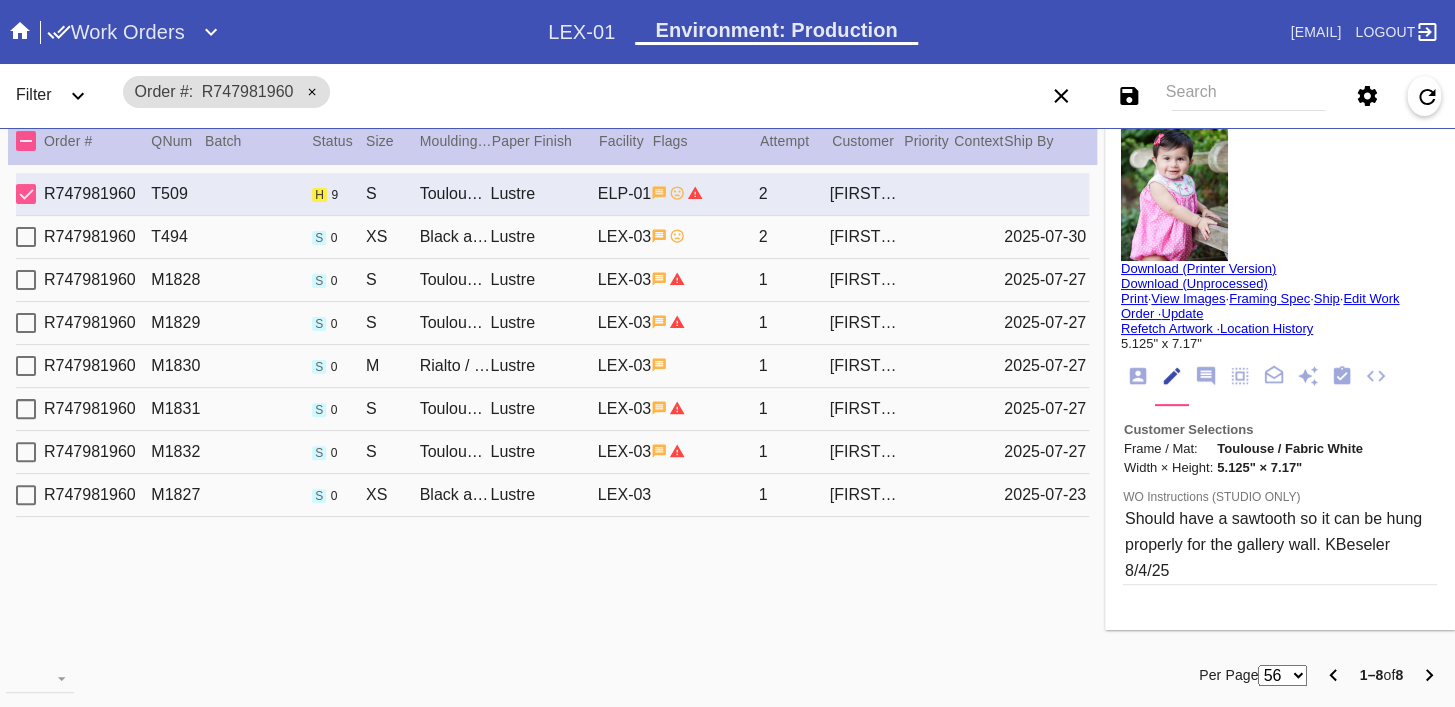 scroll, scrollTop: 0, scrollLeft: 0, axis: both 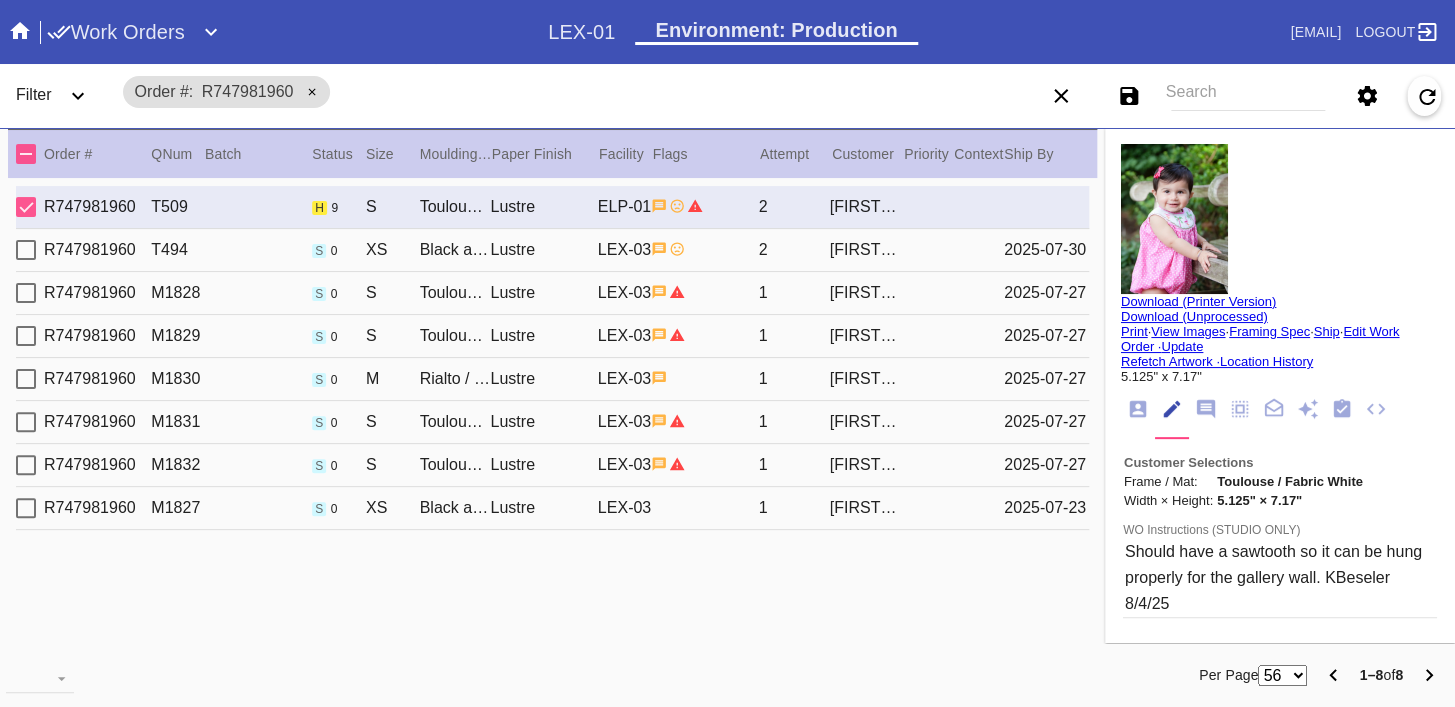 click 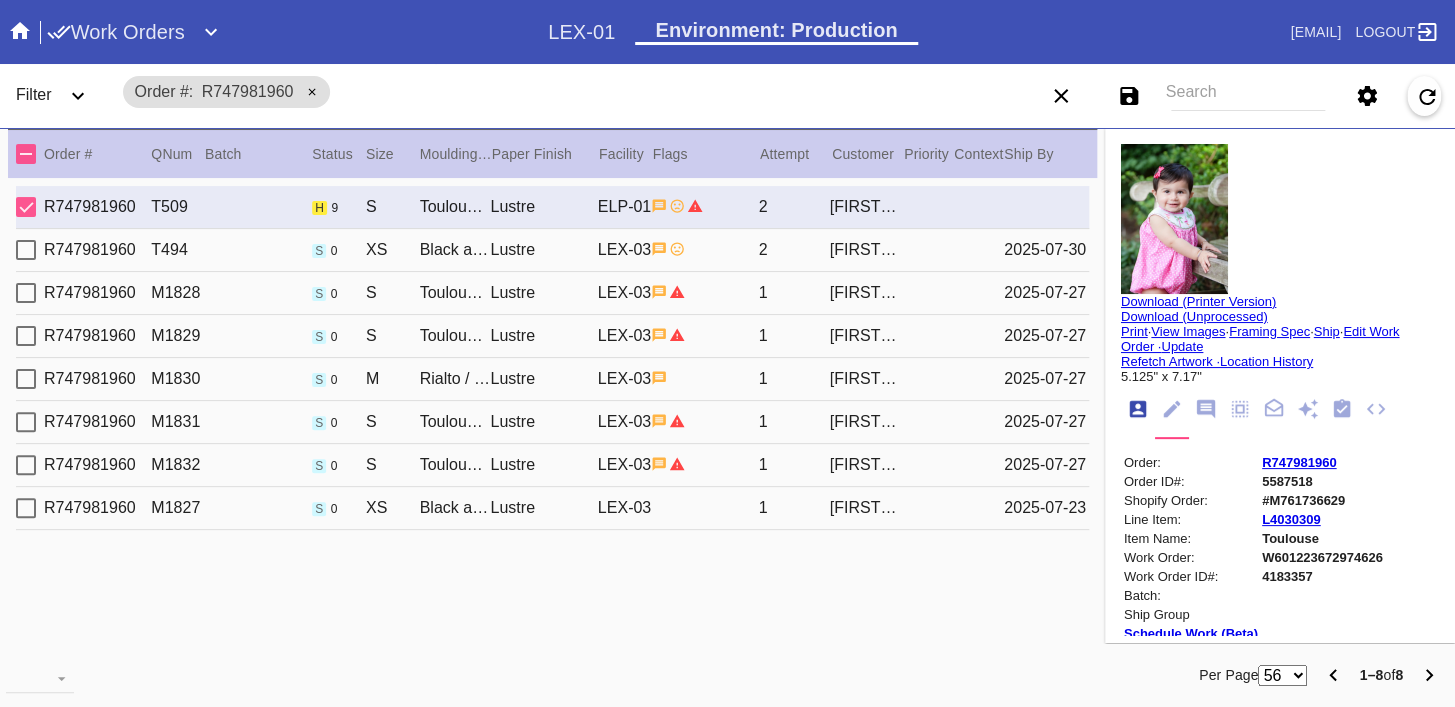 scroll, scrollTop: 24, scrollLeft: 0, axis: vertical 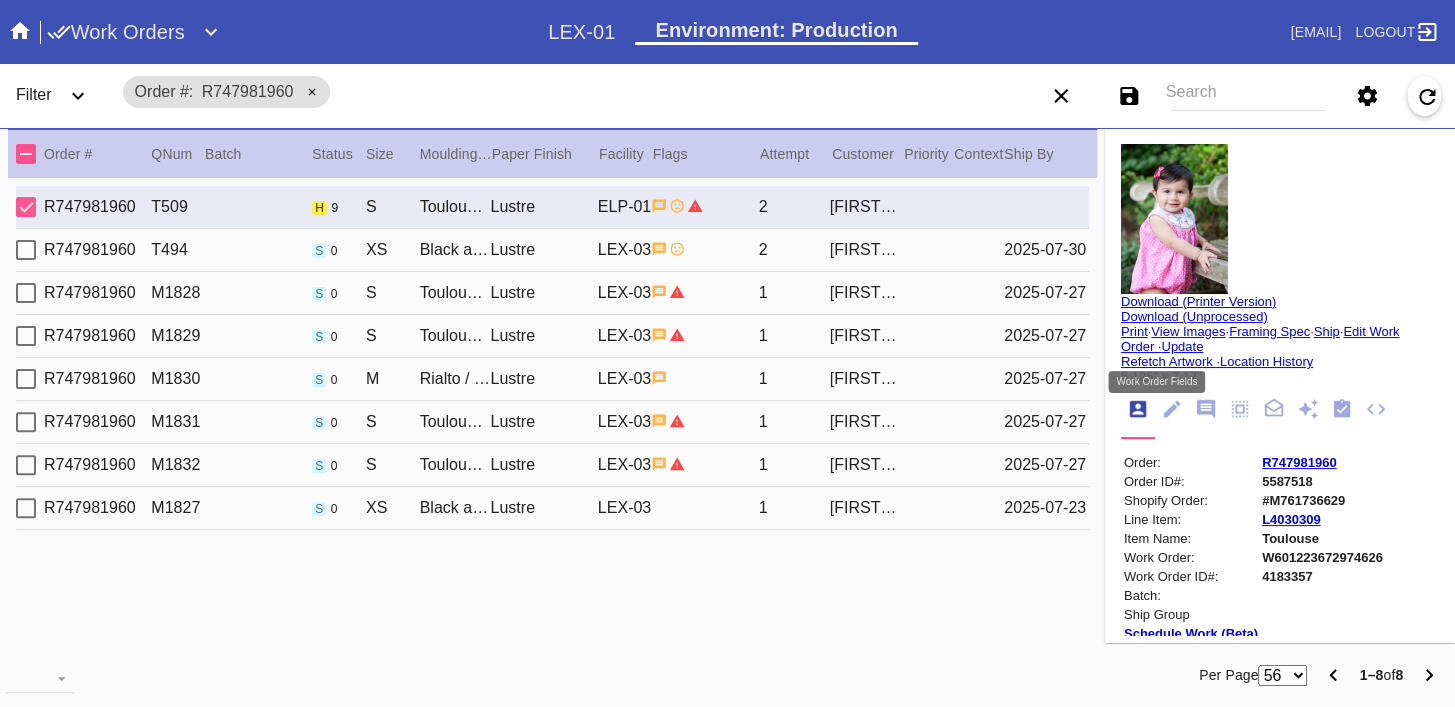 click 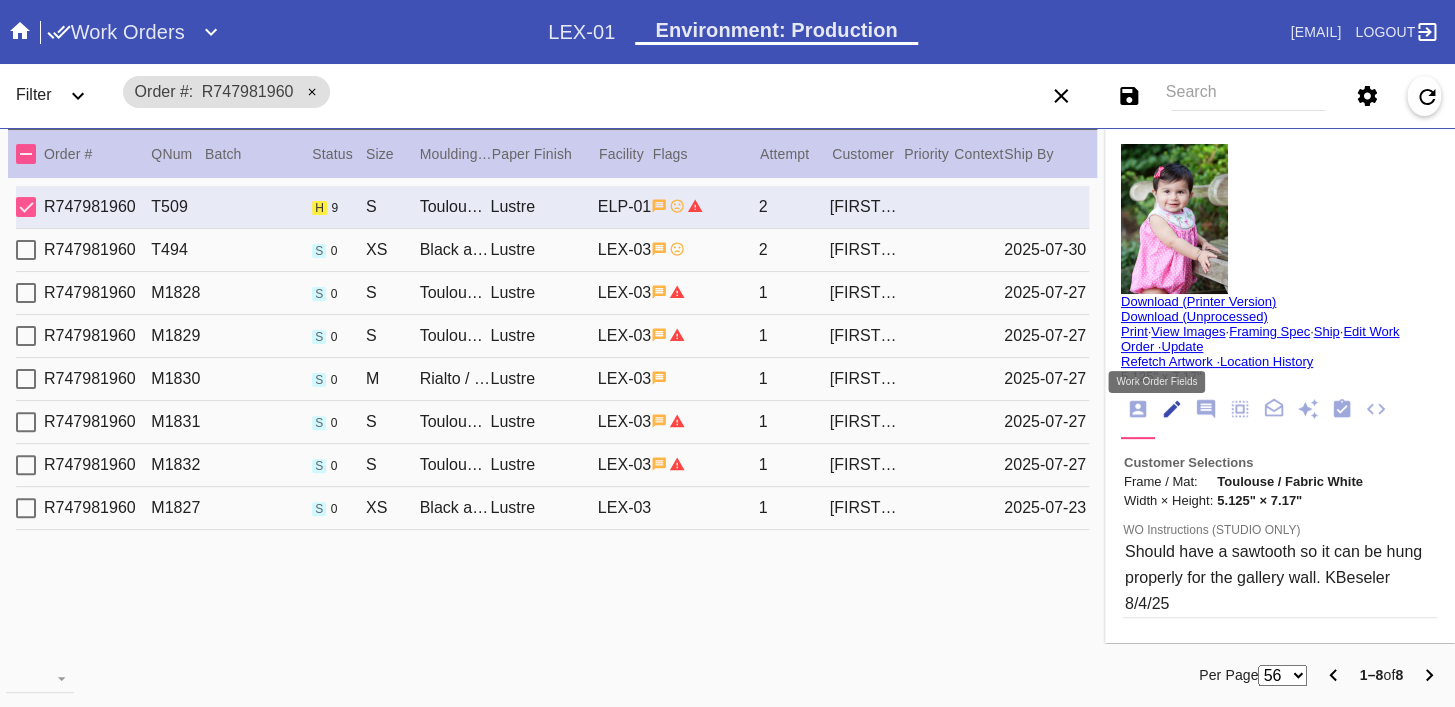 scroll, scrollTop: 73, scrollLeft: 0, axis: vertical 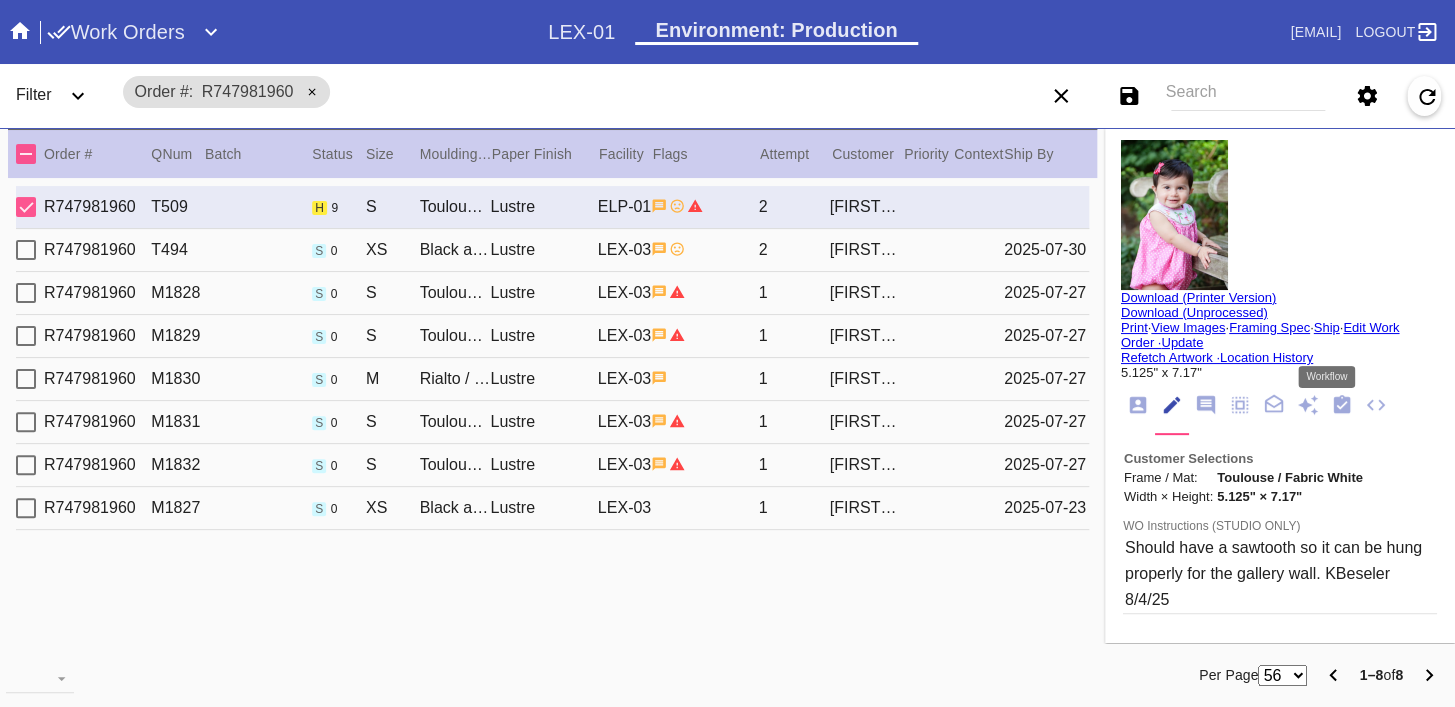 click 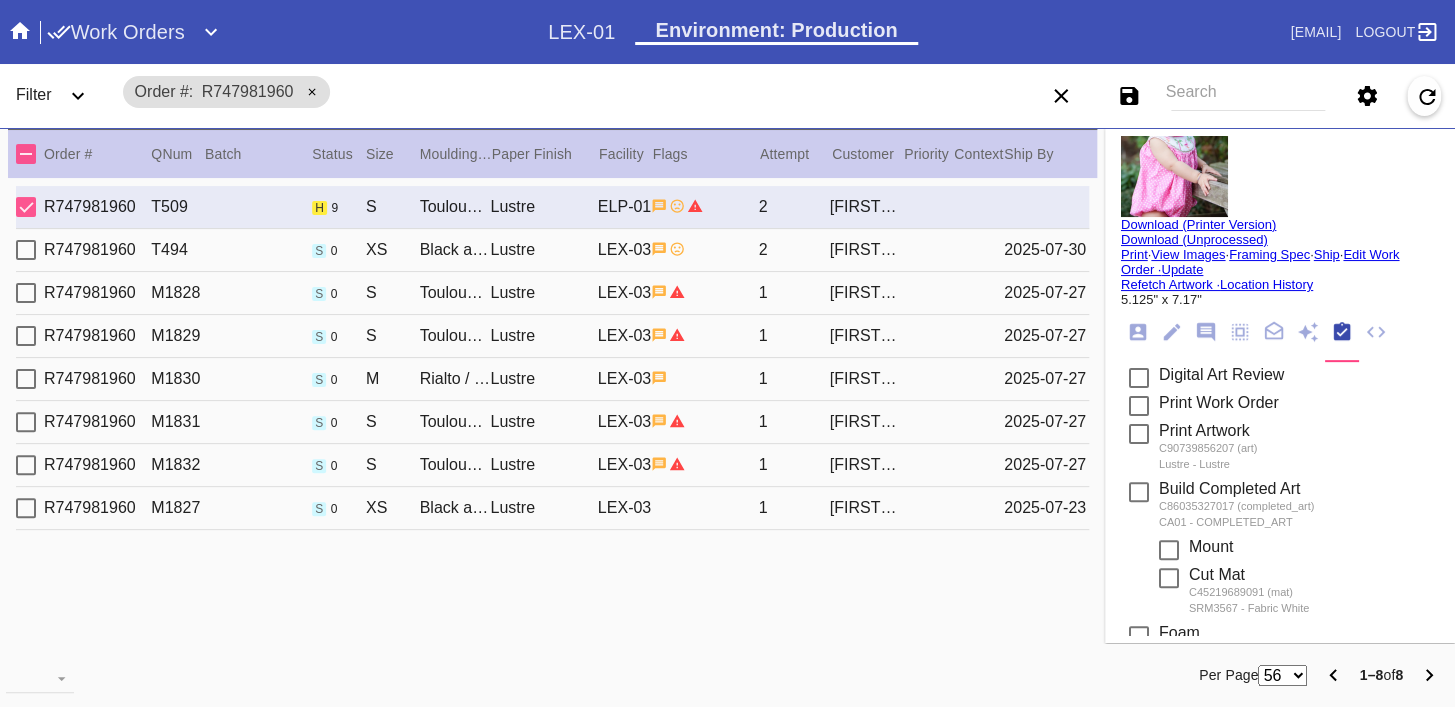 scroll, scrollTop: 161, scrollLeft: 0, axis: vertical 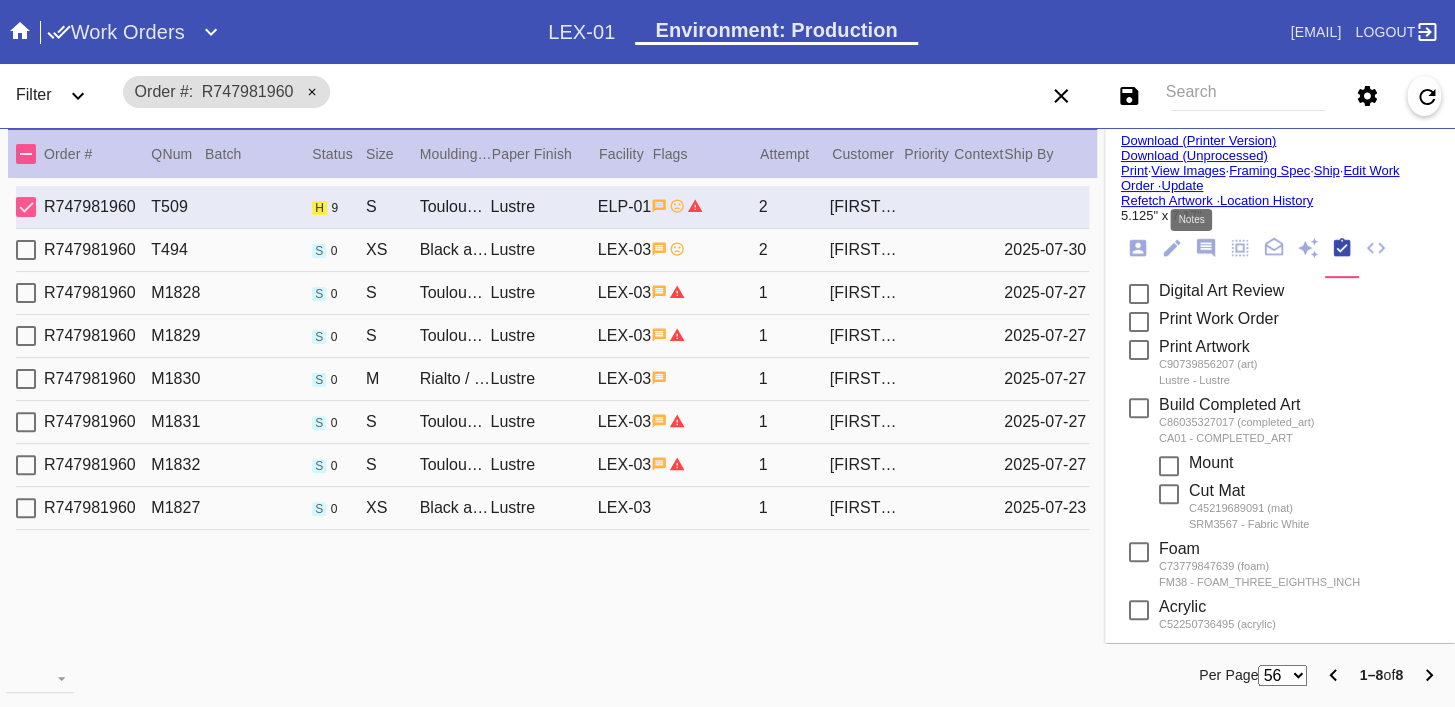 click 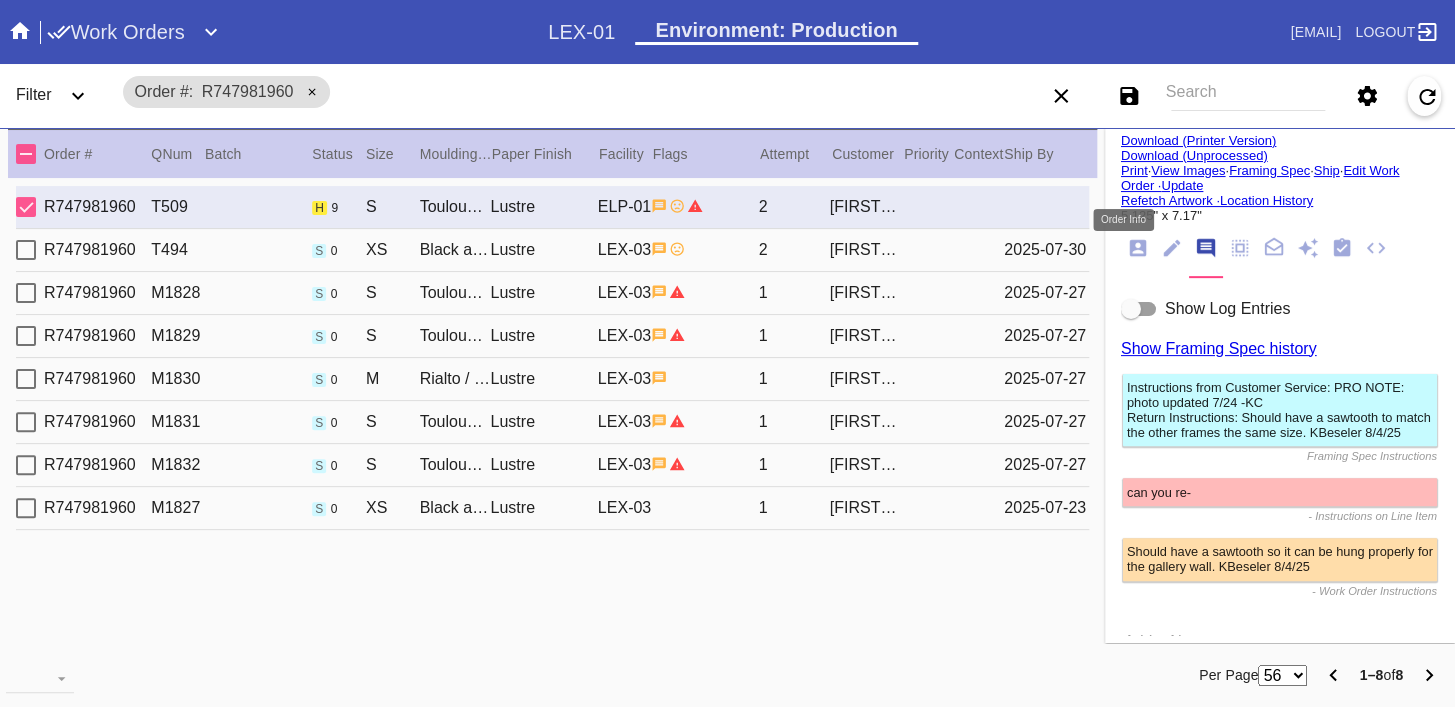 click 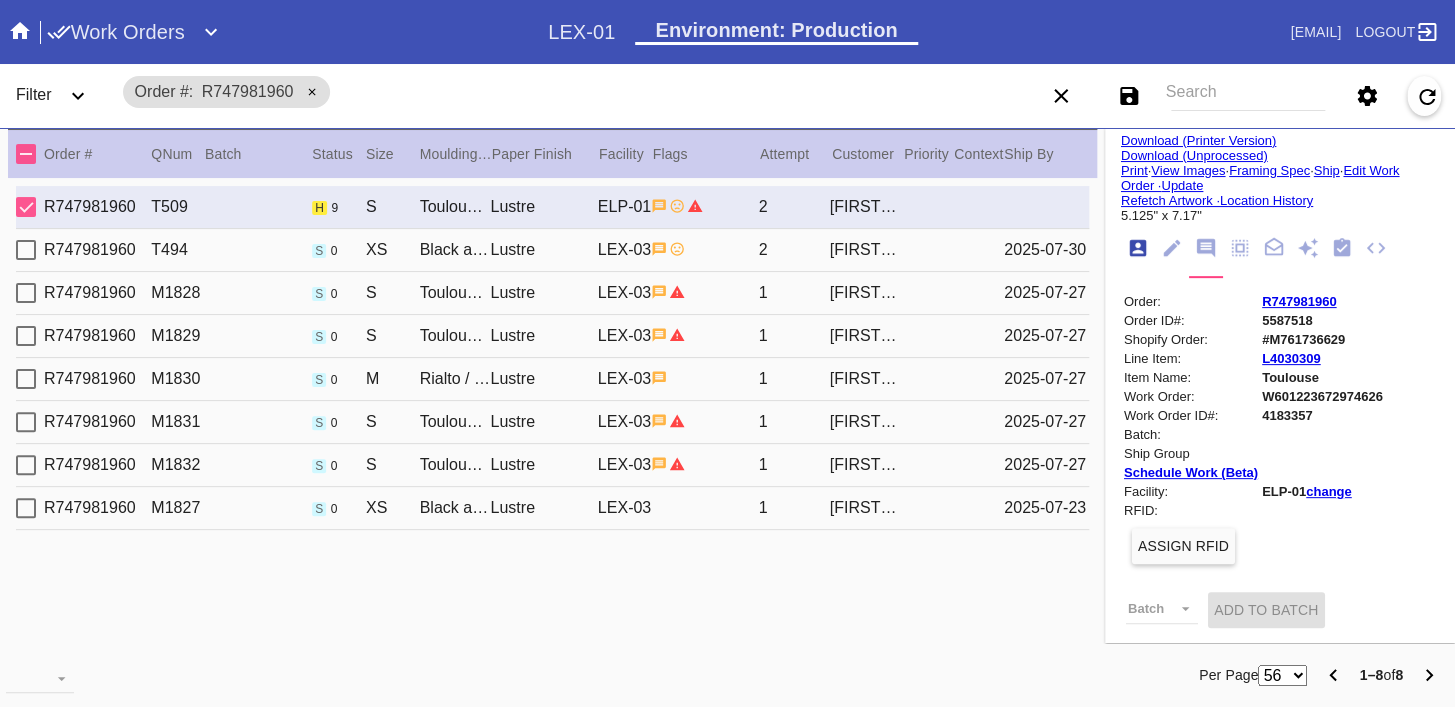 scroll, scrollTop: 24, scrollLeft: 0, axis: vertical 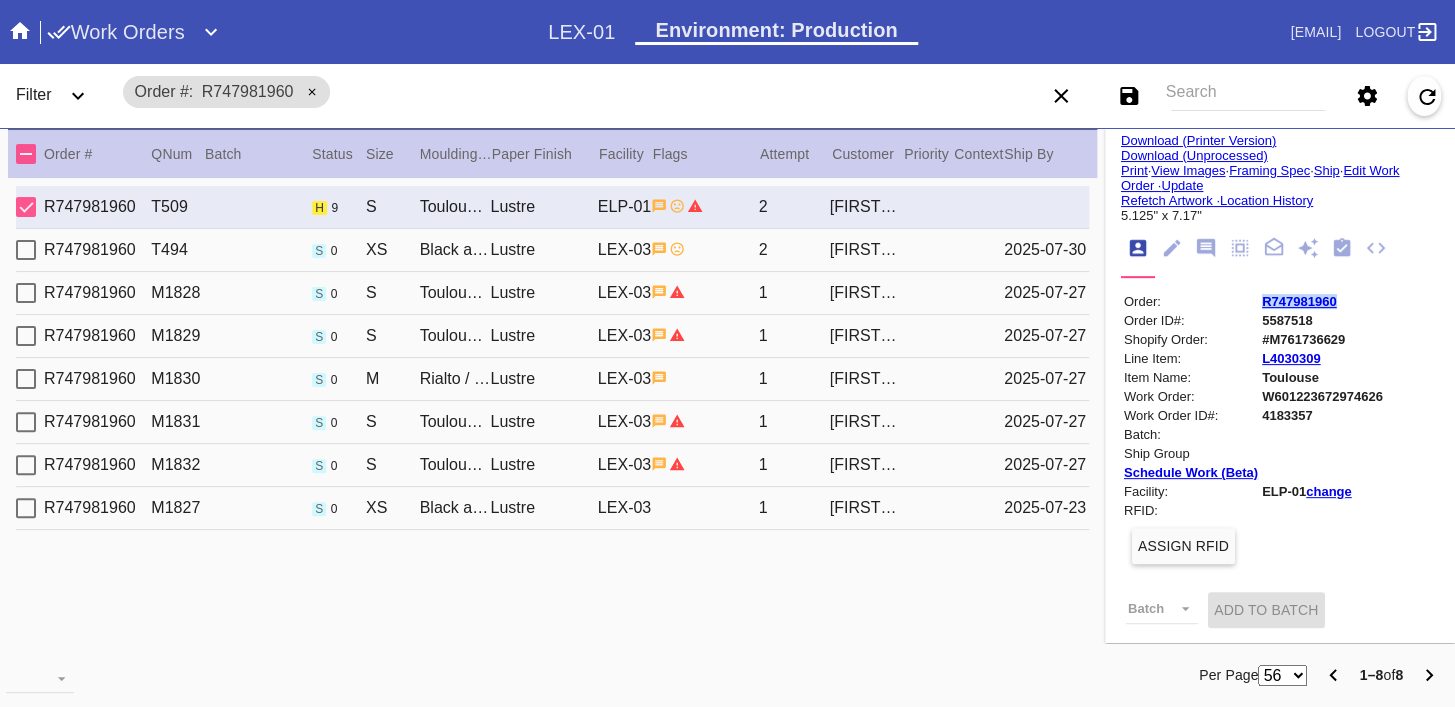 copy on "R747981960" 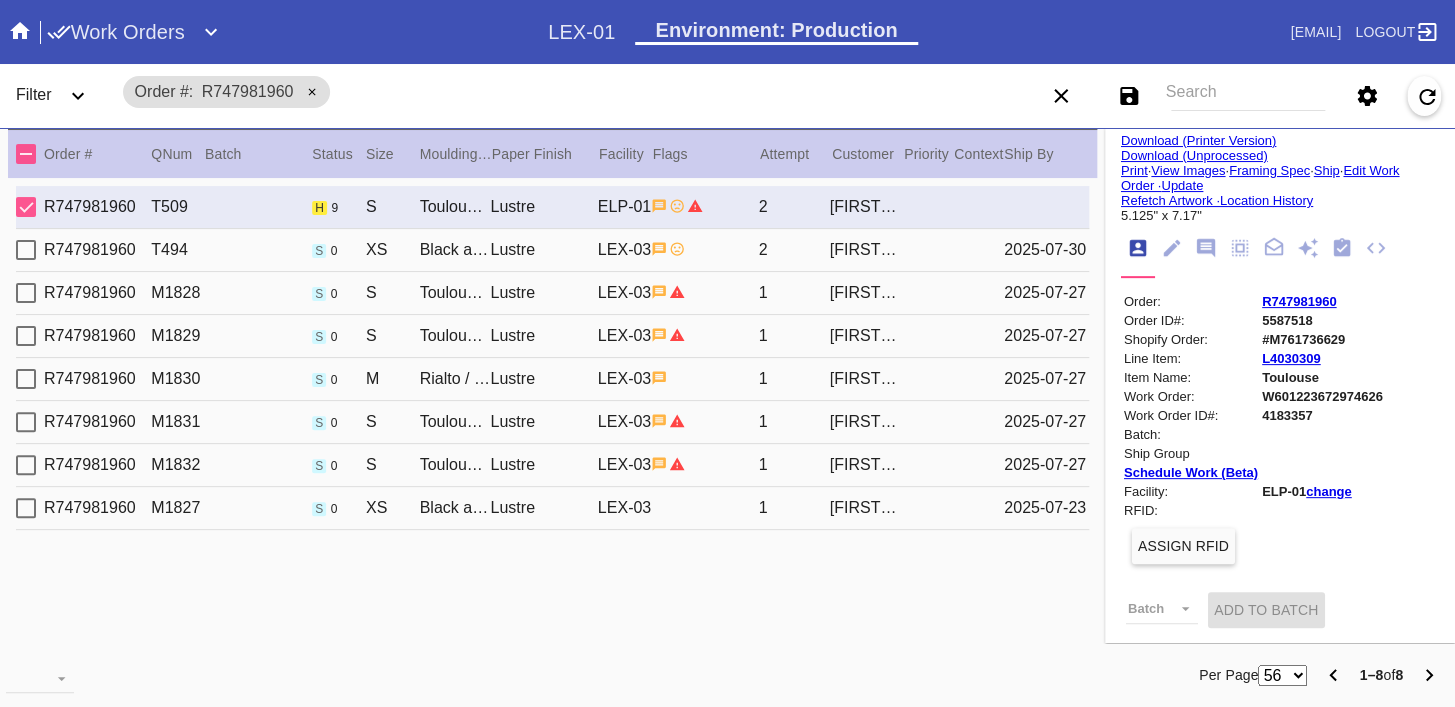 click on "W601223672974626" at bounding box center [1322, 396] 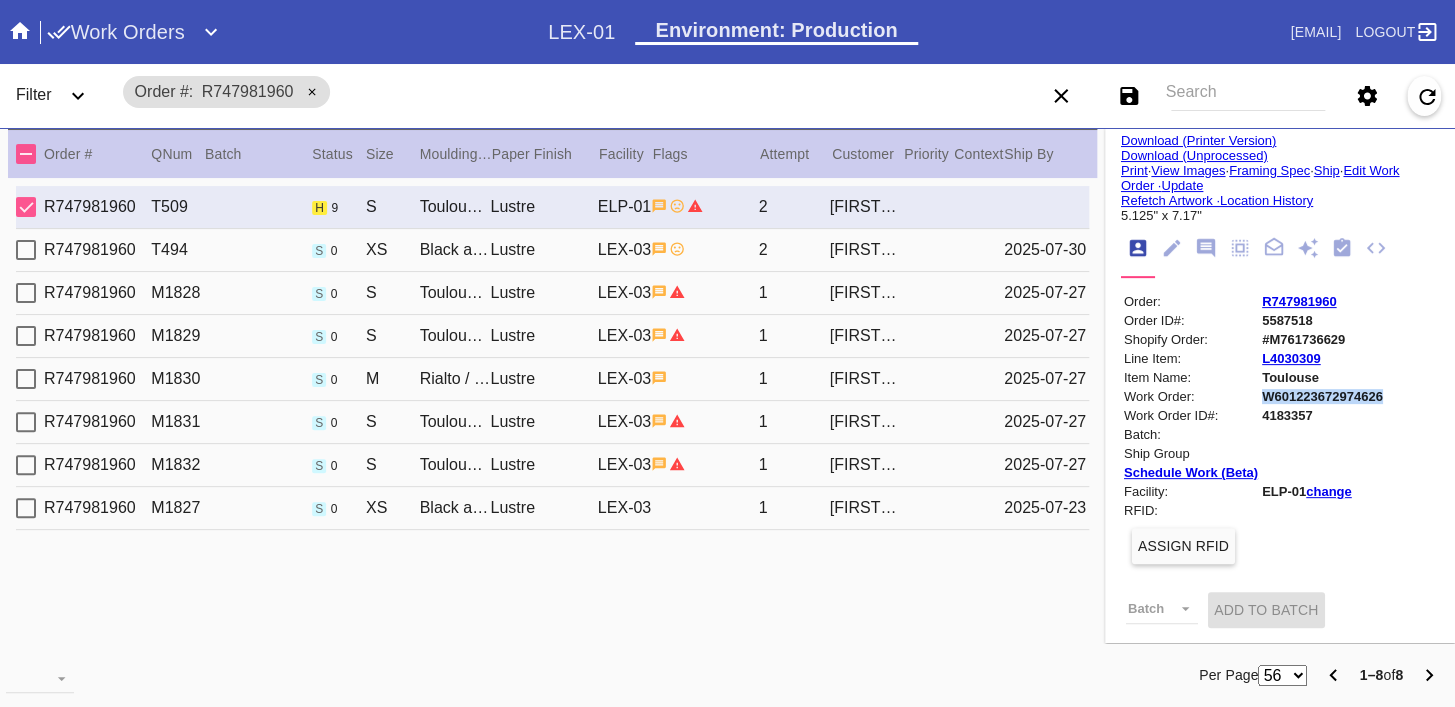 click on "W601223672974626" at bounding box center [1322, 396] 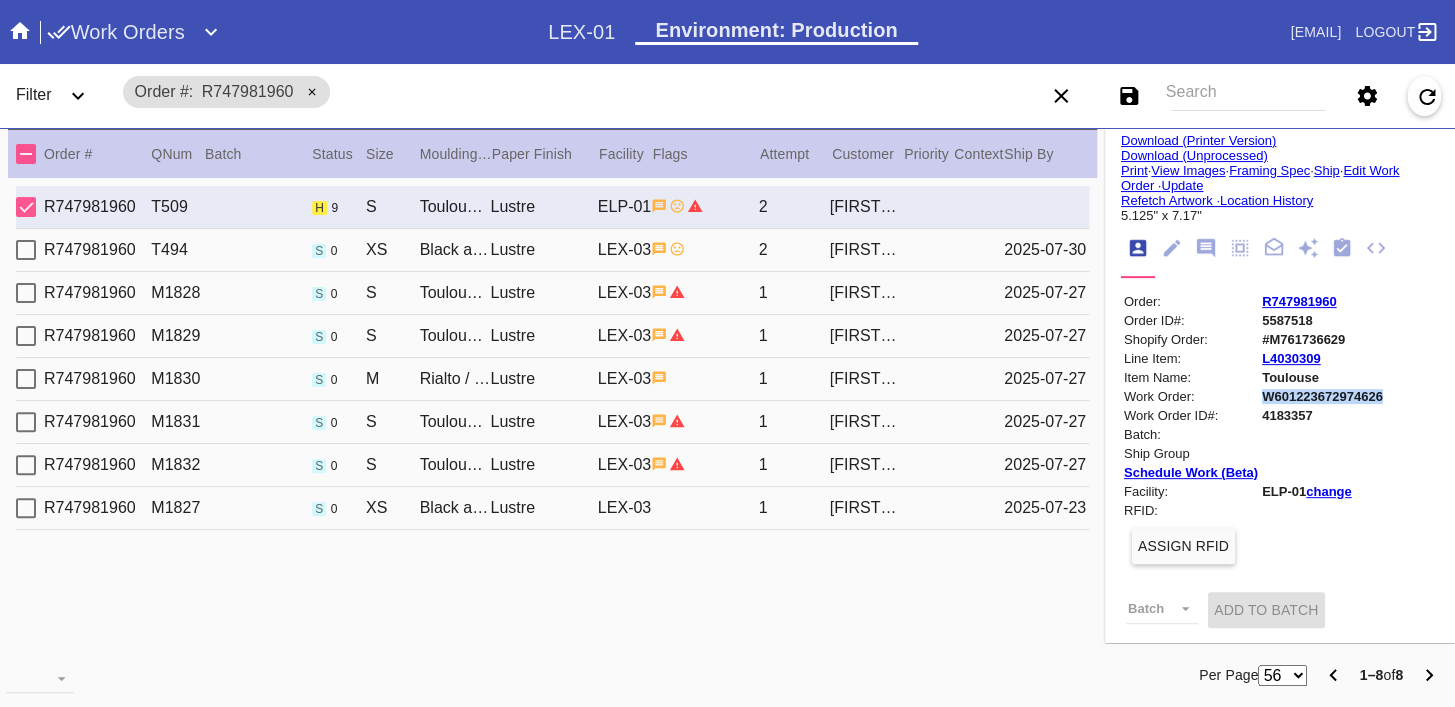 copy on "W601223672974626" 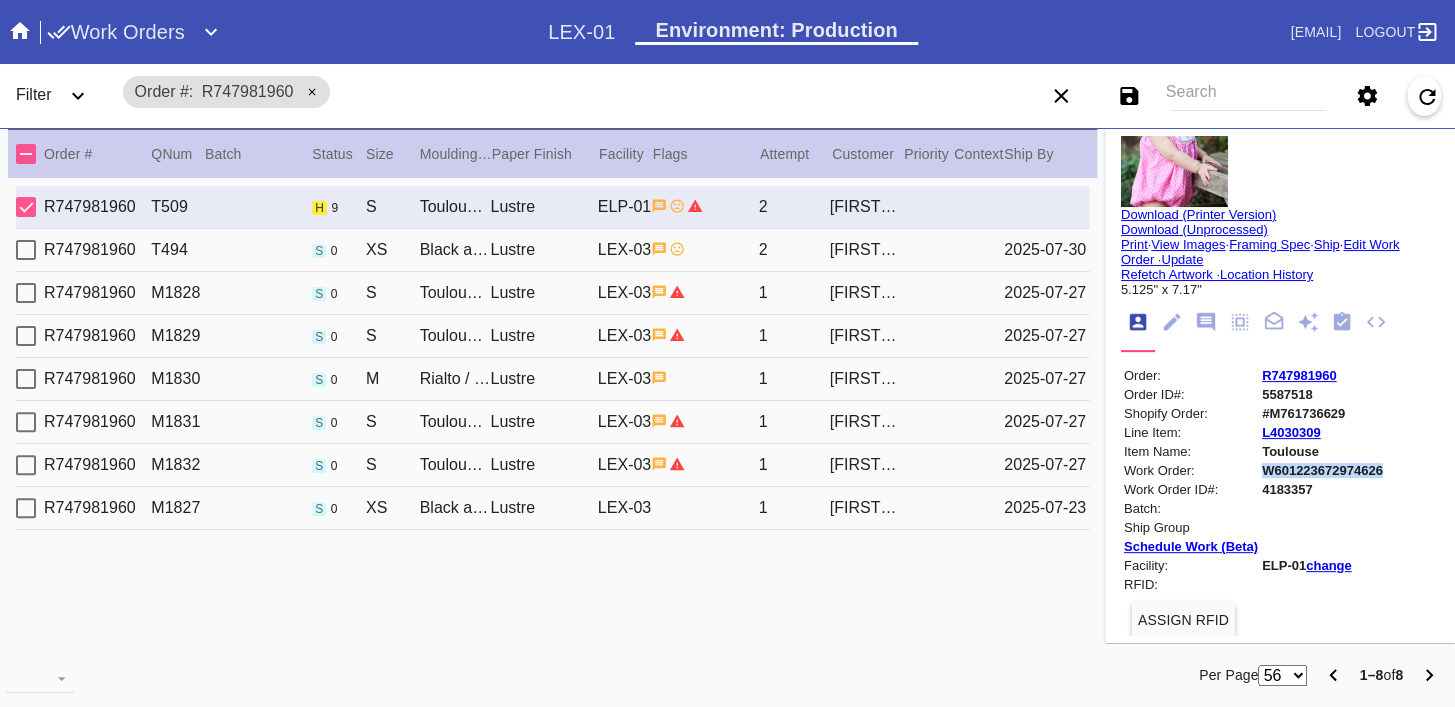 scroll, scrollTop: 0, scrollLeft: 0, axis: both 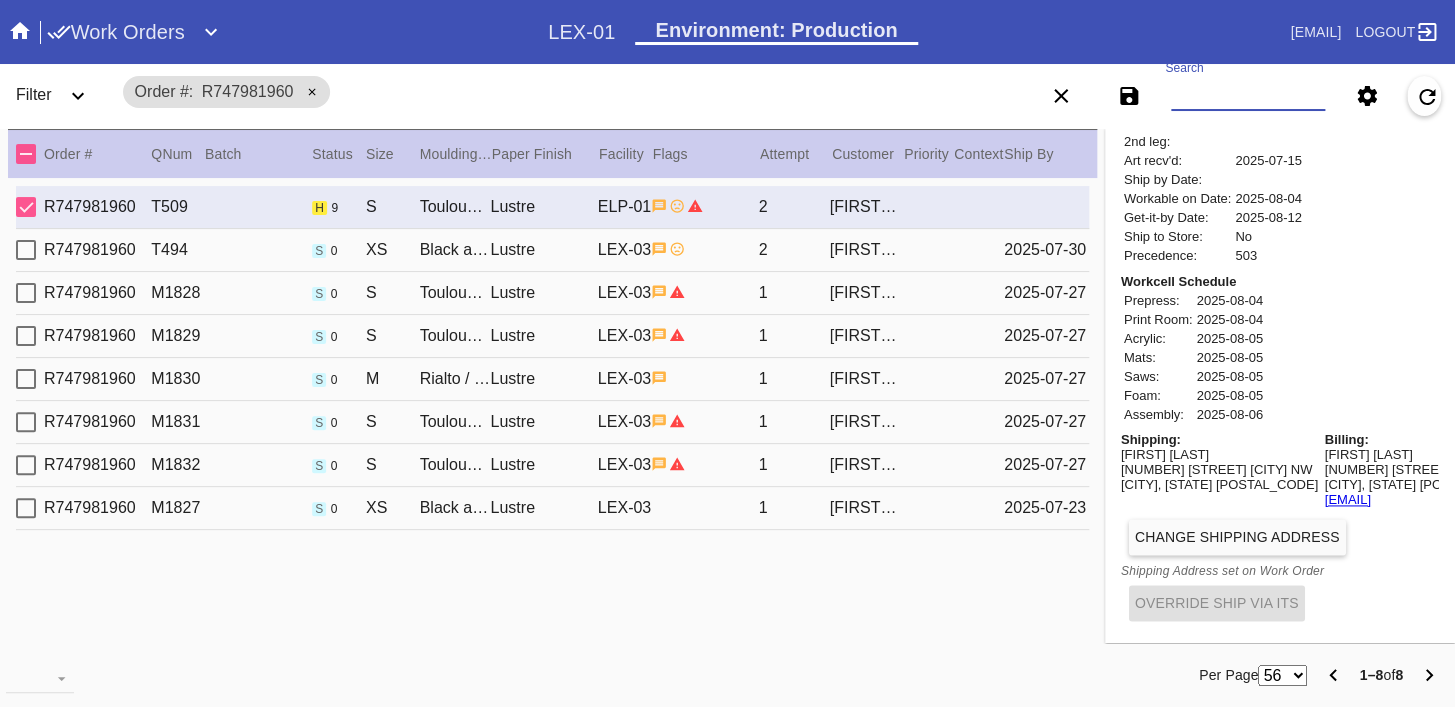 click on "Search" at bounding box center [1248, 96] 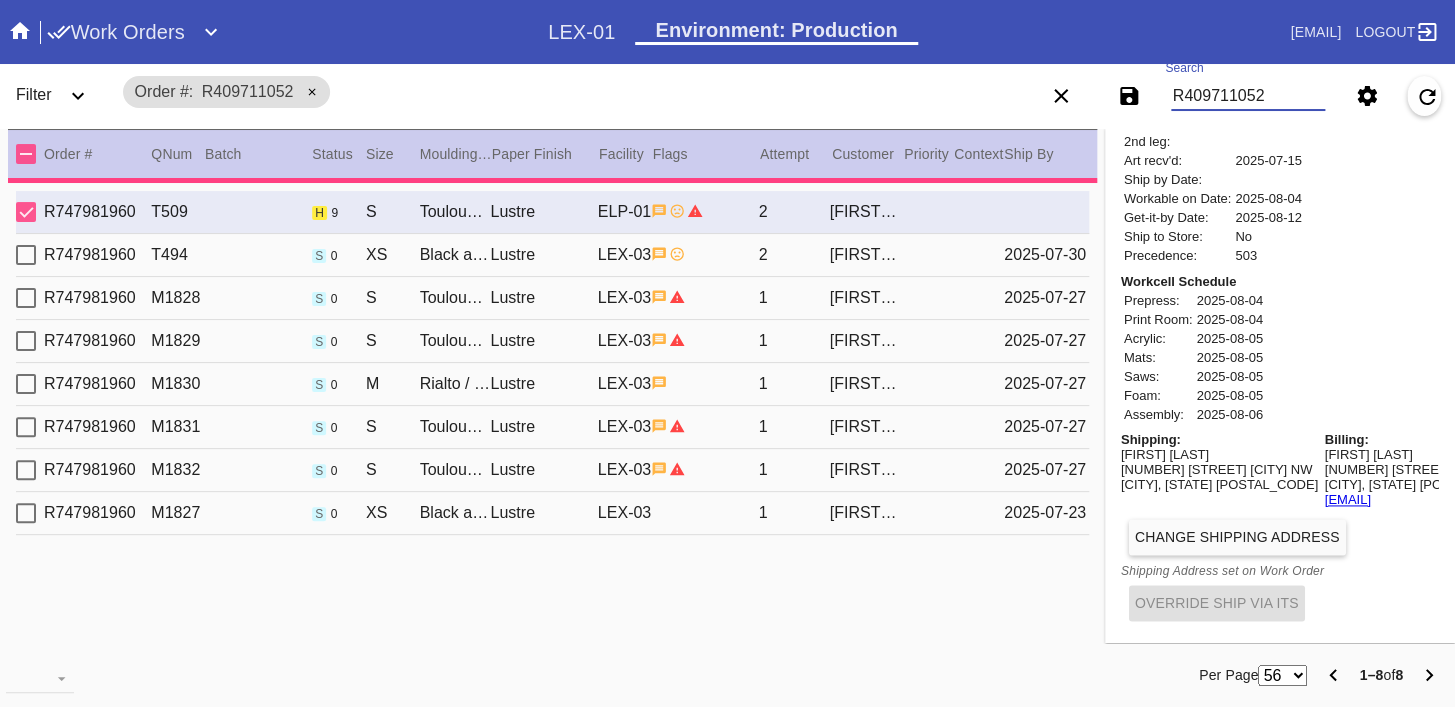 type 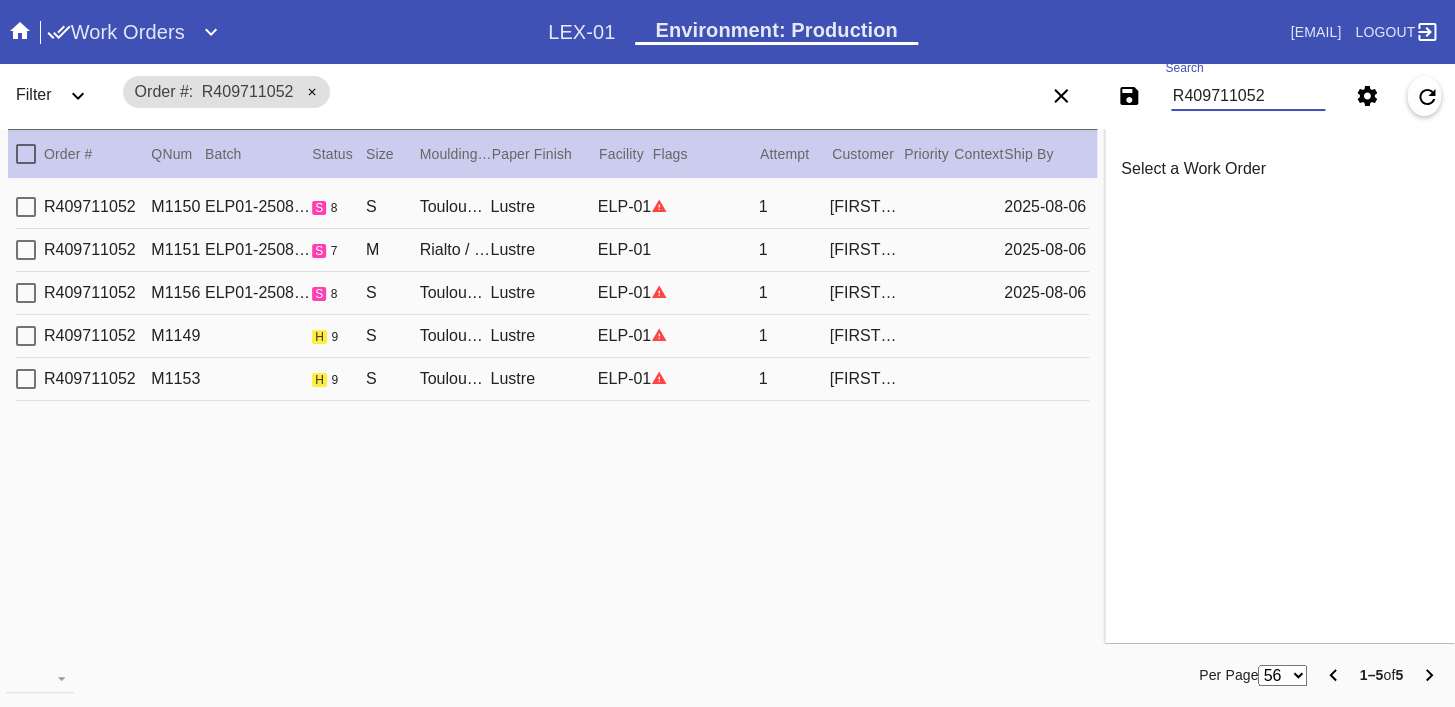 scroll, scrollTop: 0, scrollLeft: 0, axis: both 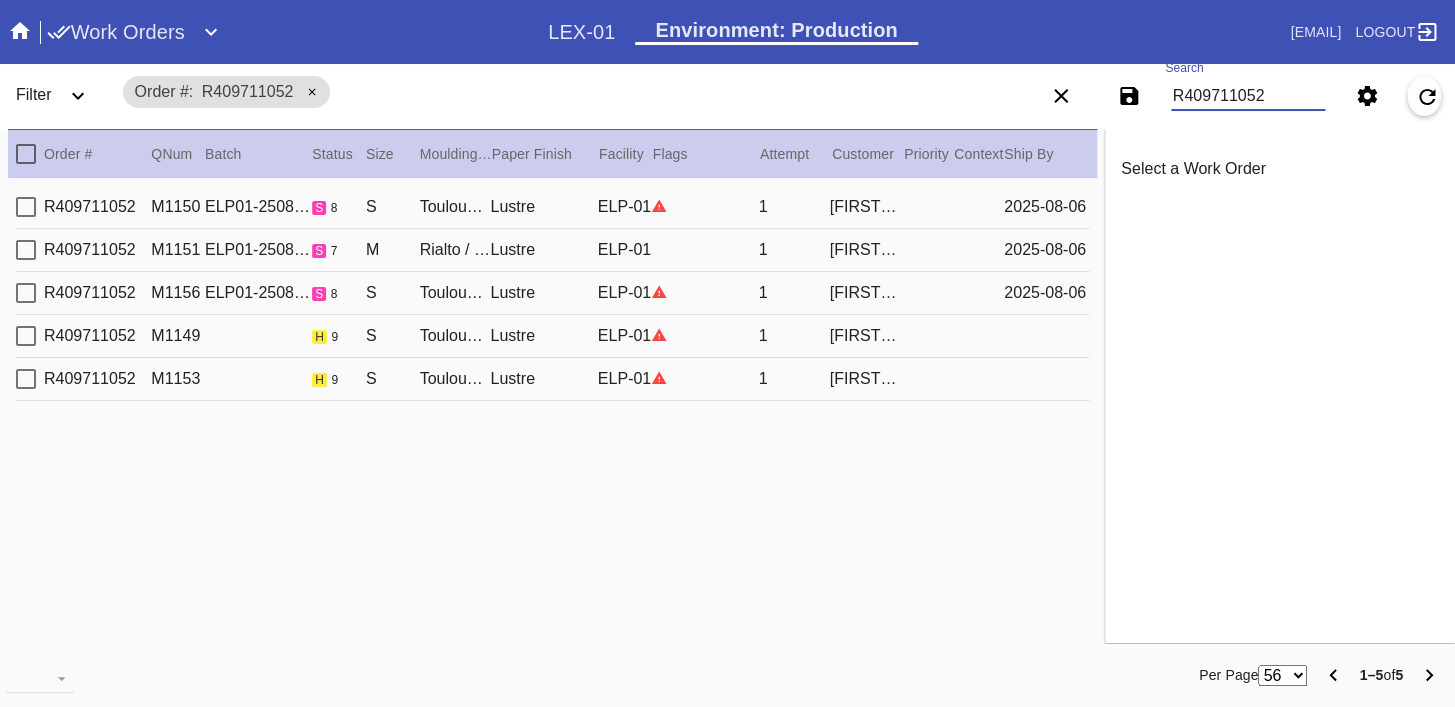 type on "R409711052" 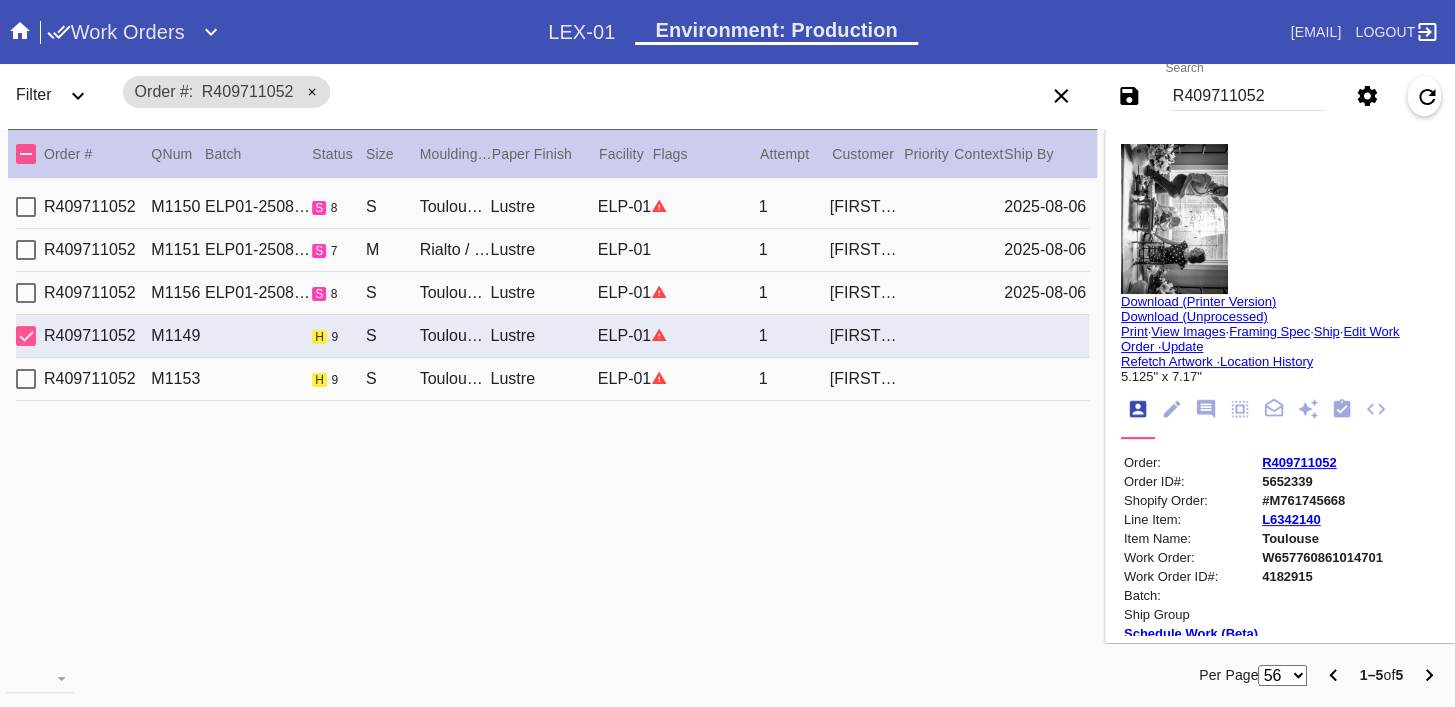 click on "R409711052 M1153 h   9 S Toulouse / Fabric White Lustre ELP-01 1 [FIRST] [LAST]" at bounding box center (552, 379) 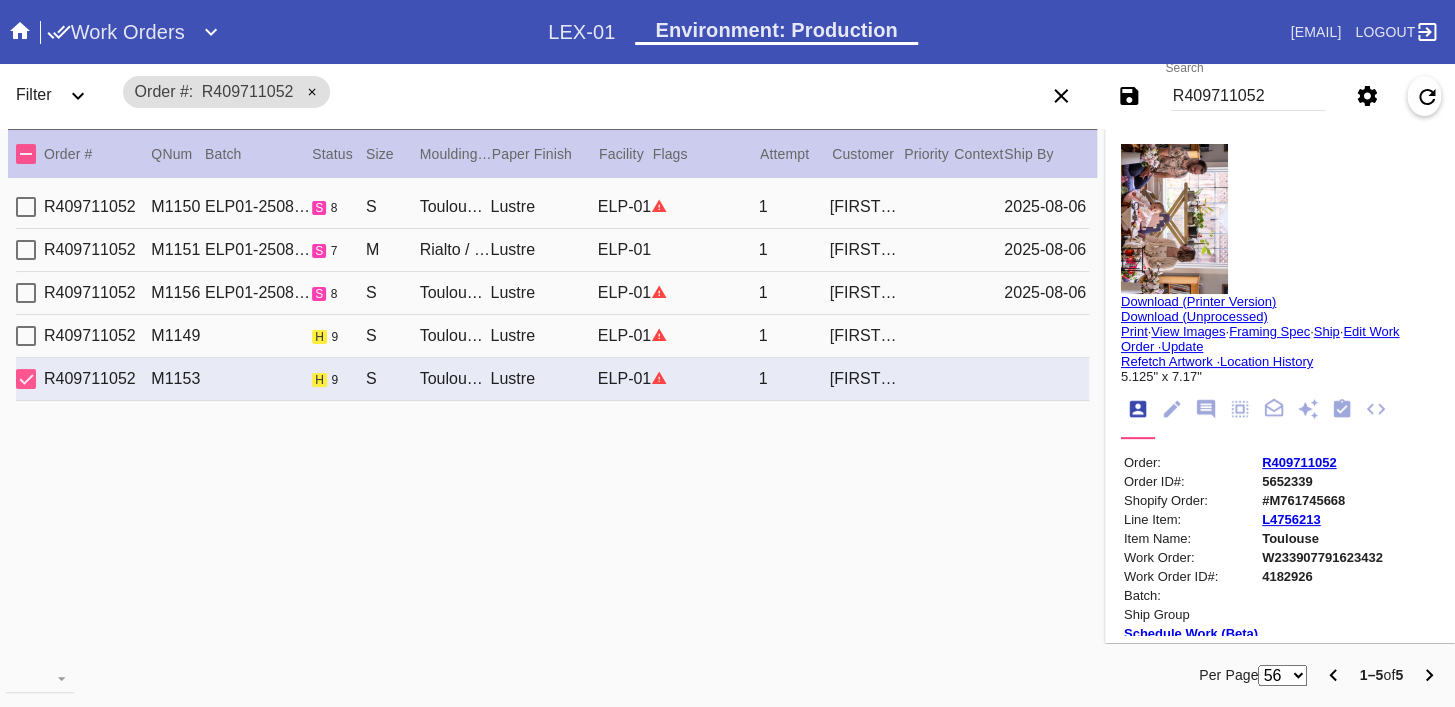 click at bounding box center (1174, 219) 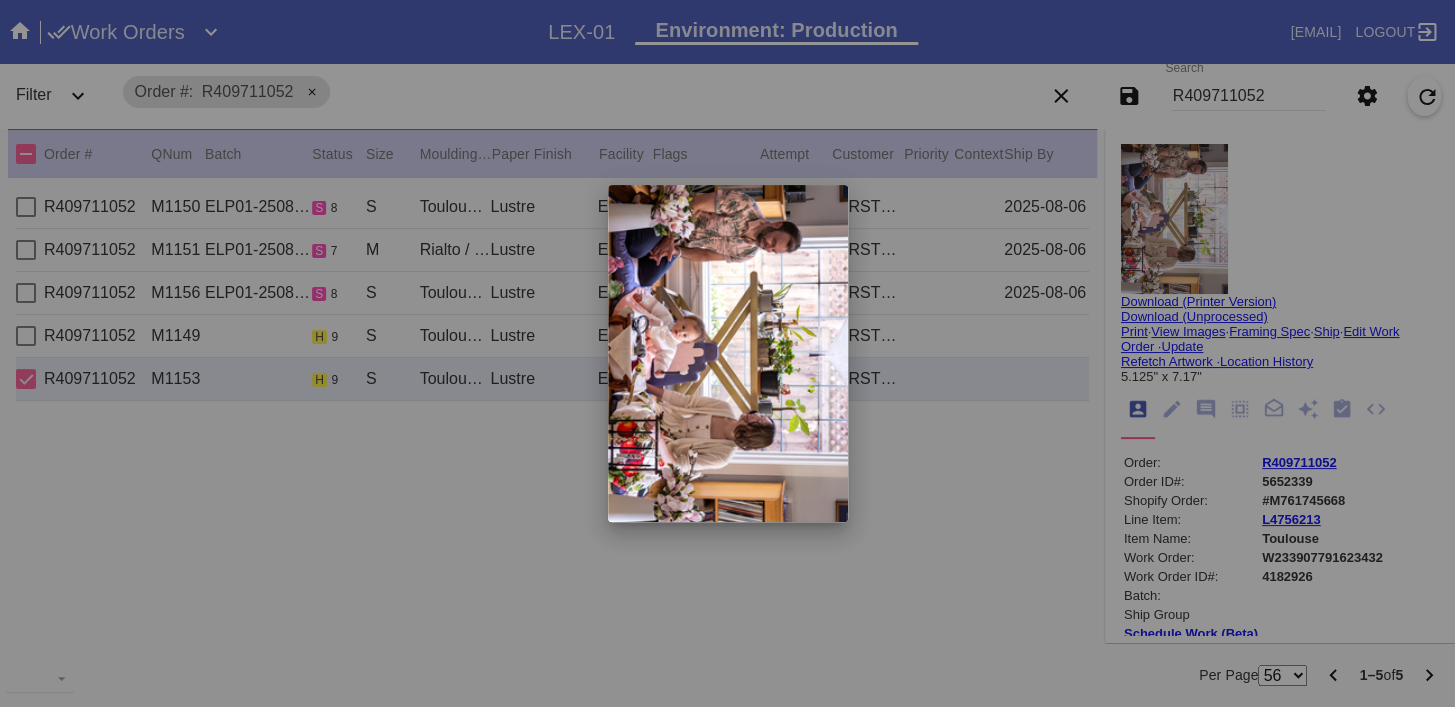 click at bounding box center (727, 353) 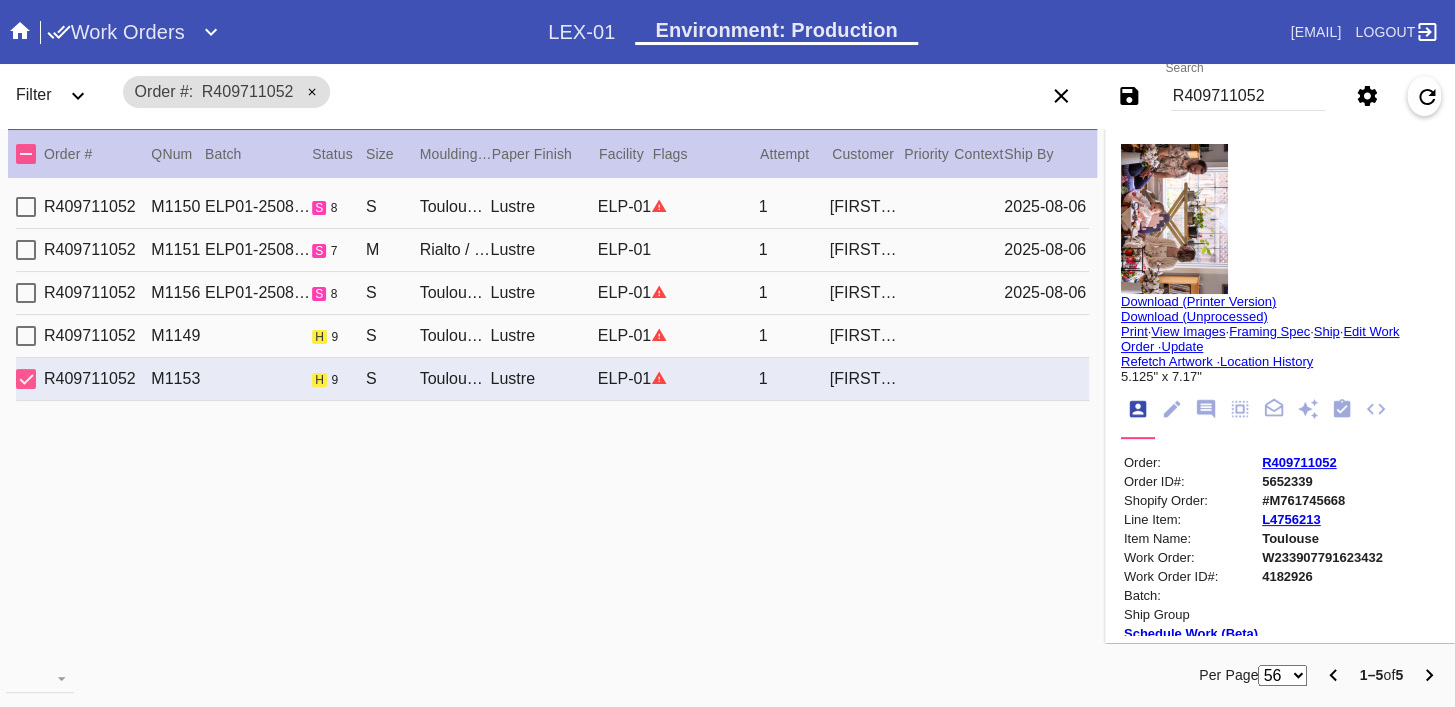 click on "R409711052 M1150 ELP01-250804-027 s   8 S Toulouse / Fabric White Lustre ELP-01 1 [FIRST] [LAST]
2025-08-06" at bounding box center (552, 207) 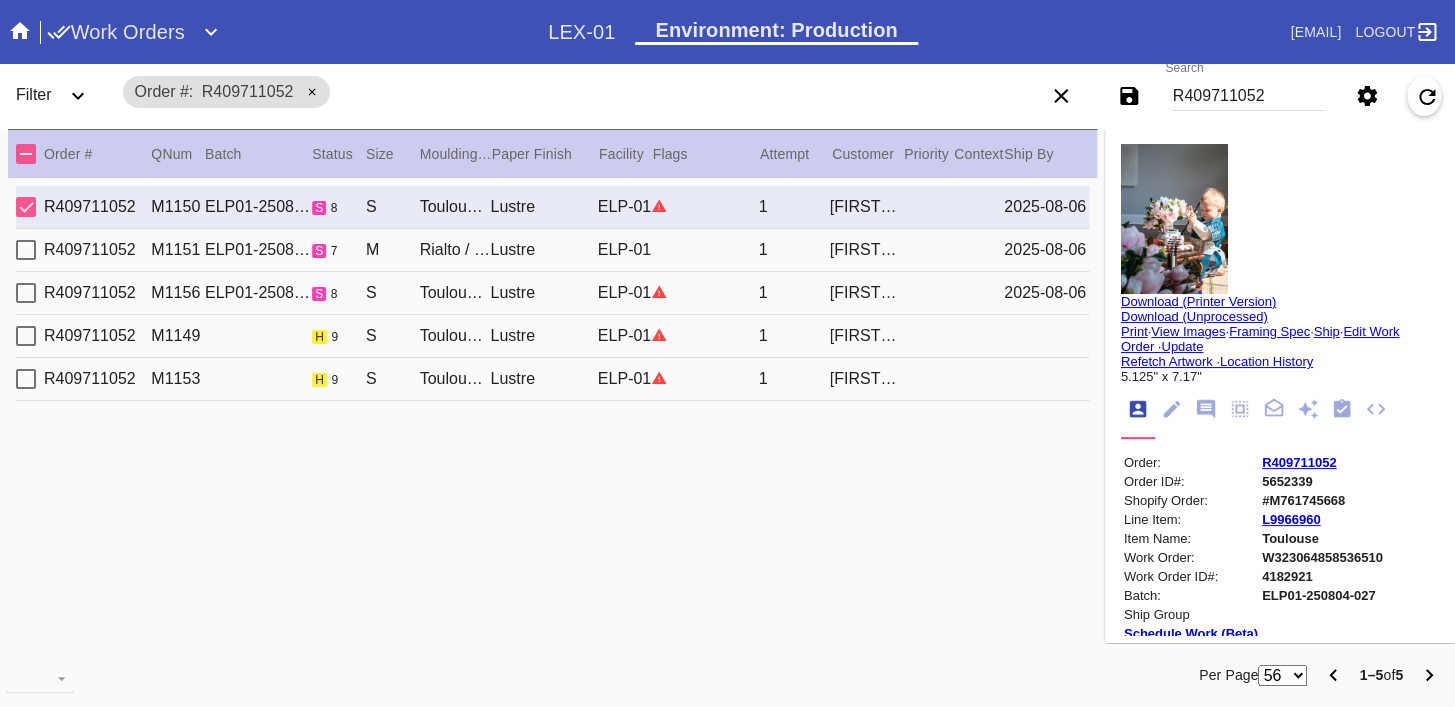 click on "R409711052" at bounding box center (1299, 462) 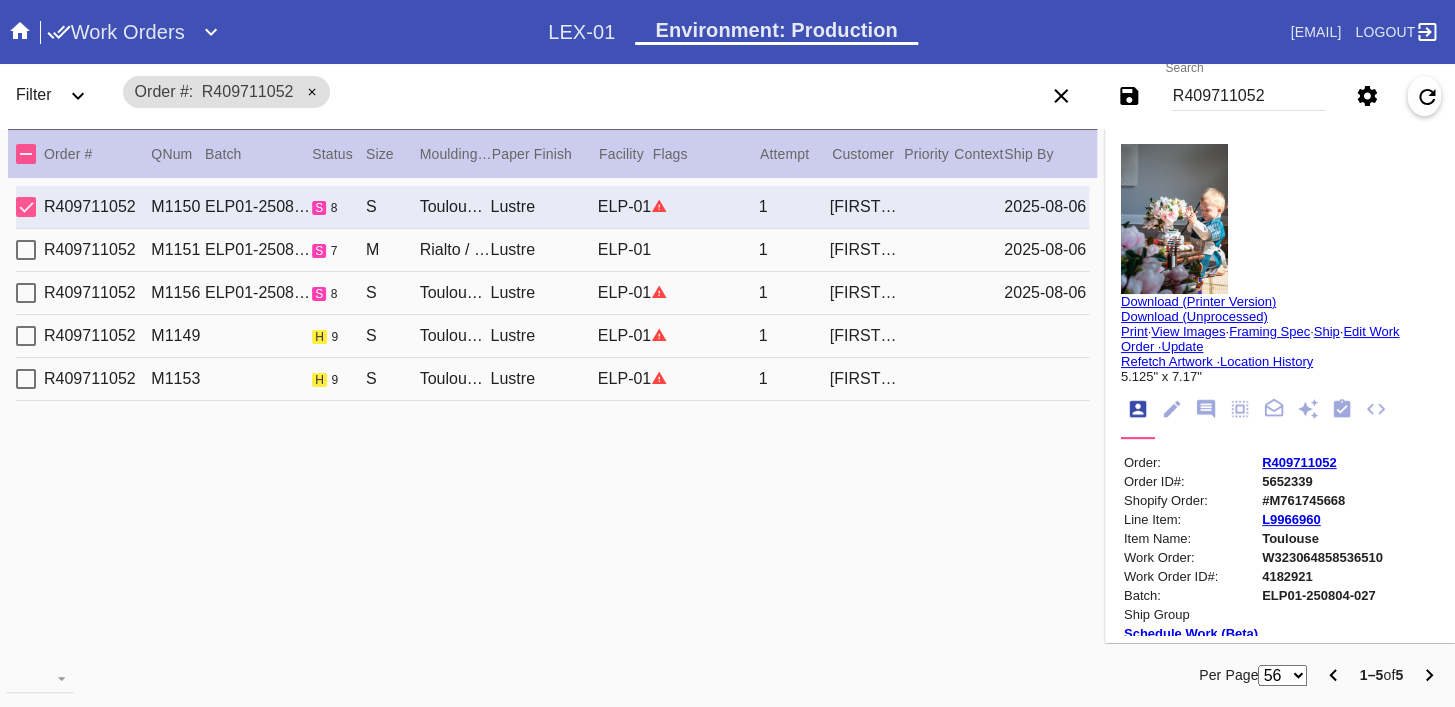 click on "1" at bounding box center (794, 336) 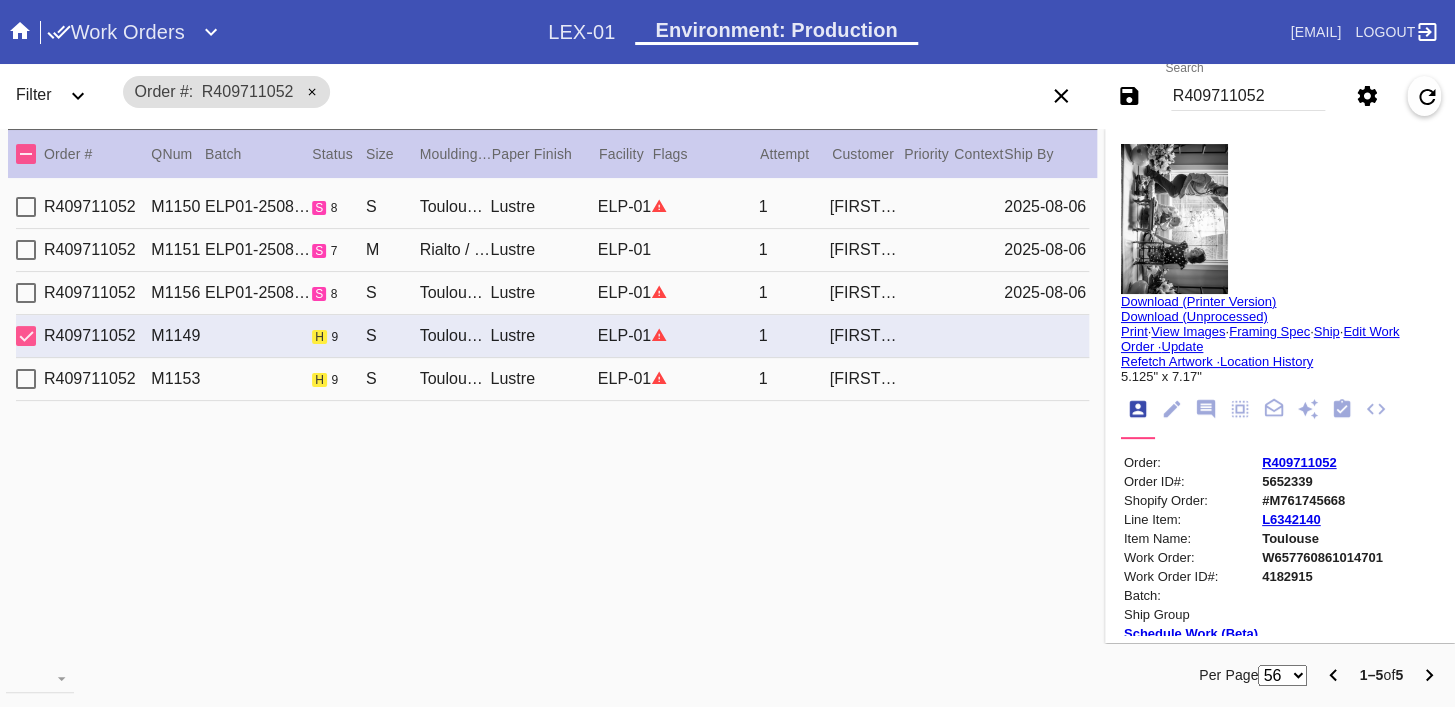 click on "1" at bounding box center [794, 379] 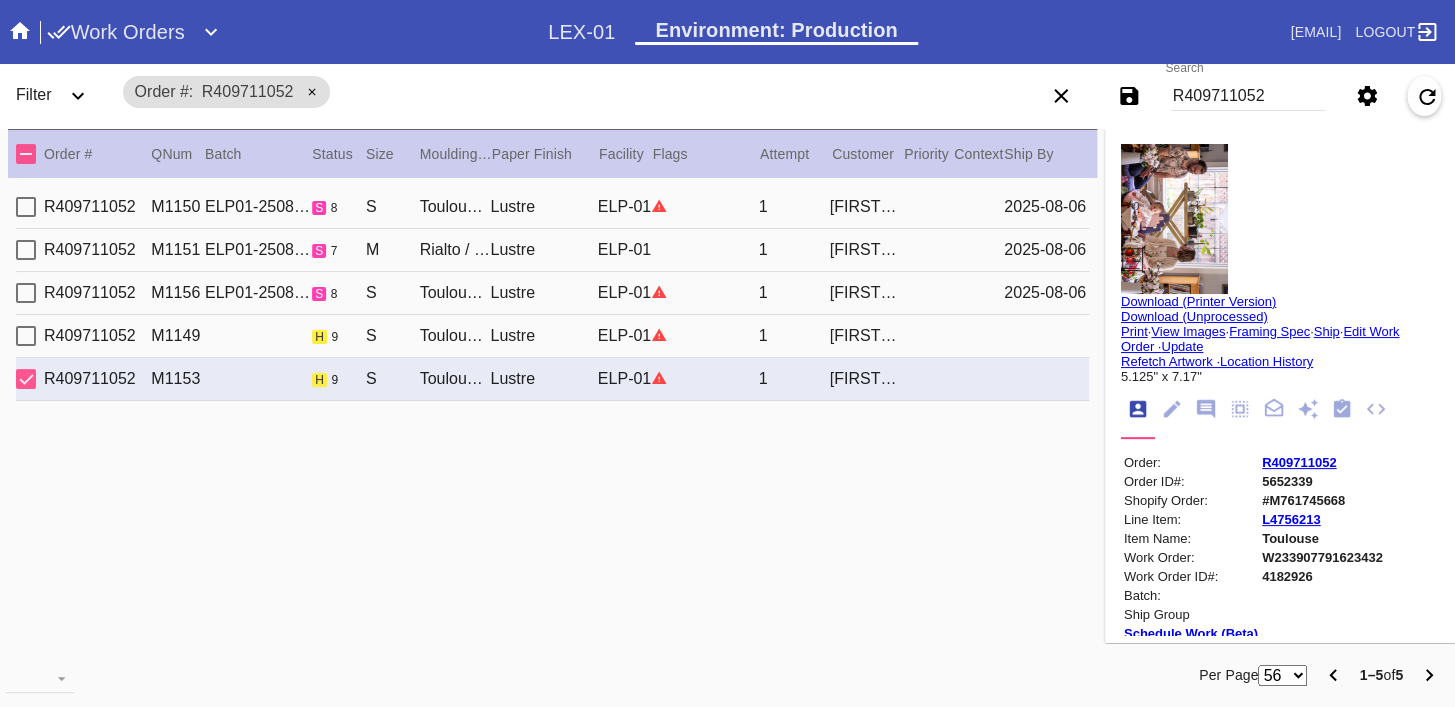 click at bounding box center (1174, 219) 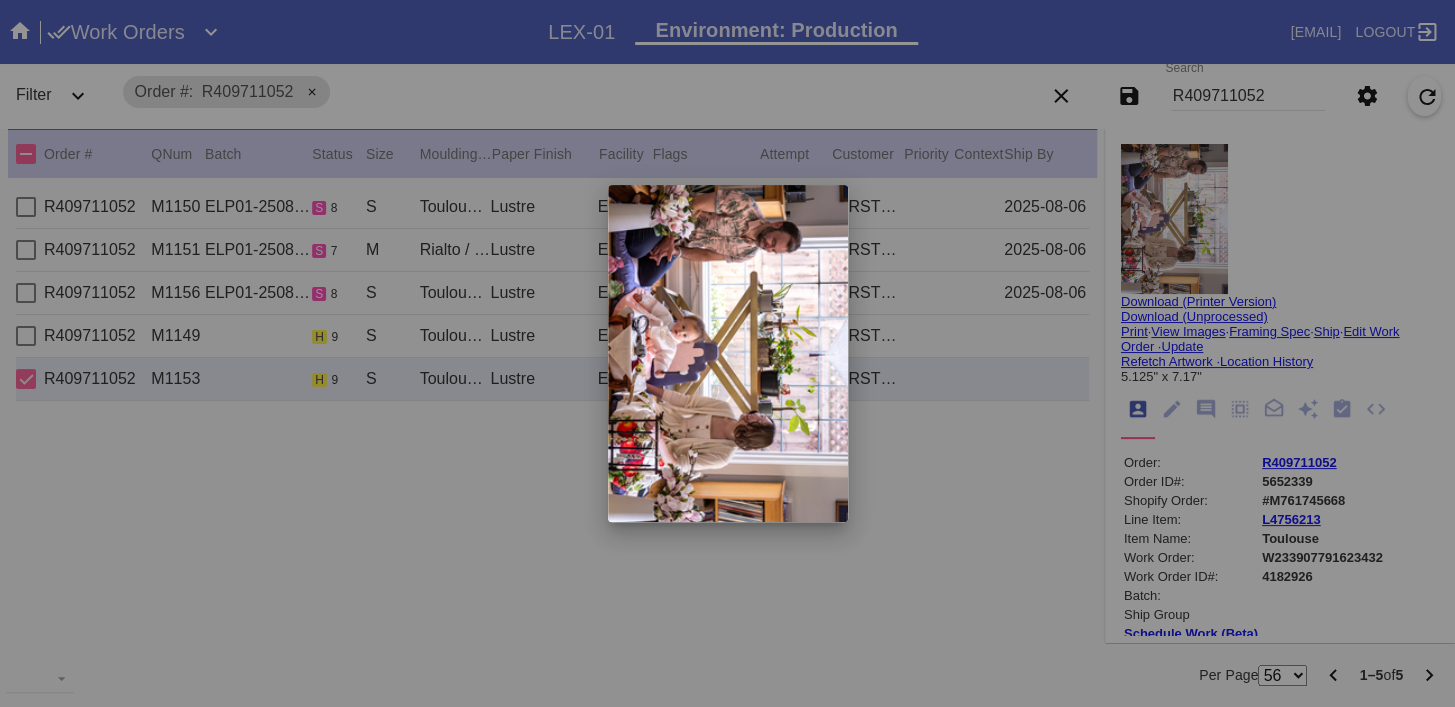 click at bounding box center (727, 353) 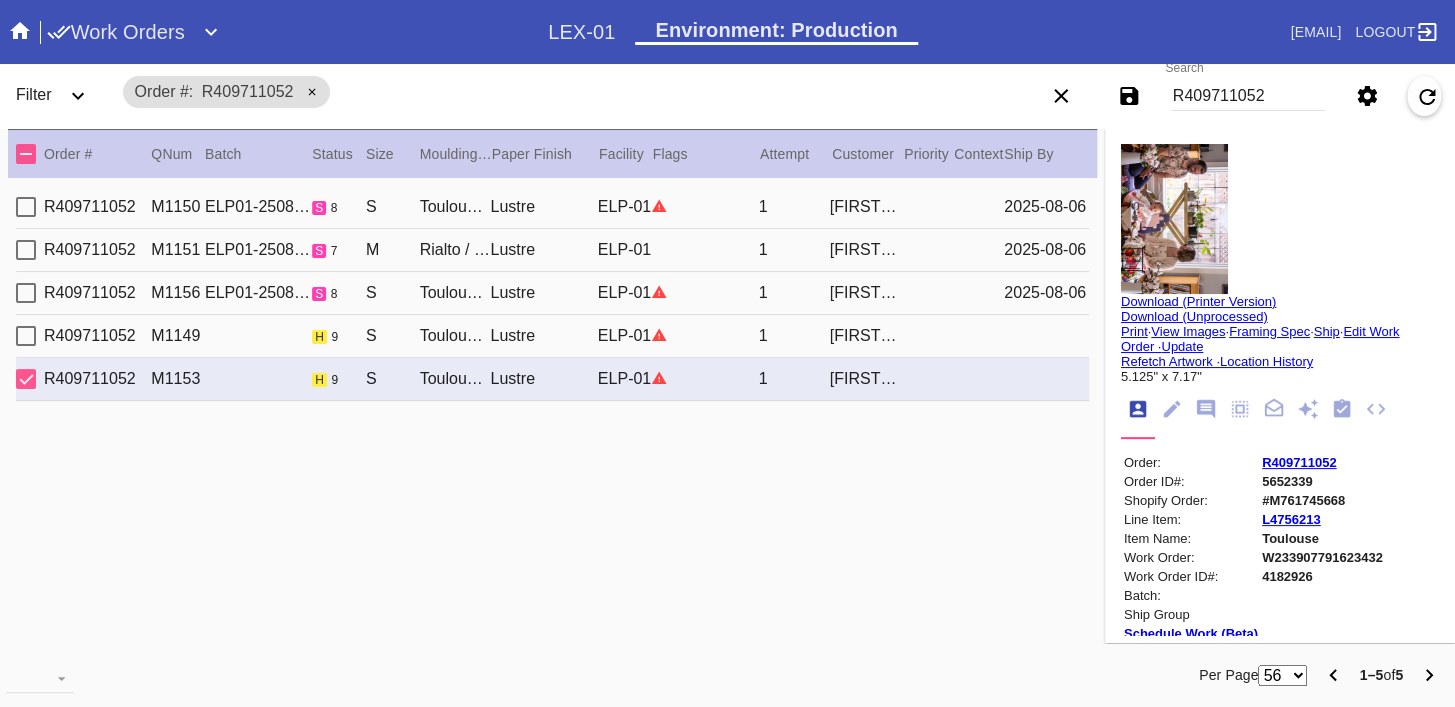 click on "R409711052 M1149 h   9 S Toulouse / Fabric White Lustre ELP-01 1 [FIRST] [LAST]" at bounding box center (552, 336) 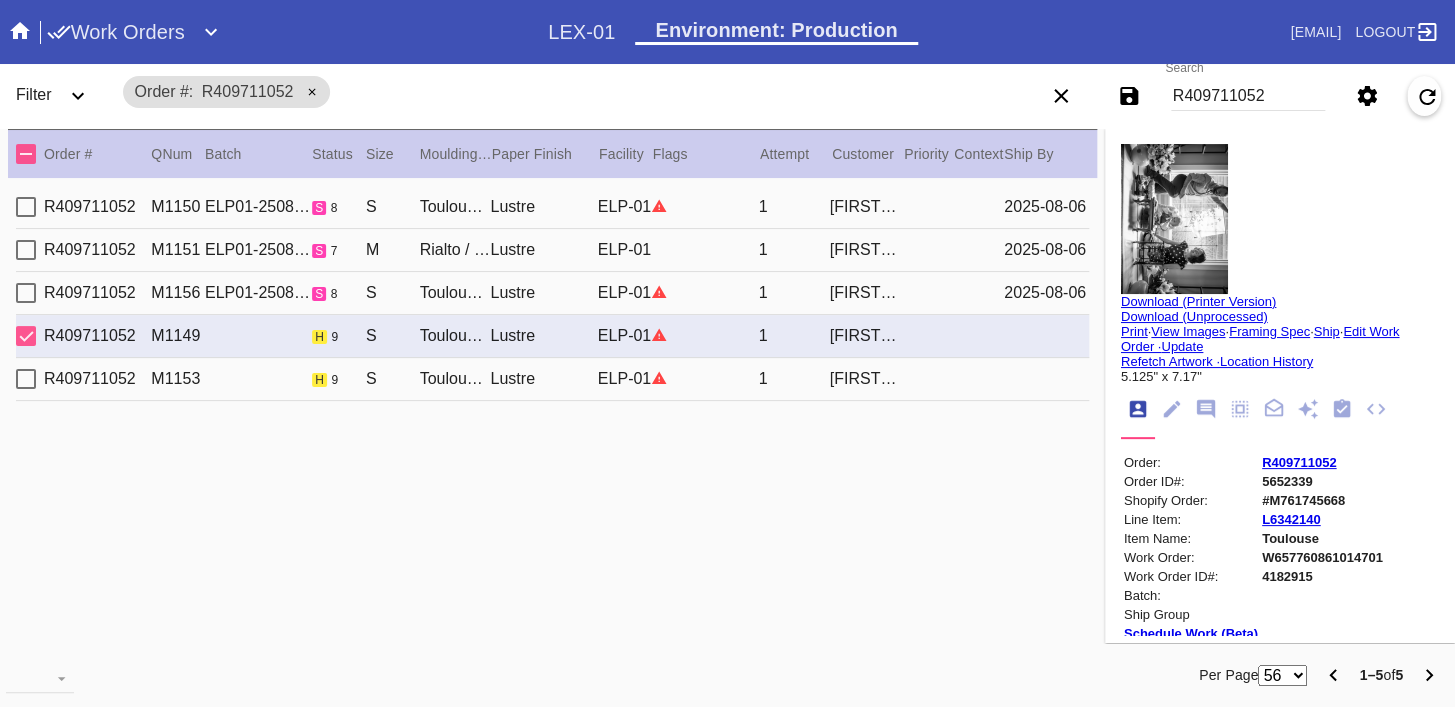 click at bounding box center (1174, 219) 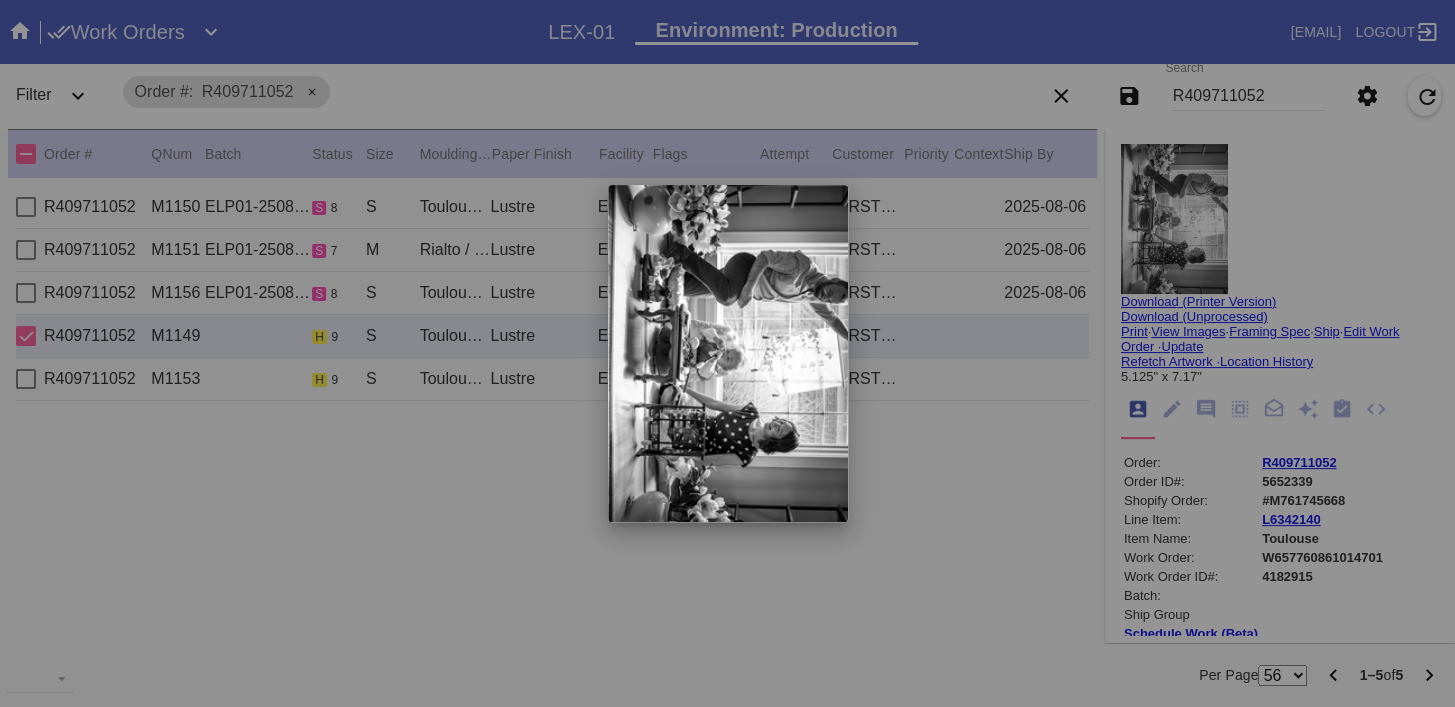 click at bounding box center [727, 353] 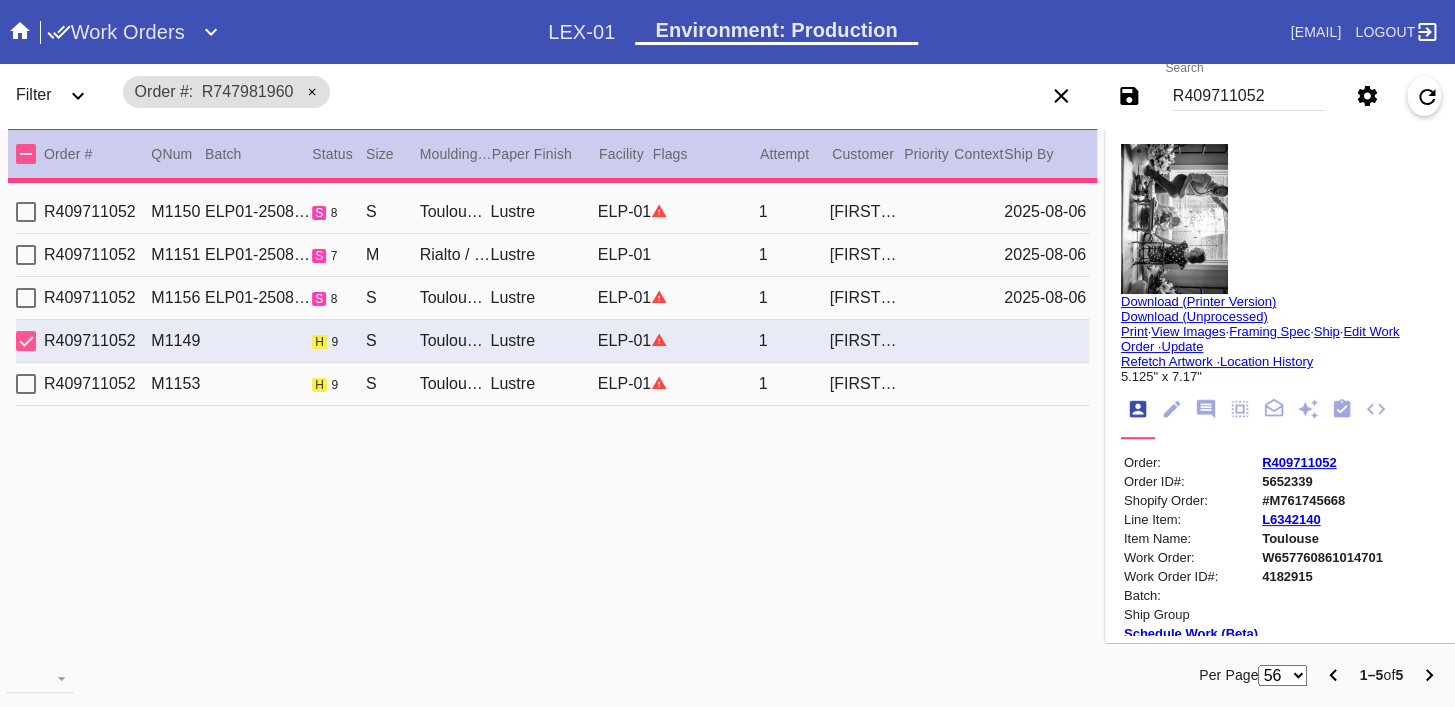 type 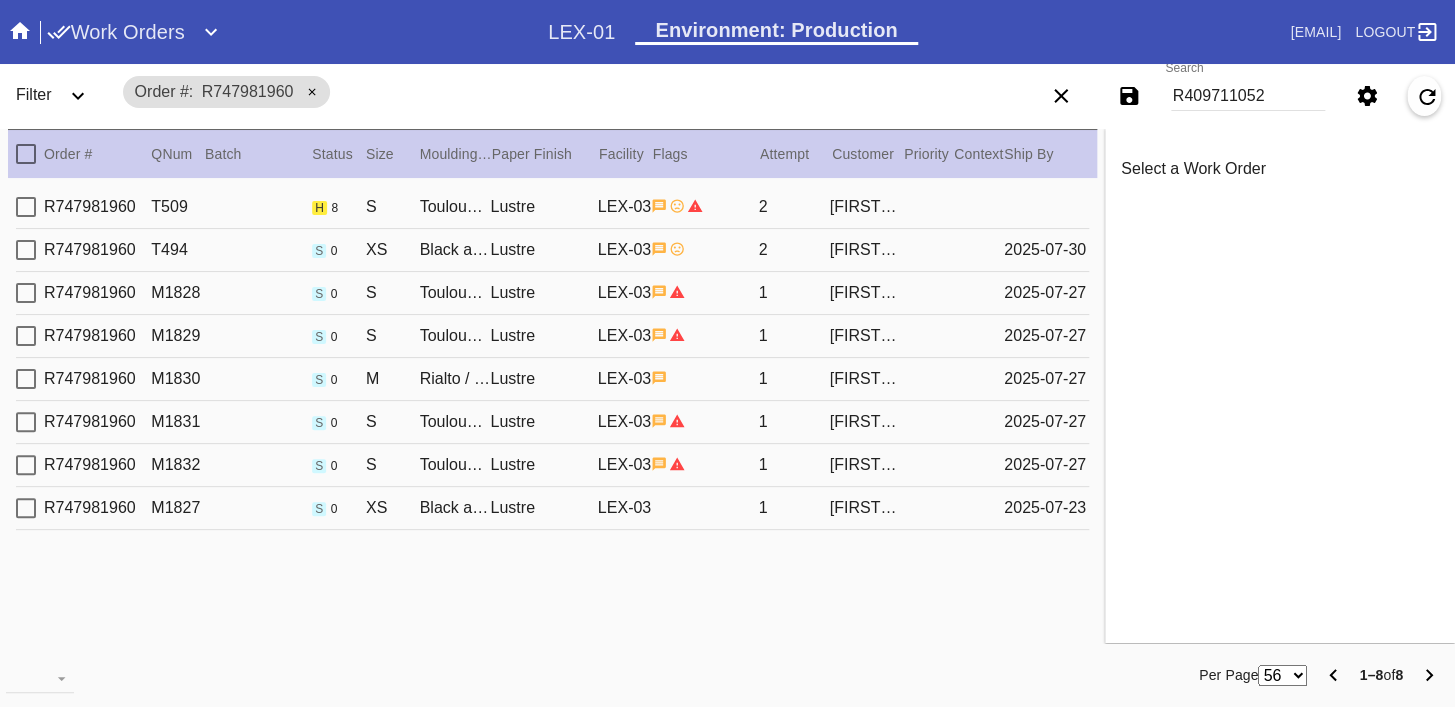 click on "R747981960 T509 h   8 S Toulouse / Fabric White Lustre LEX-03 2 [FIRST] [LAST]" at bounding box center (552, 207) 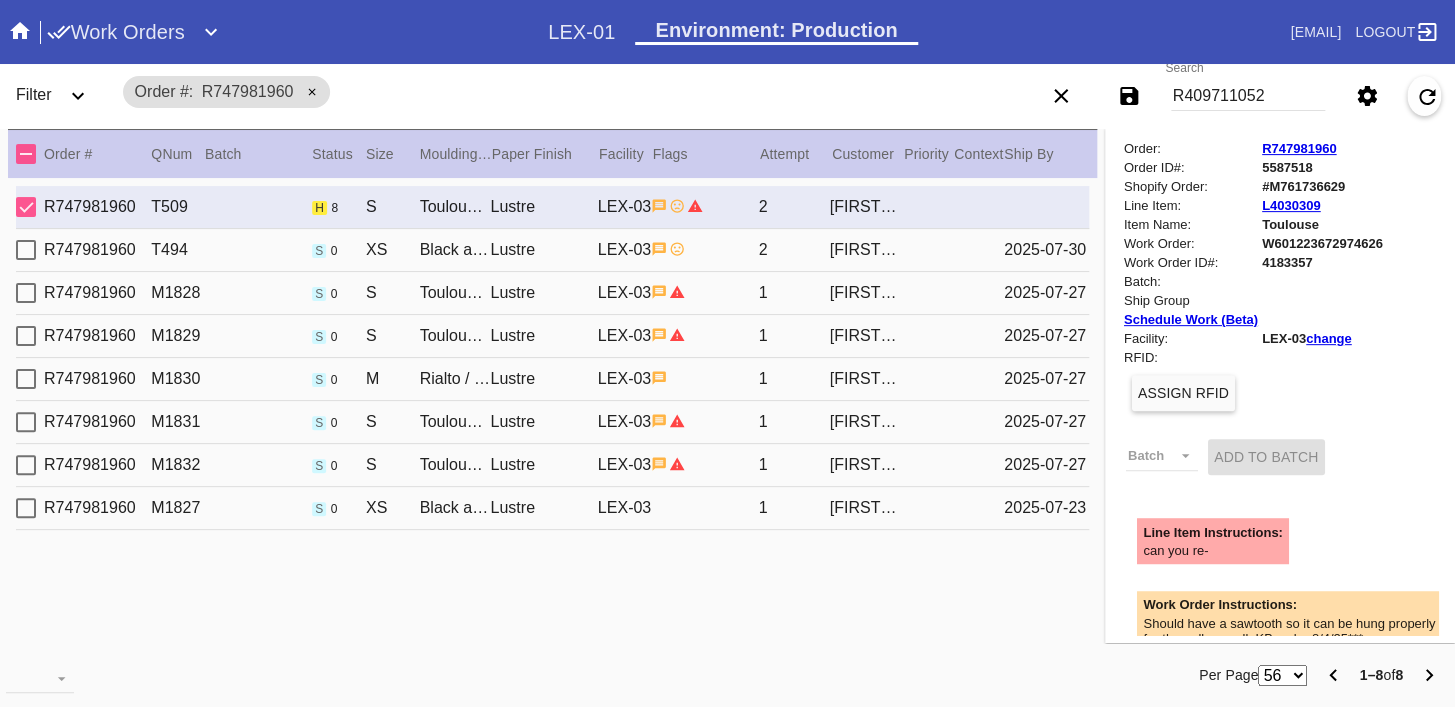 scroll, scrollTop: 315, scrollLeft: 0, axis: vertical 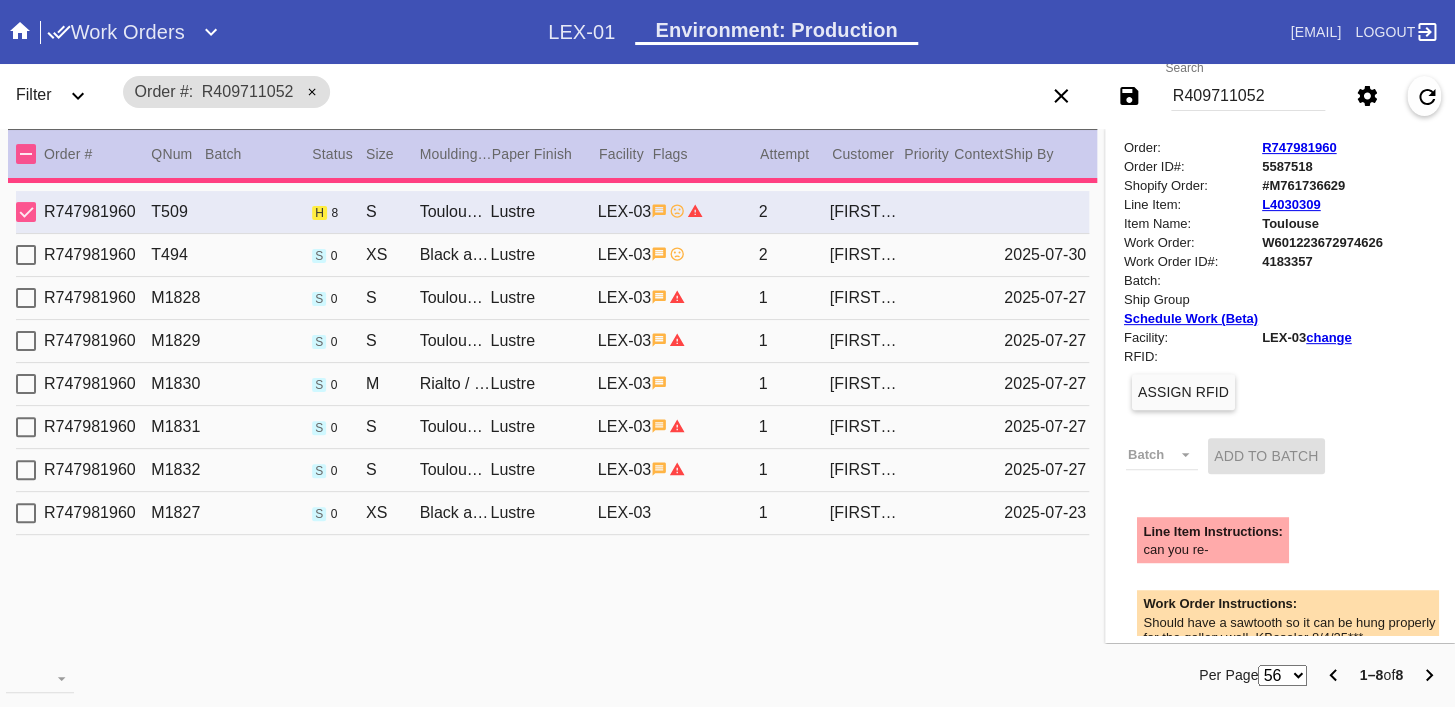 type 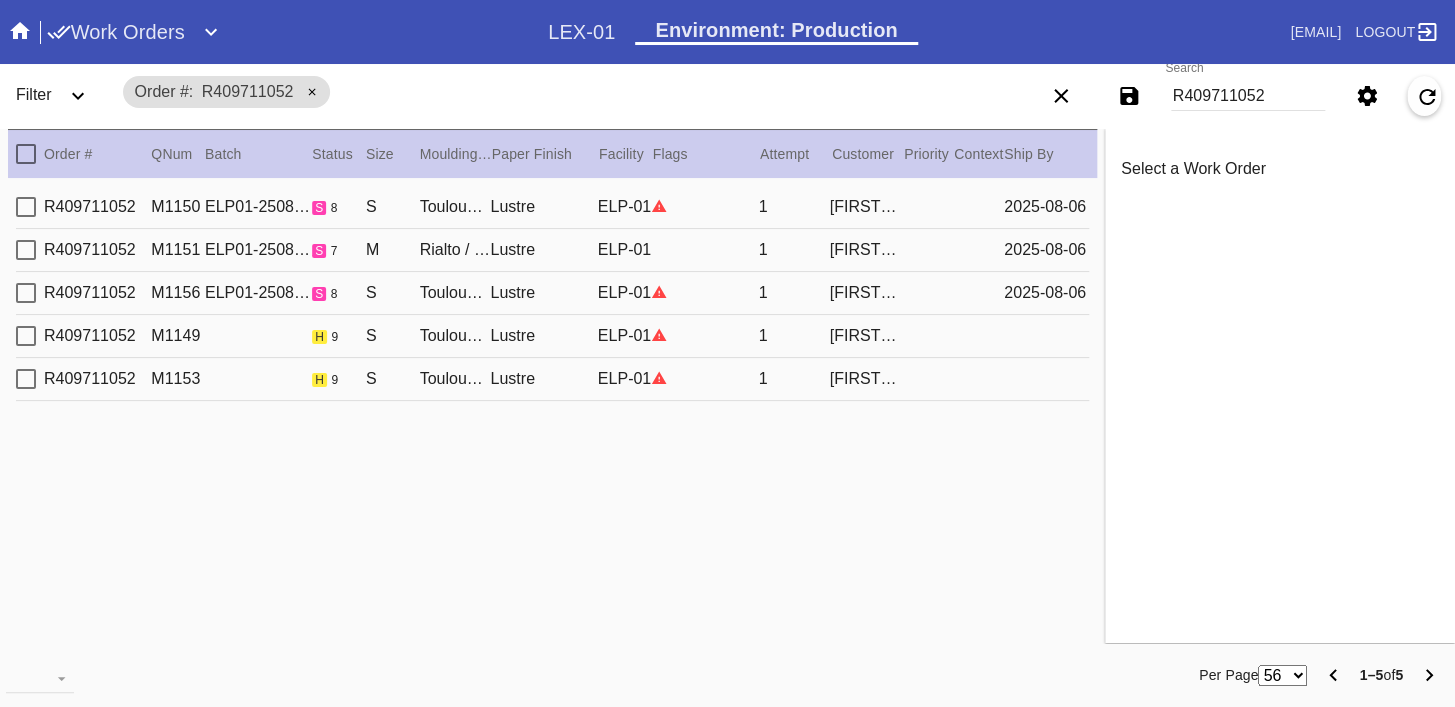 scroll, scrollTop: 0, scrollLeft: 0, axis: both 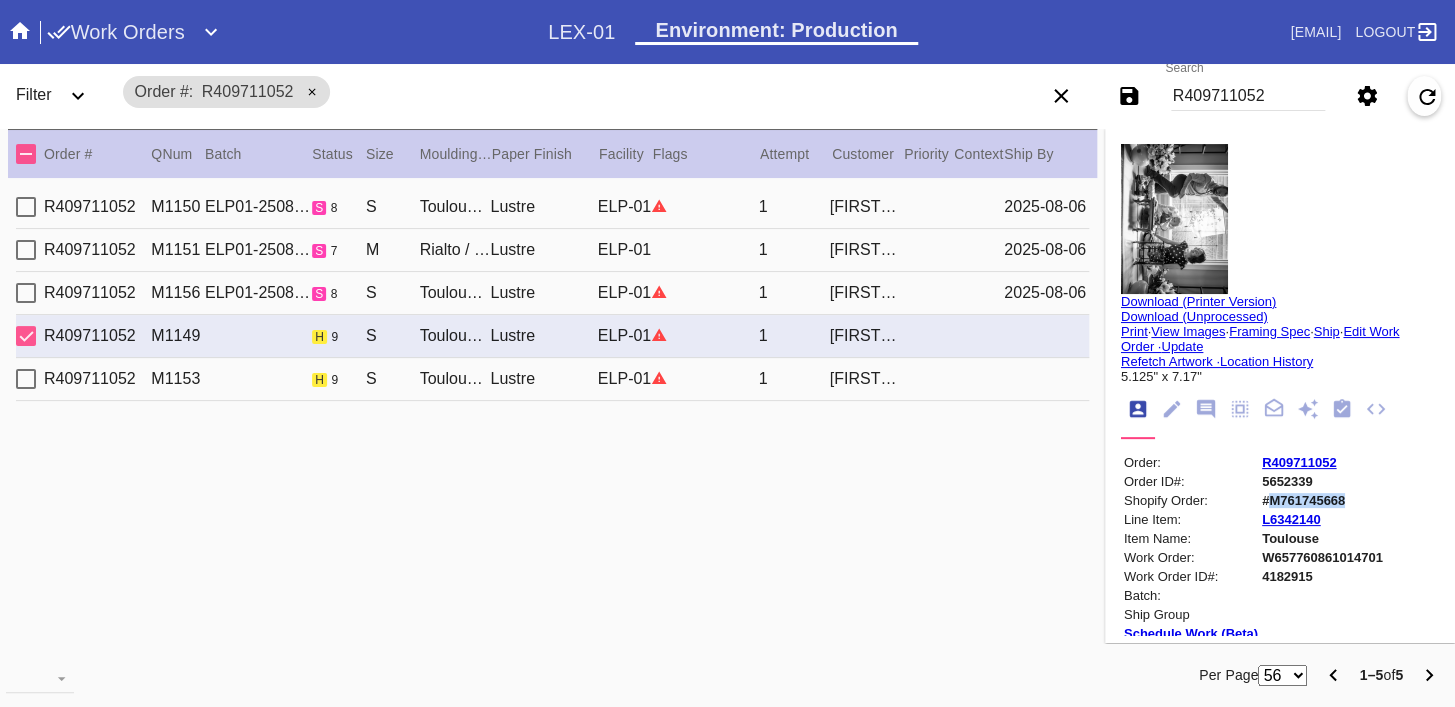 click at bounding box center (1174, 219) 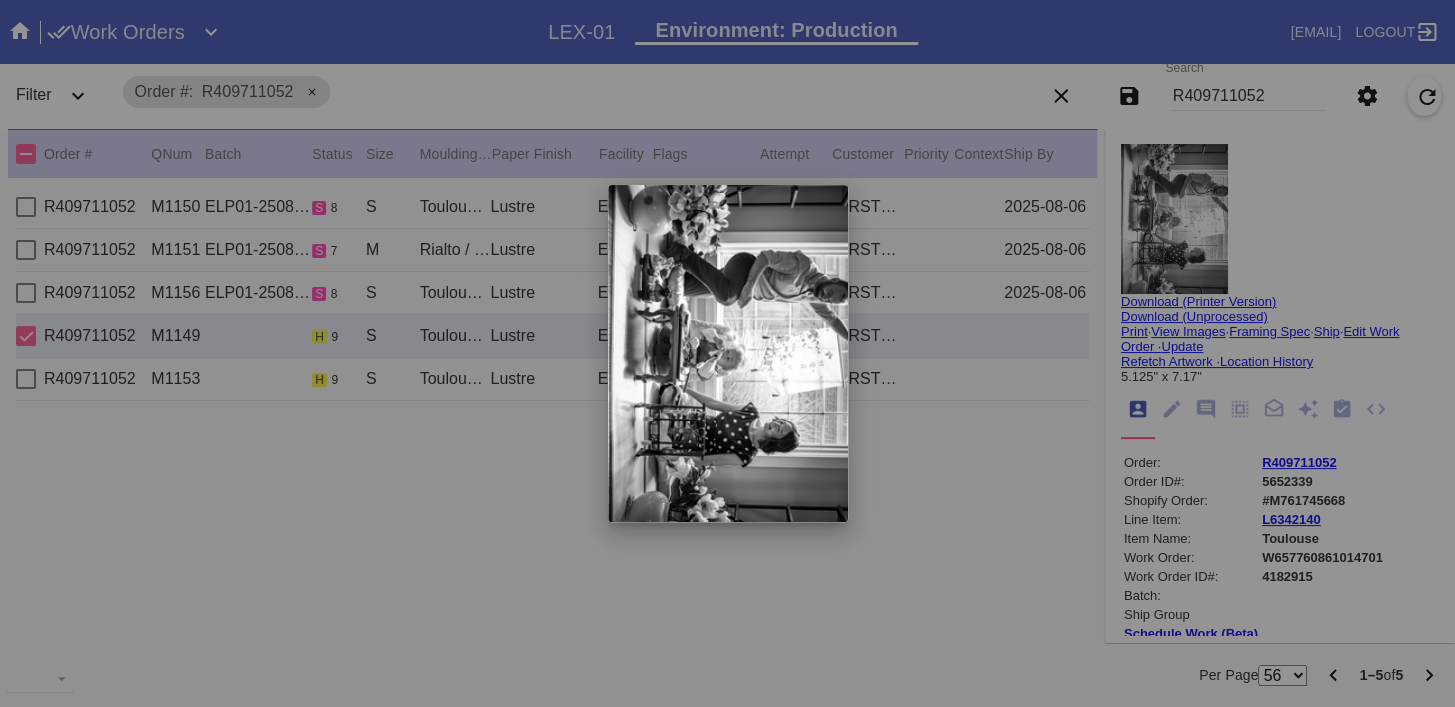click at bounding box center [727, 353] 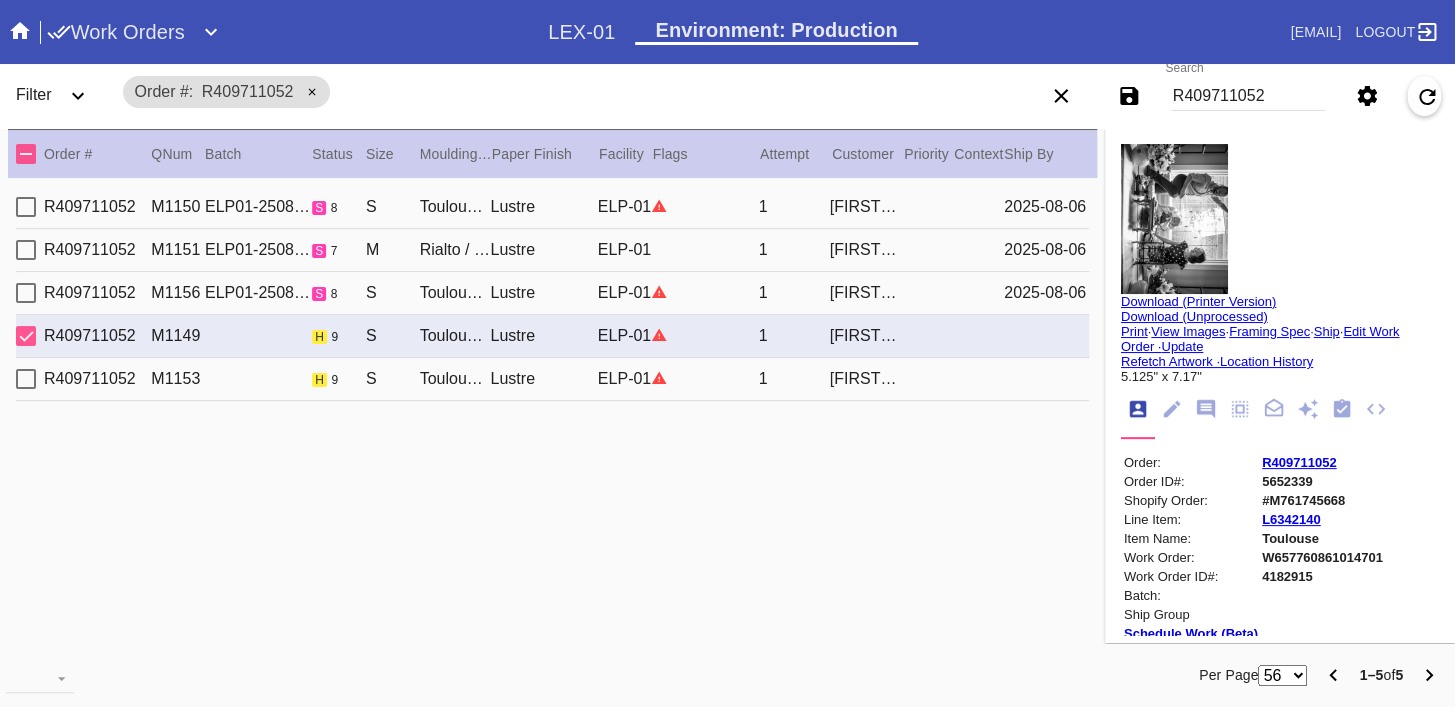 click on "Lustre" at bounding box center [543, 379] 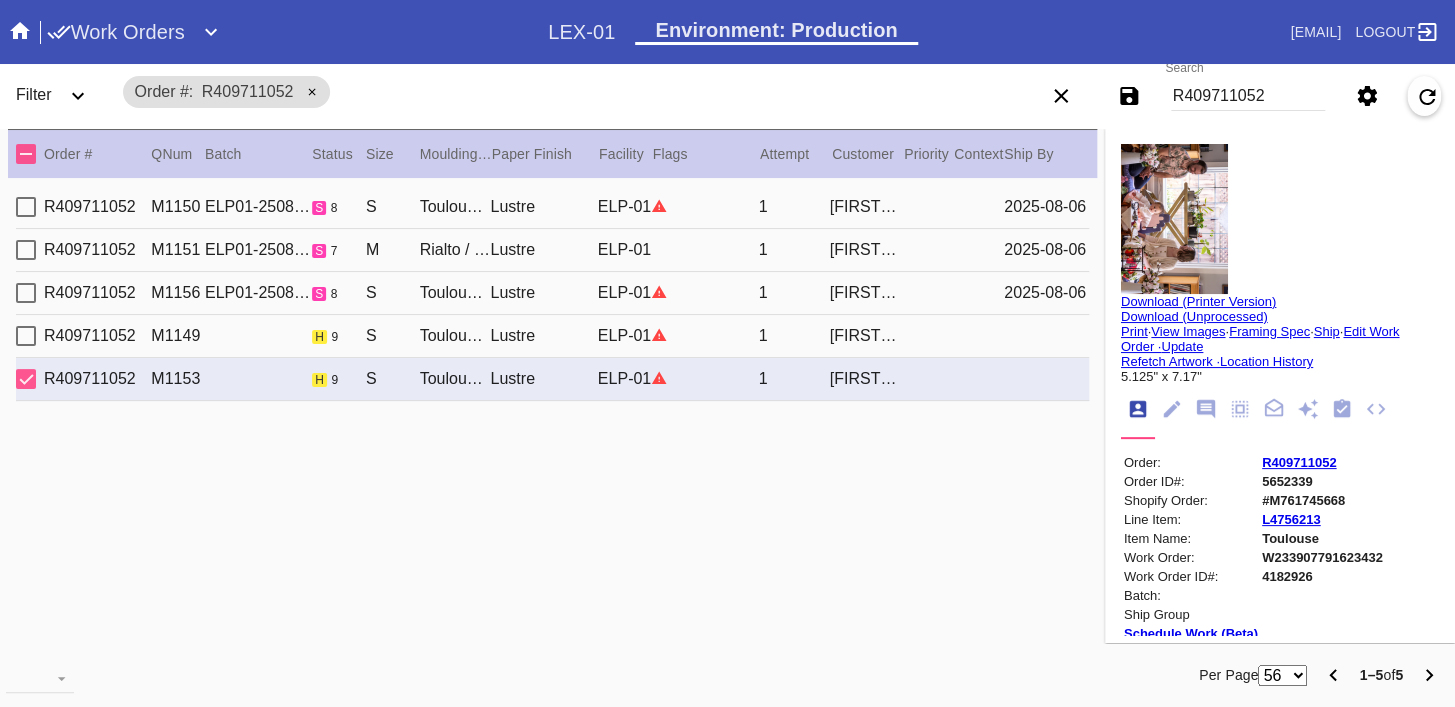 click at bounding box center [1174, 219] 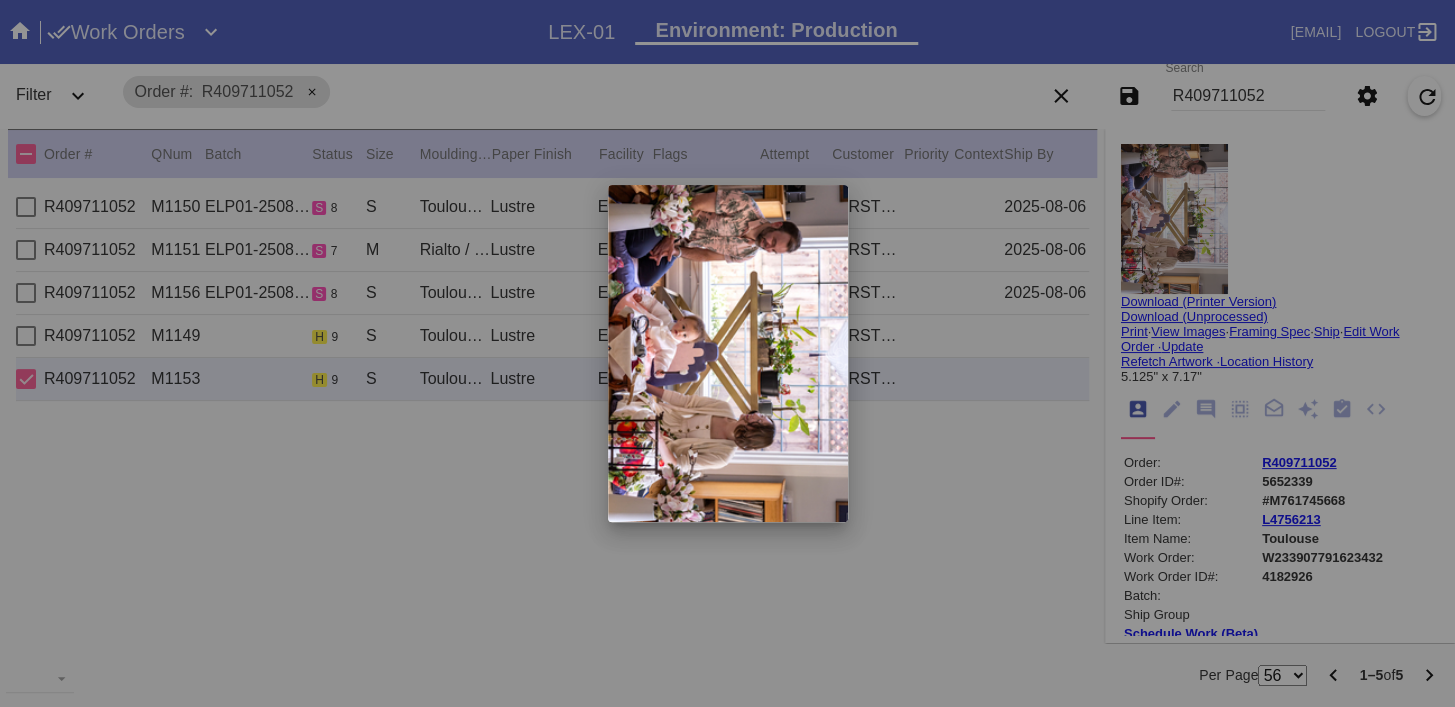 click at bounding box center [727, 353] 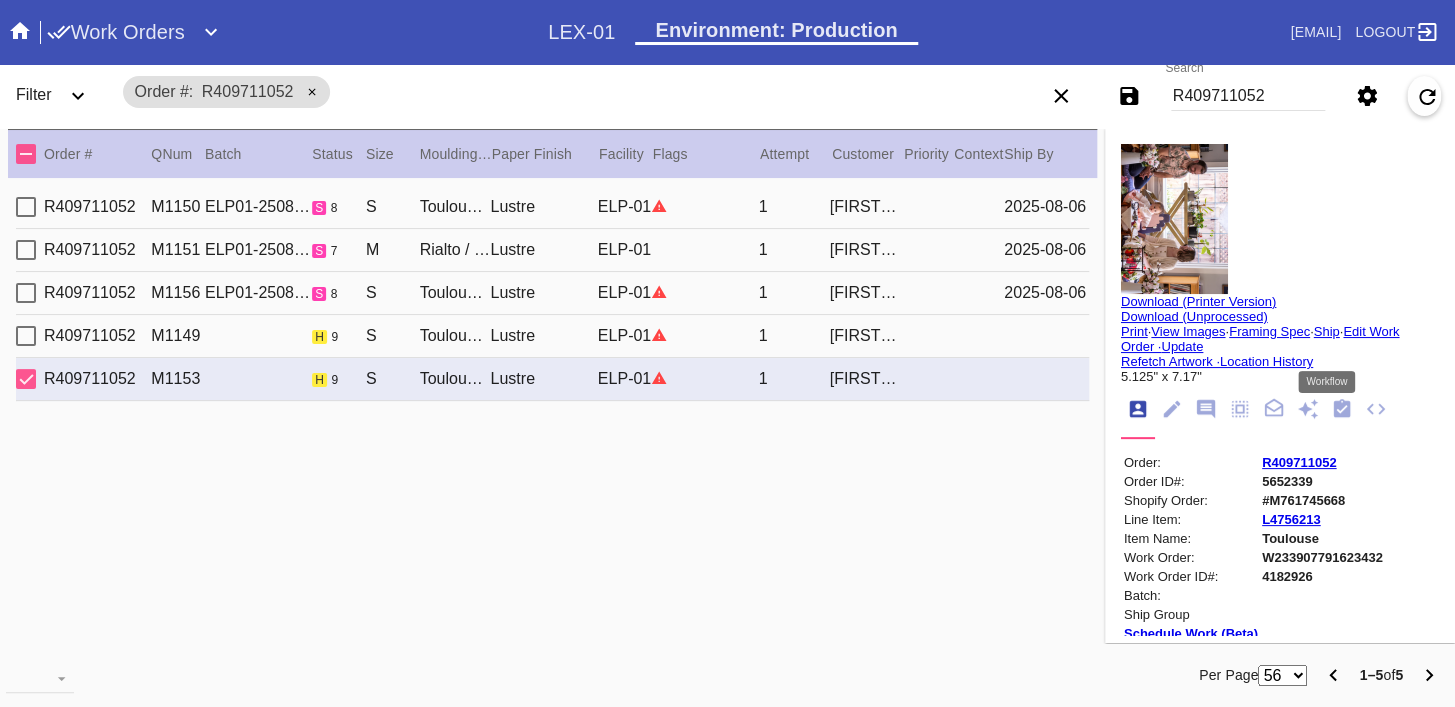 click 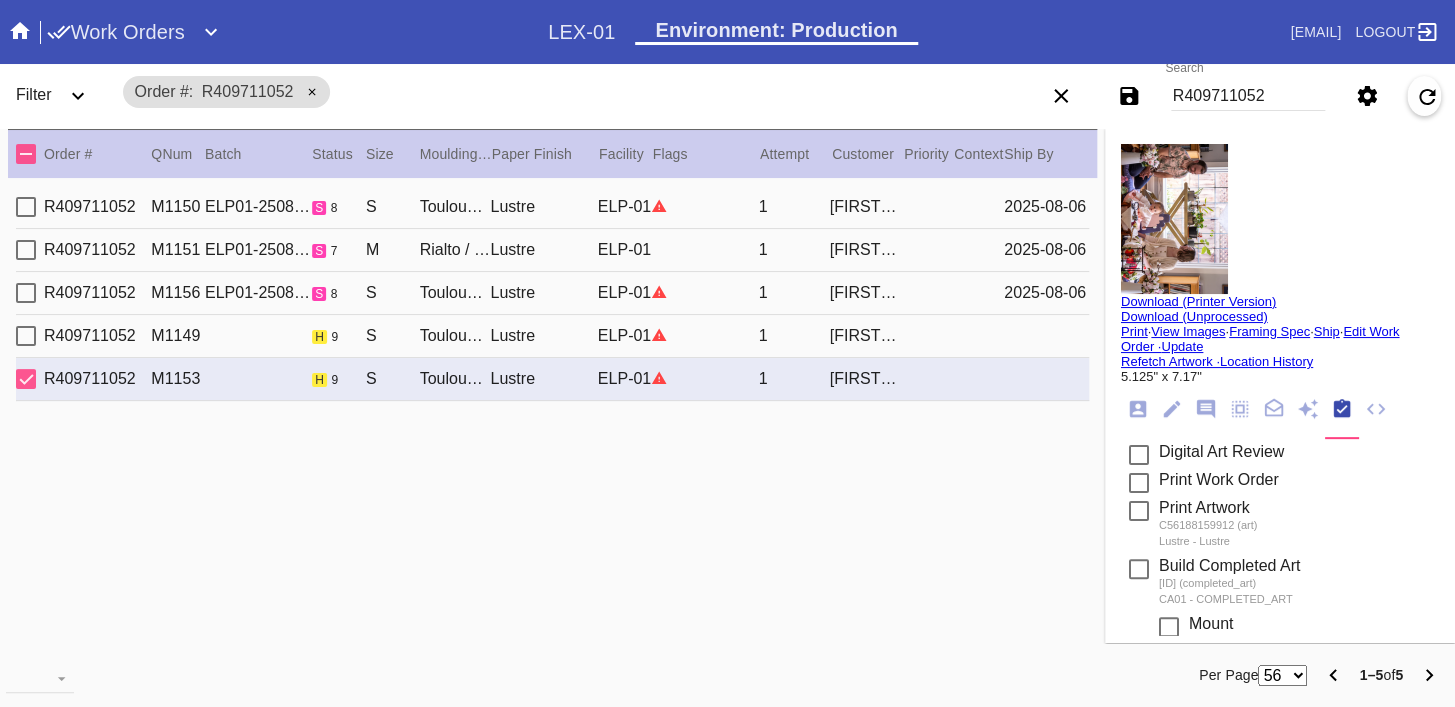 scroll, scrollTop: 428, scrollLeft: 0, axis: vertical 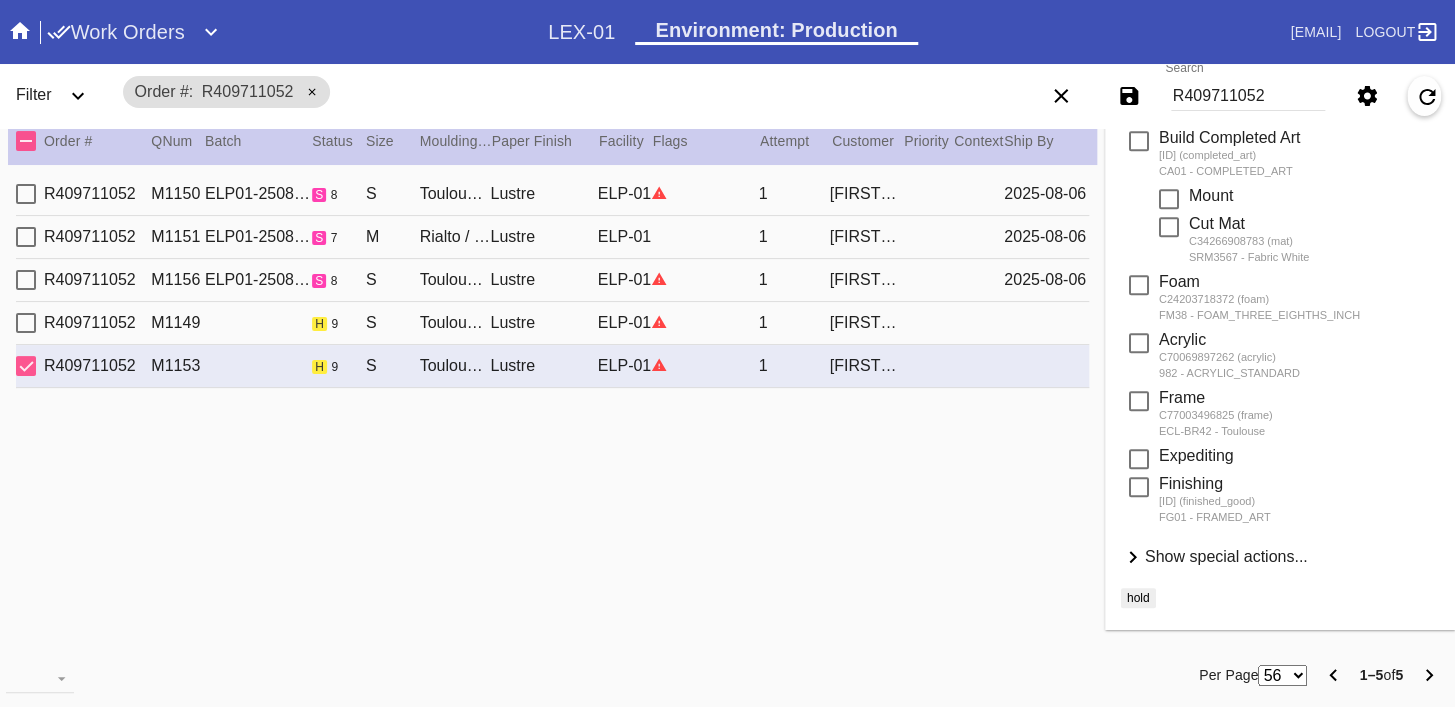 click on "Show special actions..." at bounding box center [1226, 556] 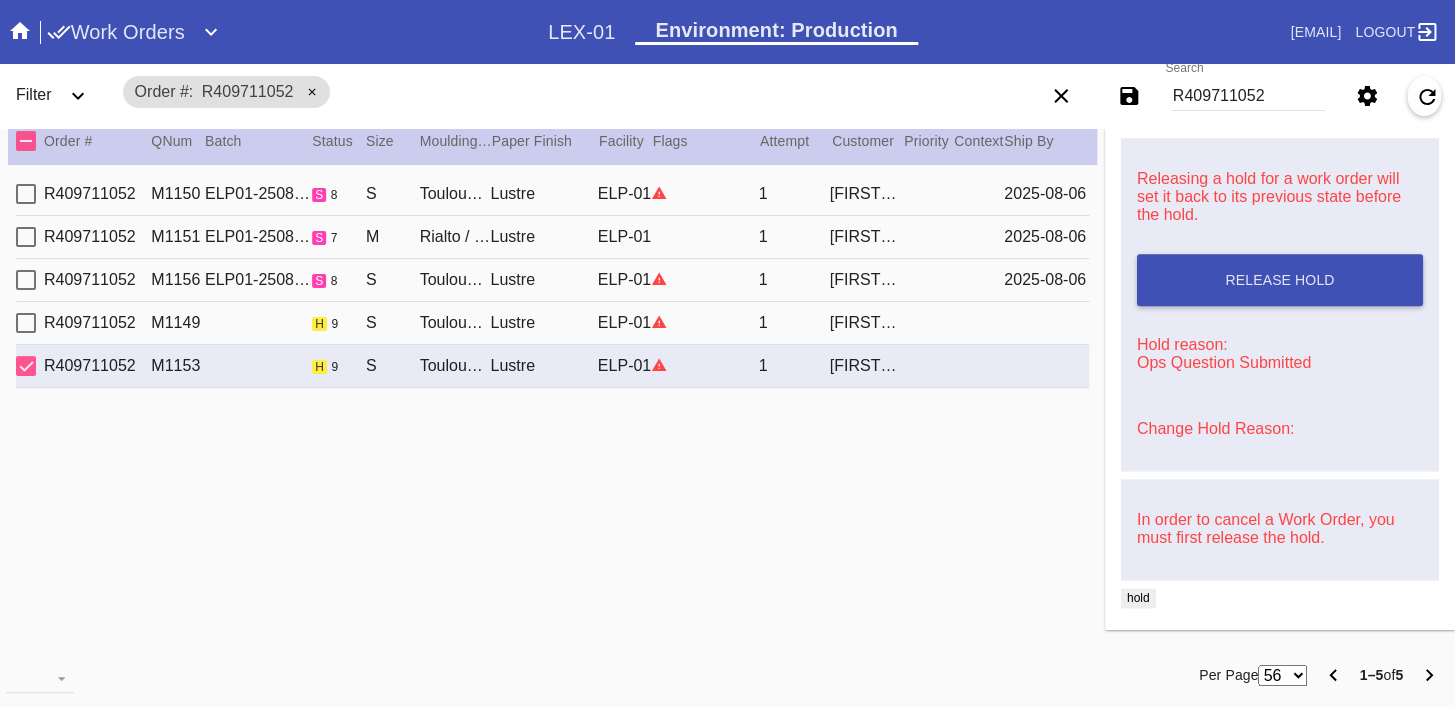 scroll, scrollTop: 886, scrollLeft: 0, axis: vertical 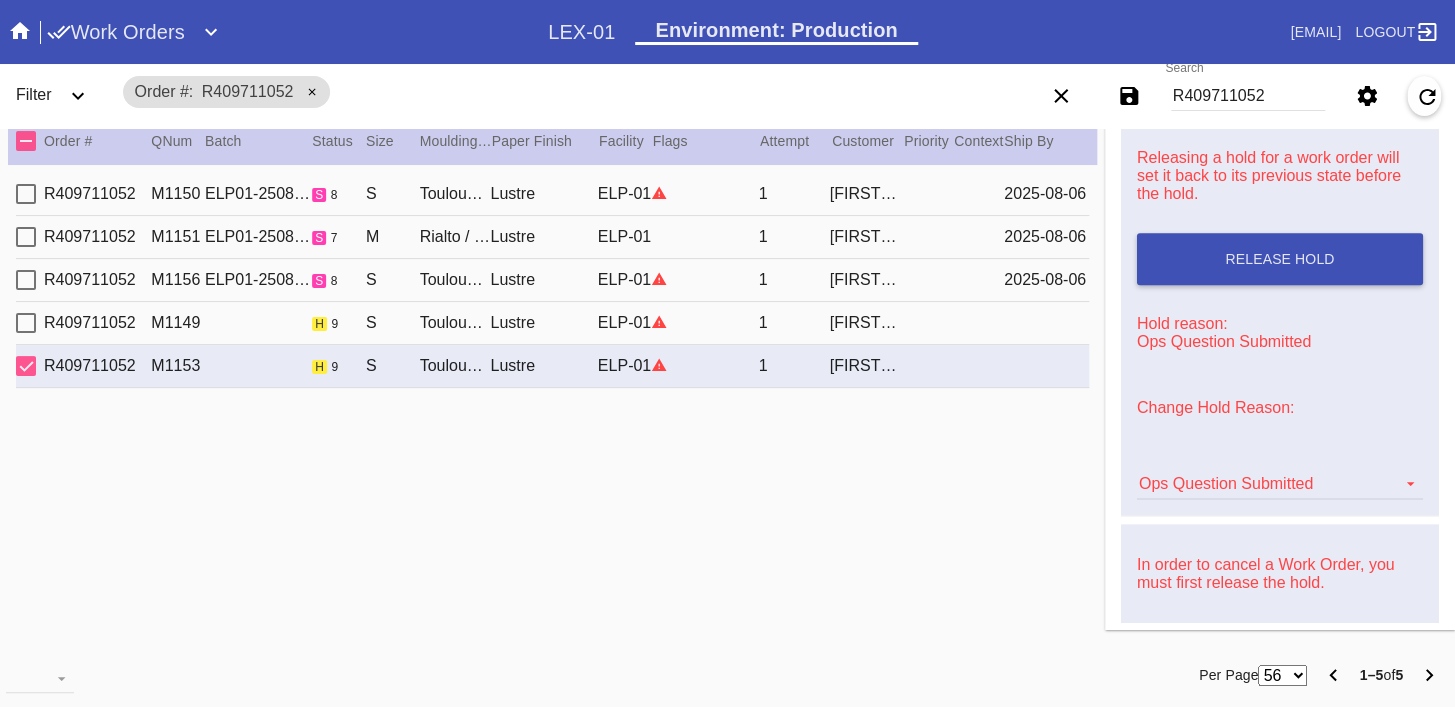 click on "Ops Question Submitted Artcare Artwork Review CA Proactive Outreach CX Artwork Review CX Asset Protection Review Embedded Mat Plaque F4B Order Update FB Internal Sample Facility Out of Stock HPO Not Received Ops Question Submitted Order Change Request Out of Stock Pull for Production Replacement Ordered Retail NSOGW Search and Rescue Update Work Order" at bounding box center (1280, 474) 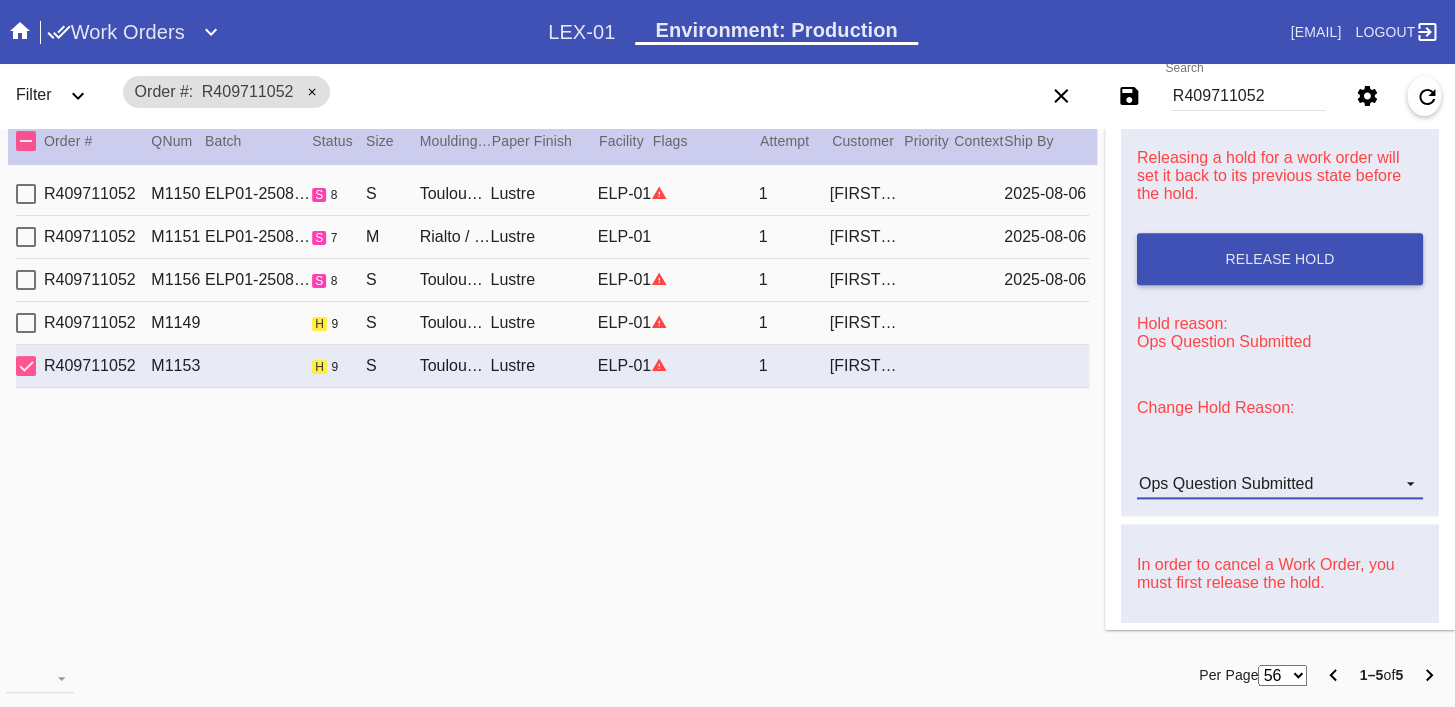 click on "Ops Question Submitted" at bounding box center (1226, 483) 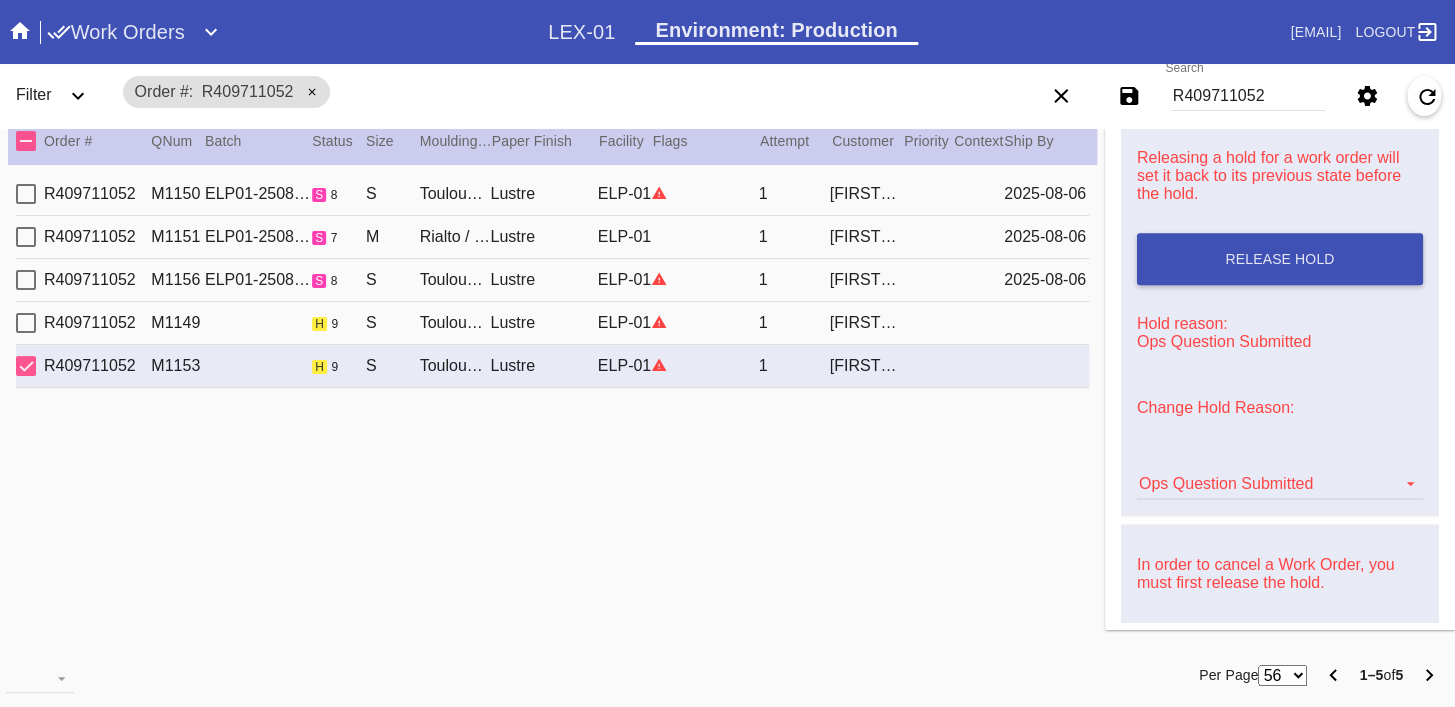 scroll, scrollTop: 376, scrollLeft: 0, axis: vertical 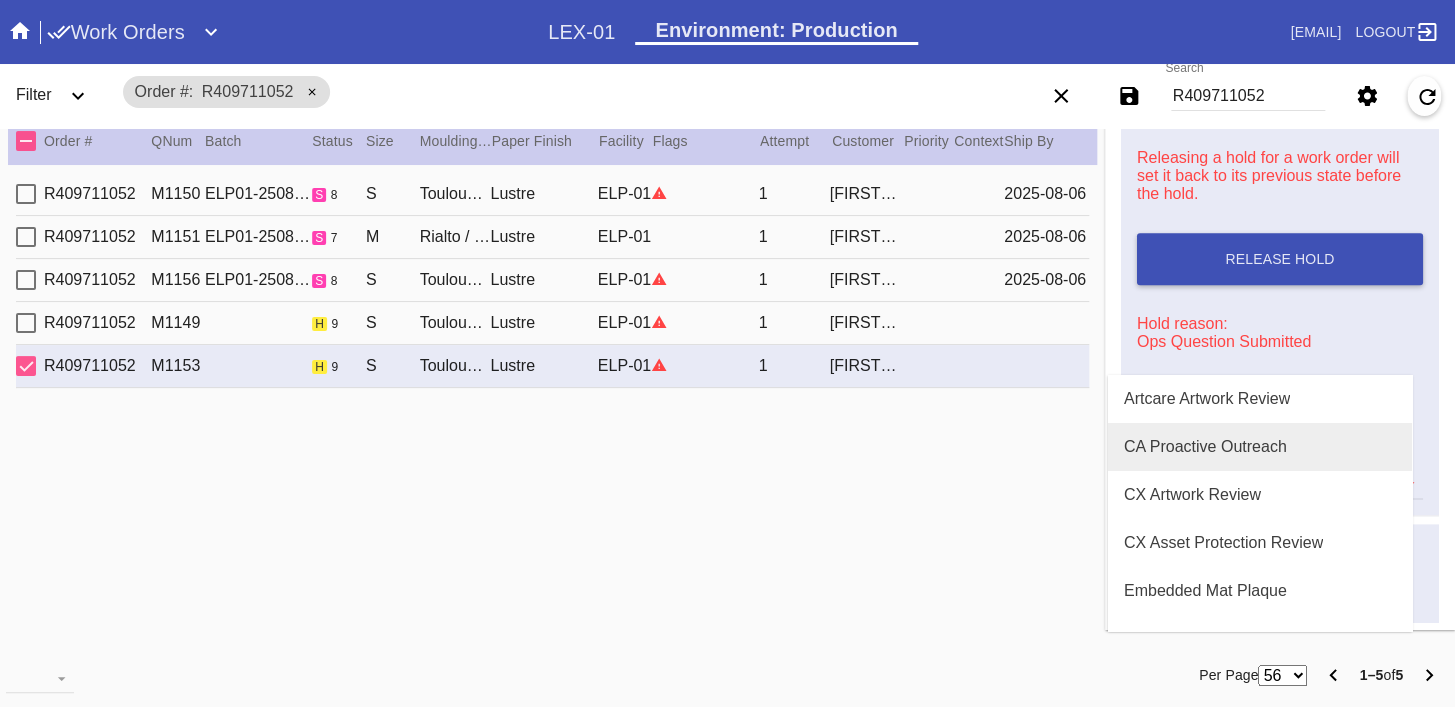 click on "CA Proactive Outreach" at bounding box center (1205, 447) 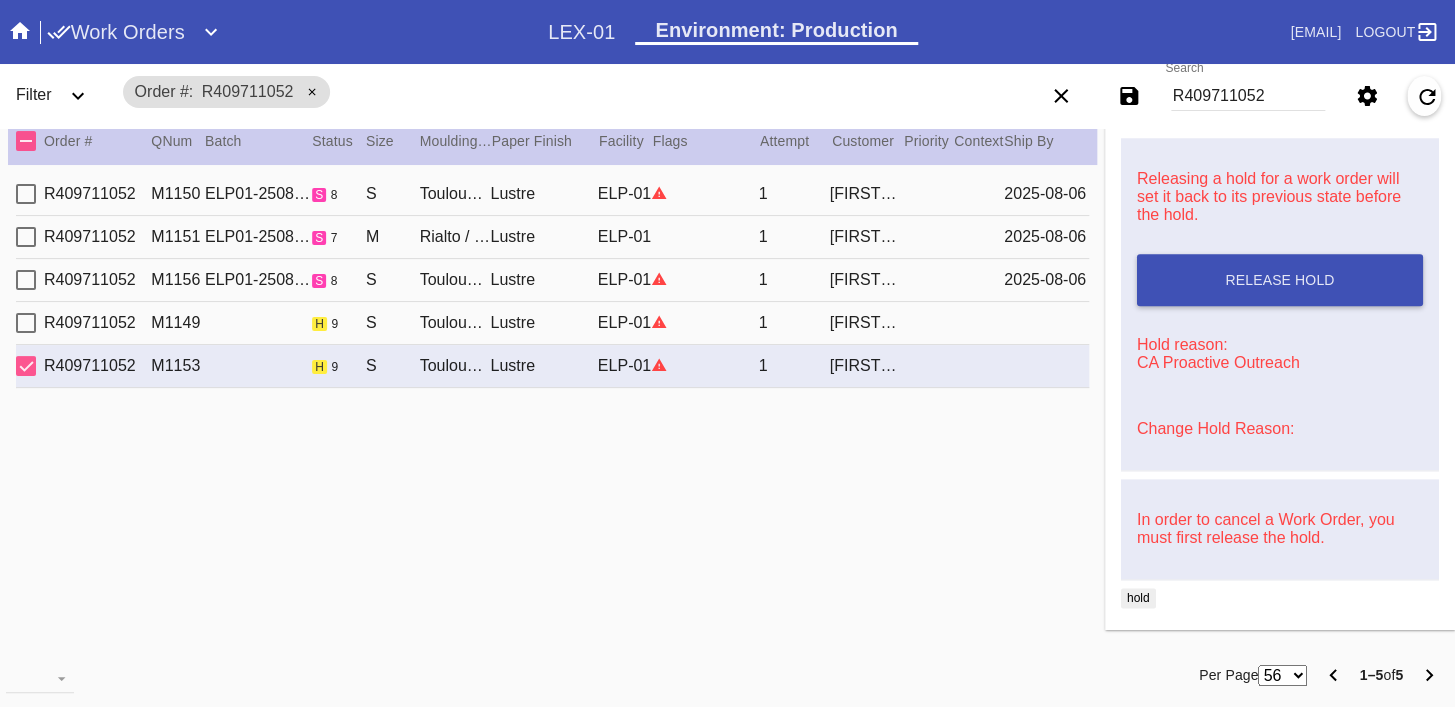 click on "R409711052 M1149 h   9 S Toulouse / Fabric White Lustre ELP-01 1 [FIRST] [LAST]" at bounding box center (552, 323) 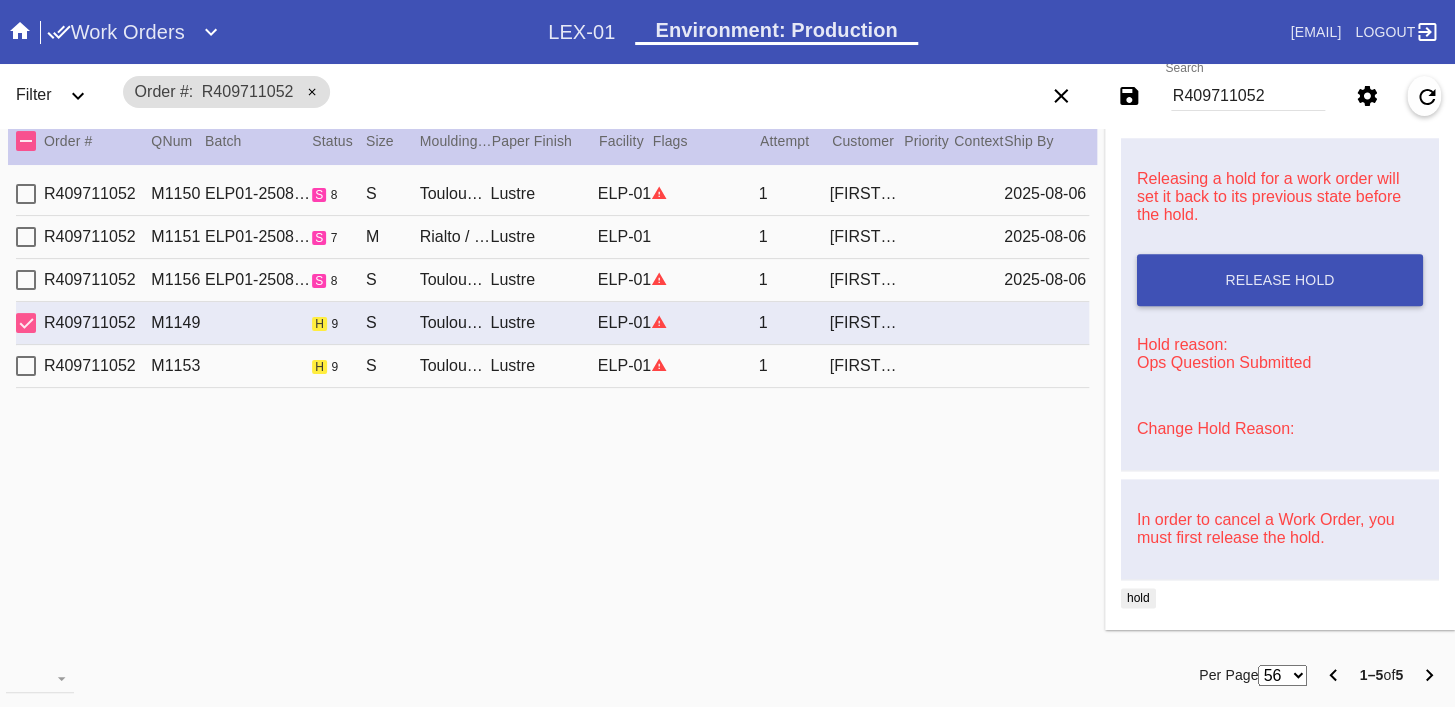 click on "Change Hold Reason:" at bounding box center [1215, 428] 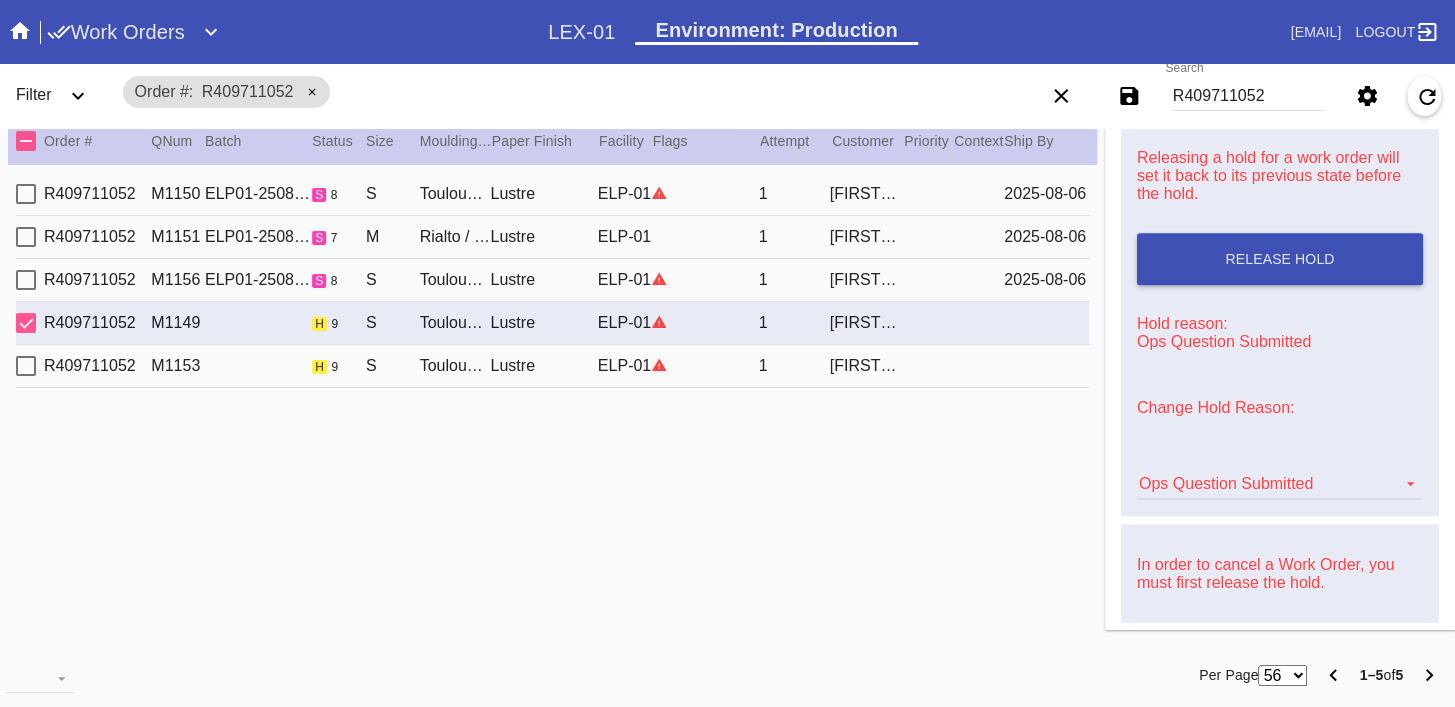 click on "Ops Question Submitted Artcare Artwork Review CA Proactive Outreach CX Artwork Review CX Asset Protection Review Embedded Mat Plaque F4B Order Update FB Internal Sample Facility Out of Stock HPO Not Received Ops Question Submitted Order Change Request Out of Stock Pull for Production Replacement Ordered Retail NSOGW Search and Rescue Update Work Order" at bounding box center (1280, 474) 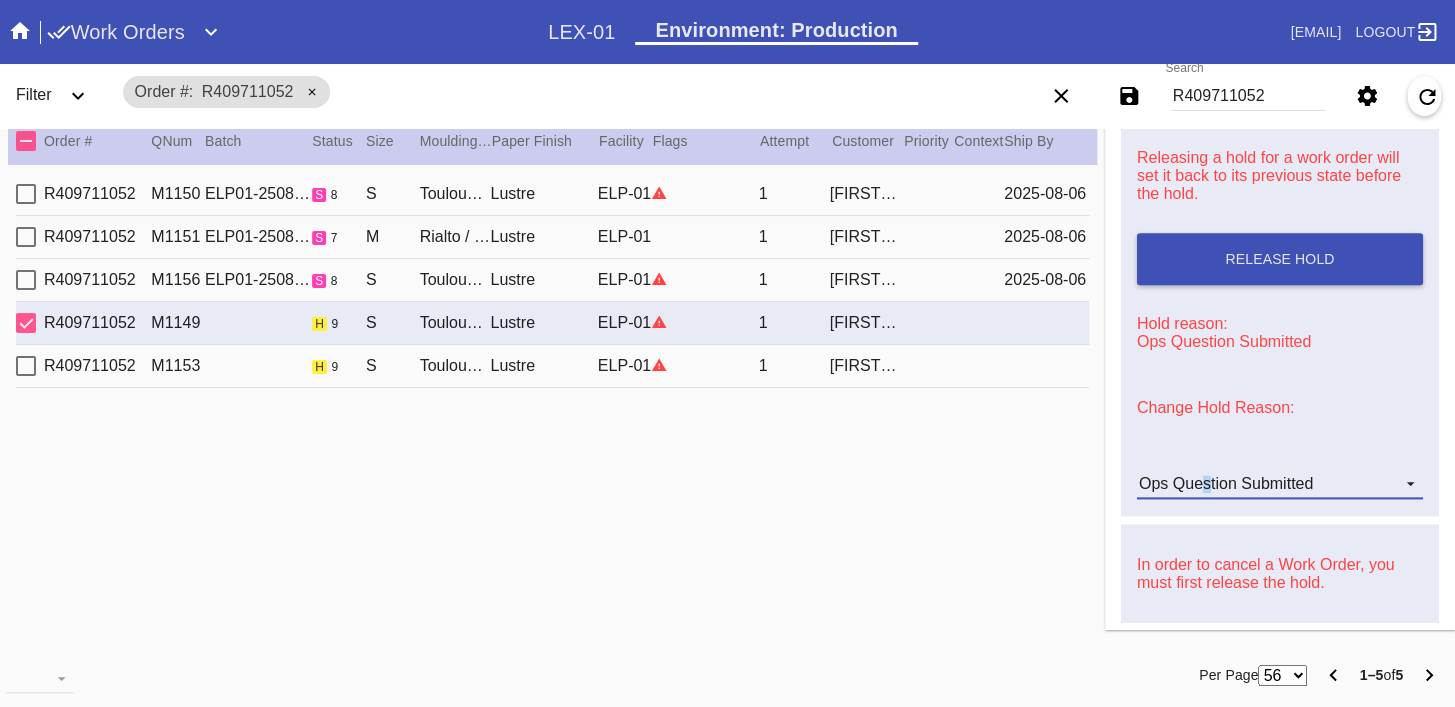 click on "Ops Question Submitted" at bounding box center (1226, 483) 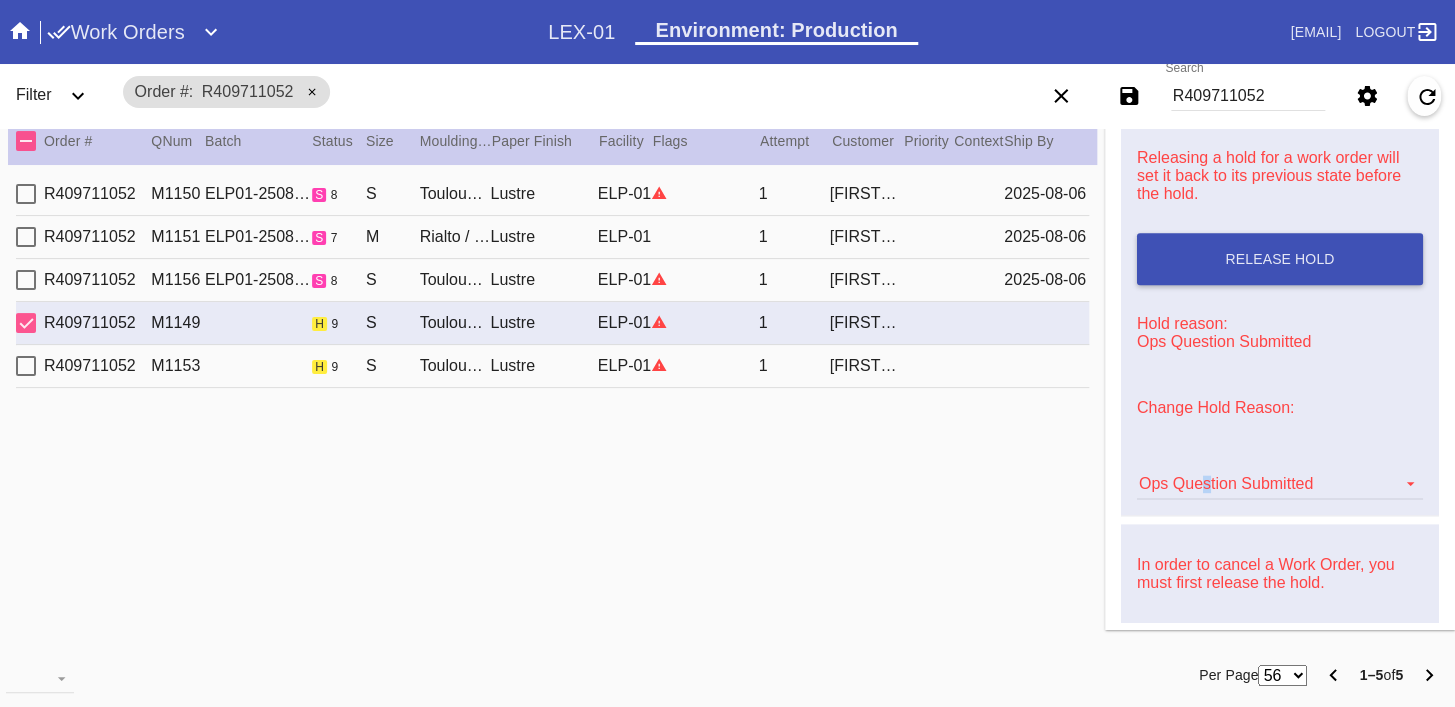 scroll, scrollTop: 376, scrollLeft: 0, axis: vertical 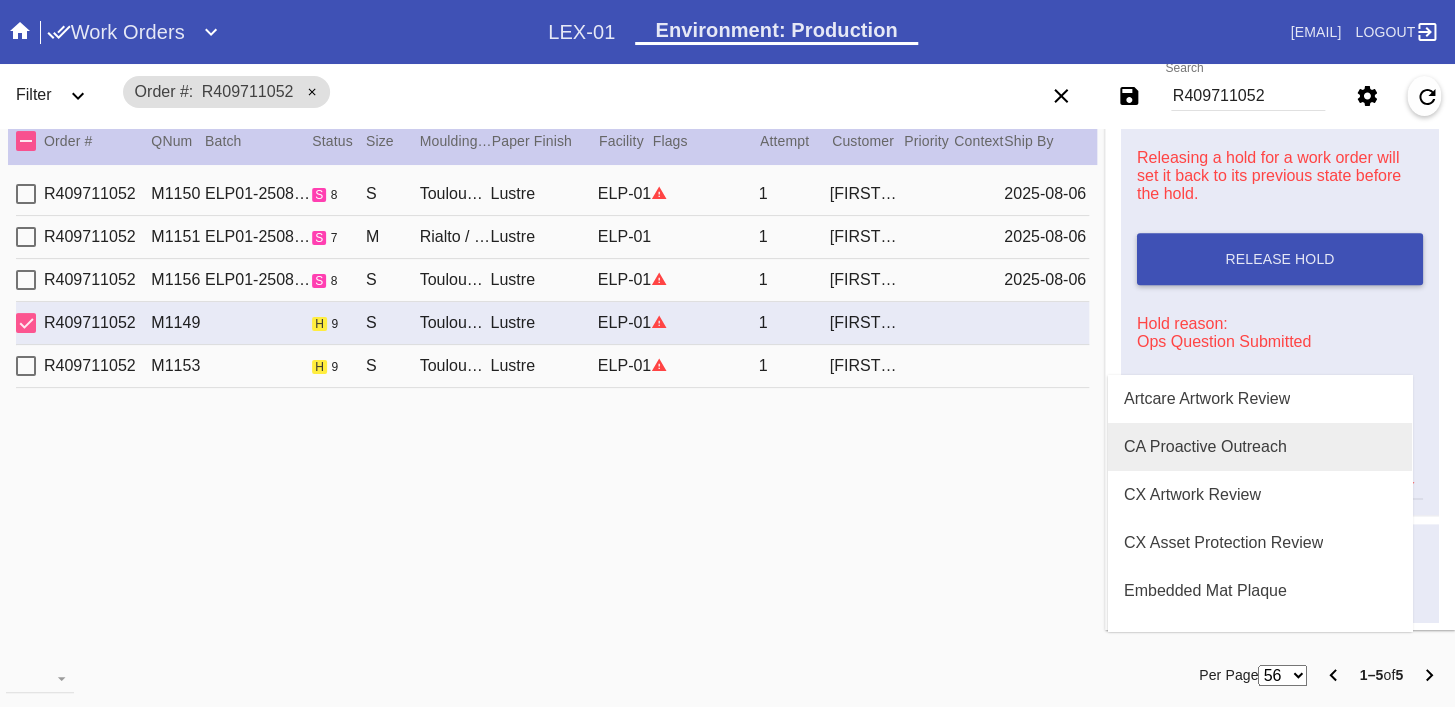 click on "CA Proactive Outreach" at bounding box center (1260, 447) 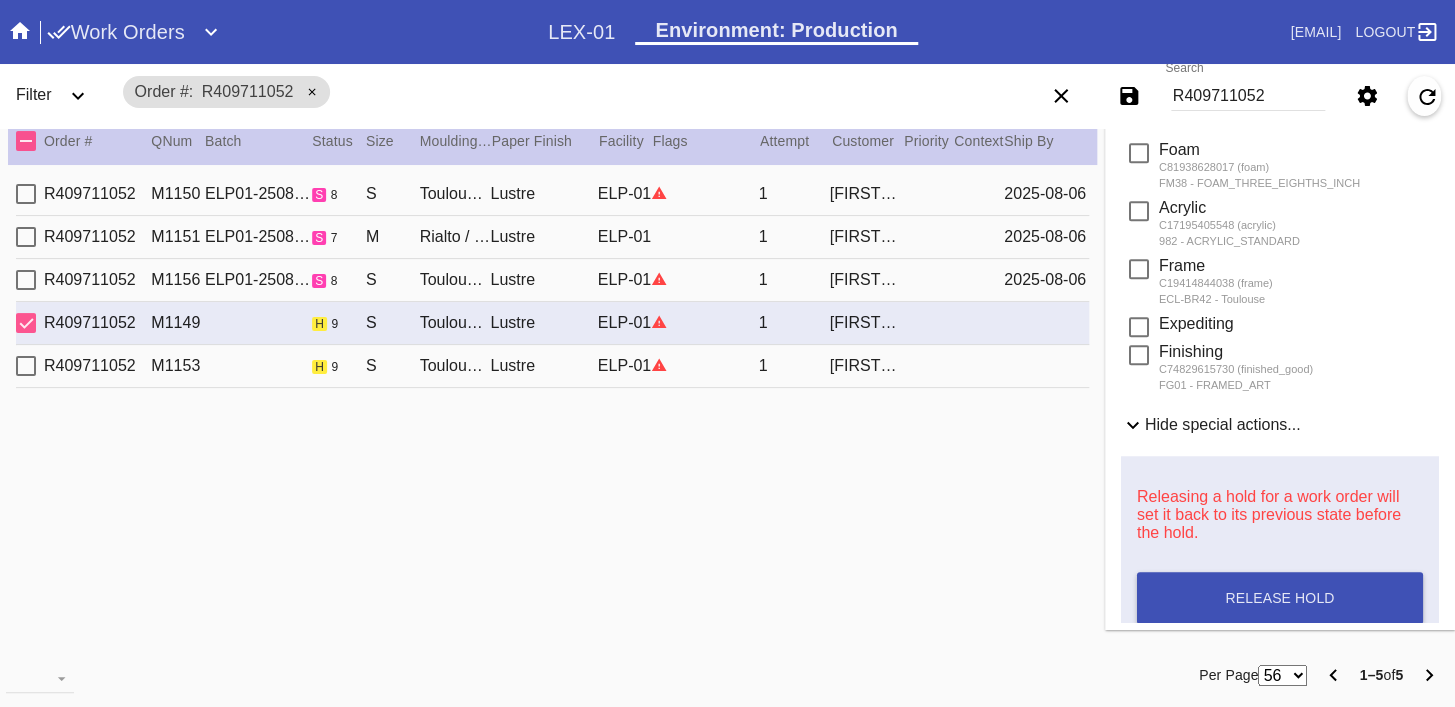 scroll, scrollTop: 886, scrollLeft: 0, axis: vertical 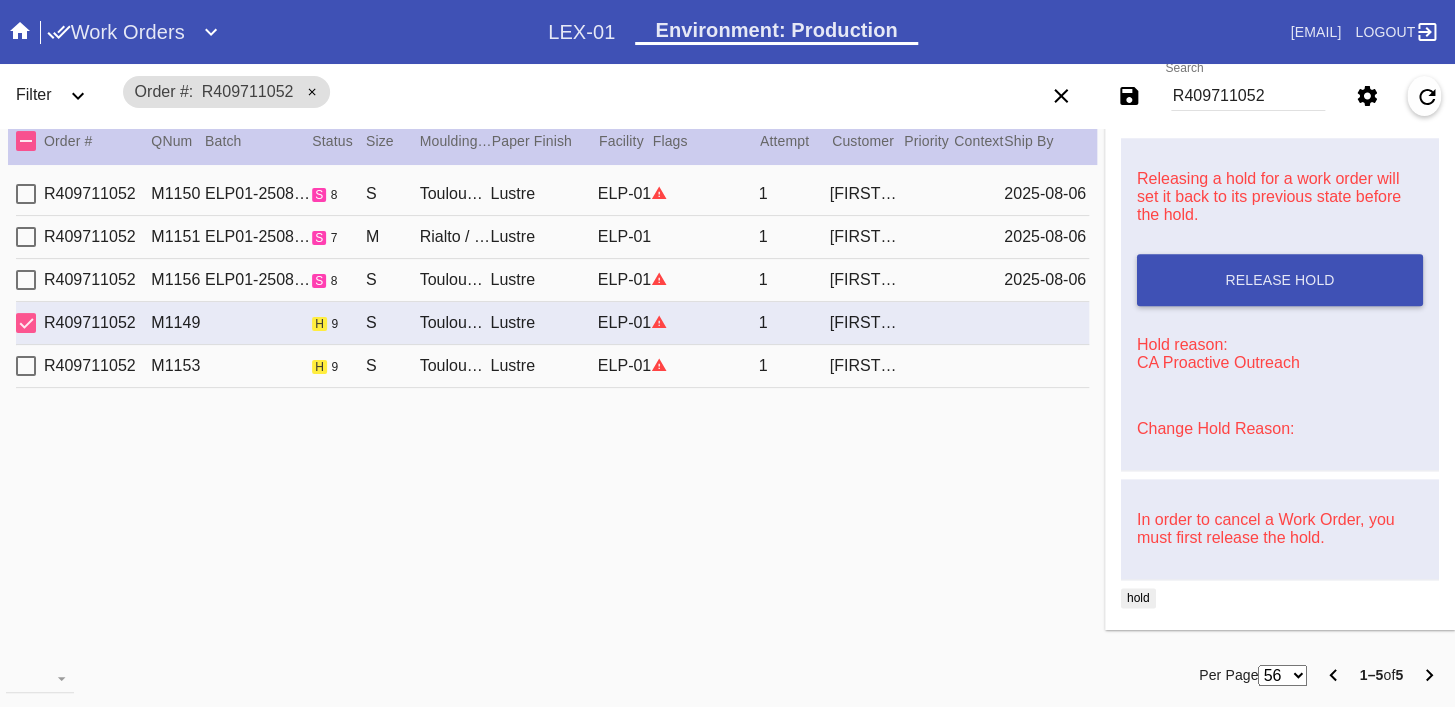 click on "R409711052 M1153 h   9 S Toulouse / Fabric White Lustre ELP-01 1 [FIRST] [LAST]" at bounding box center (552, 366) 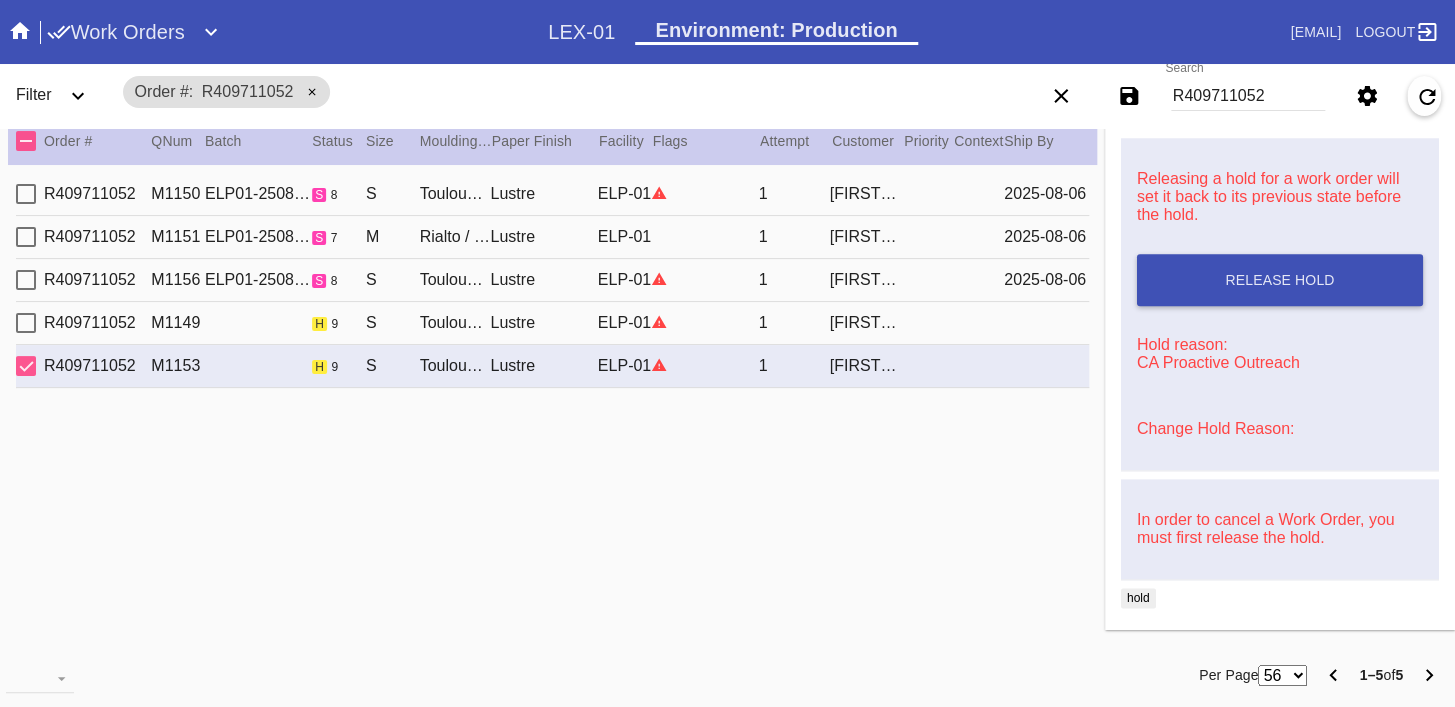 click on "R409711052" at bounding box center (1248, 96) 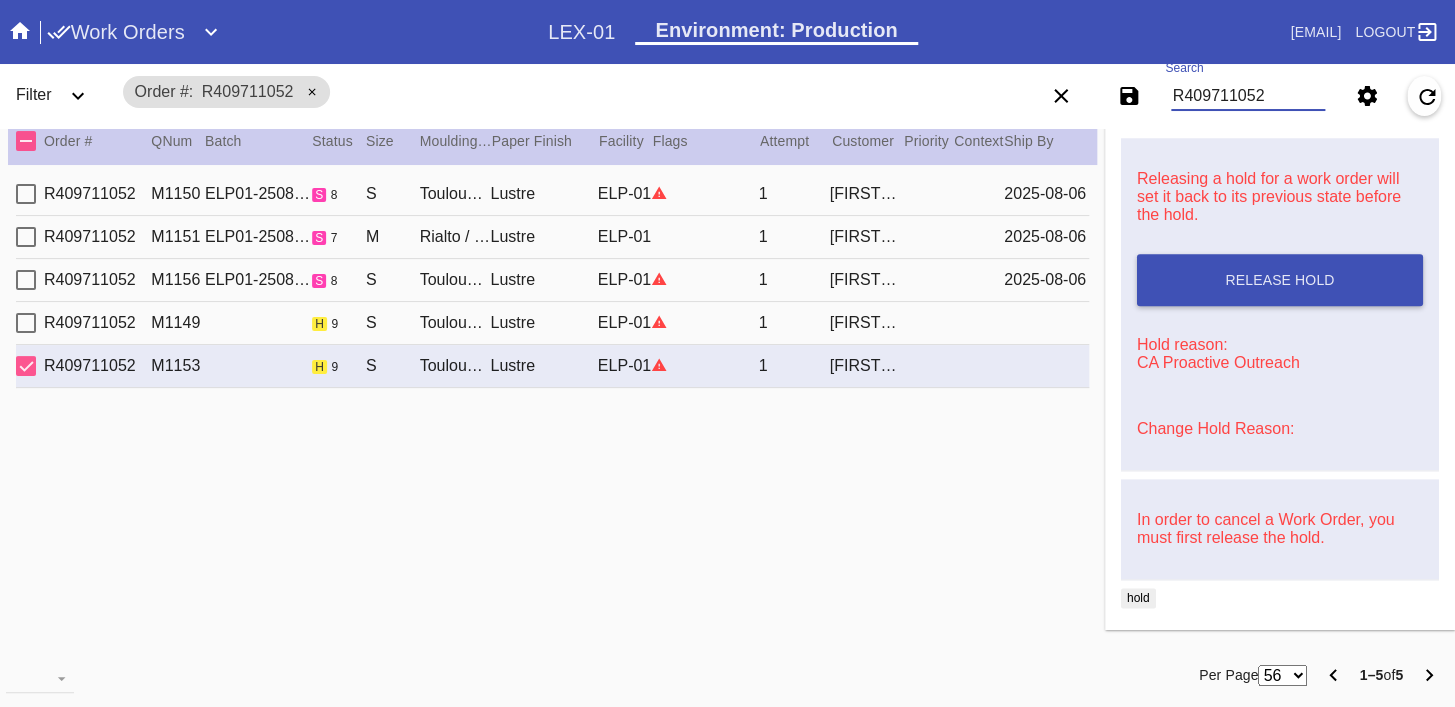 click on "R409711052" at bounding box center (1248, 96) 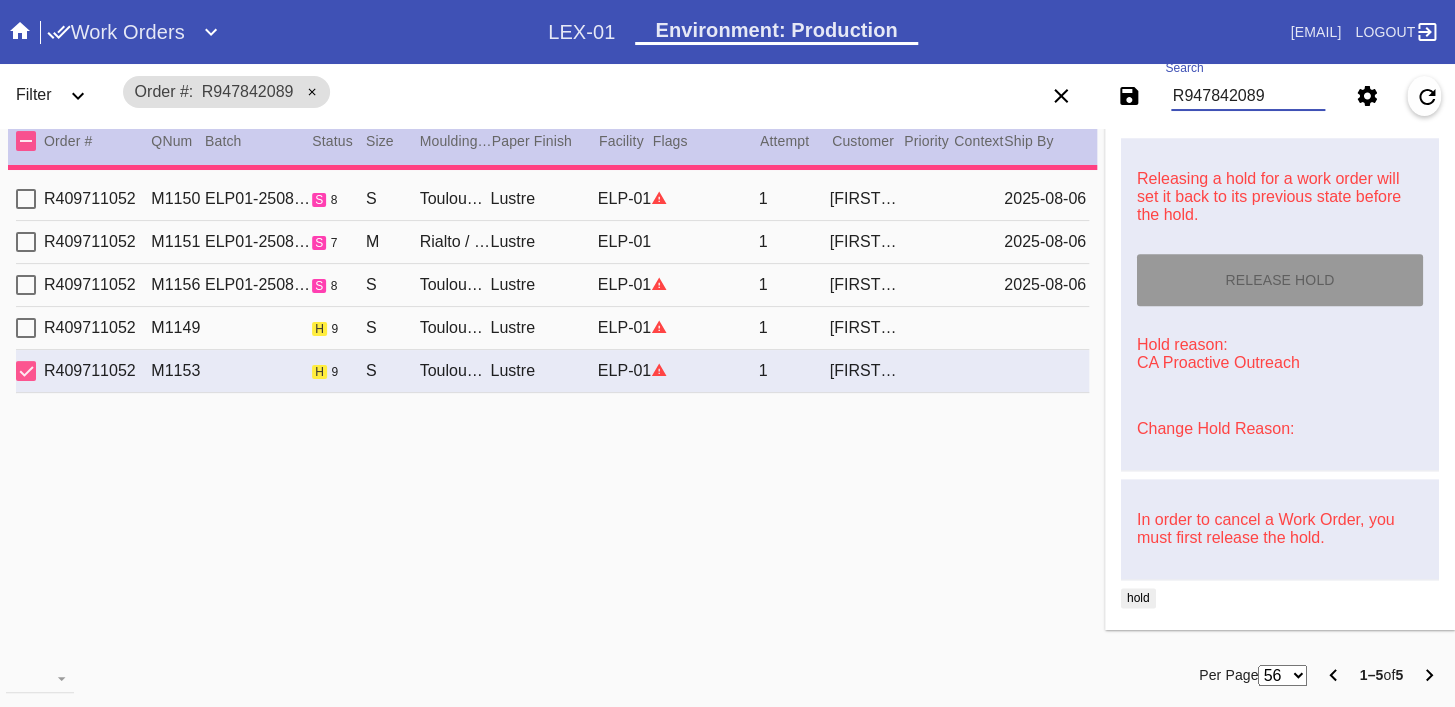 scroll, scrollTop: 0, scrollLeft: 0, axis: both 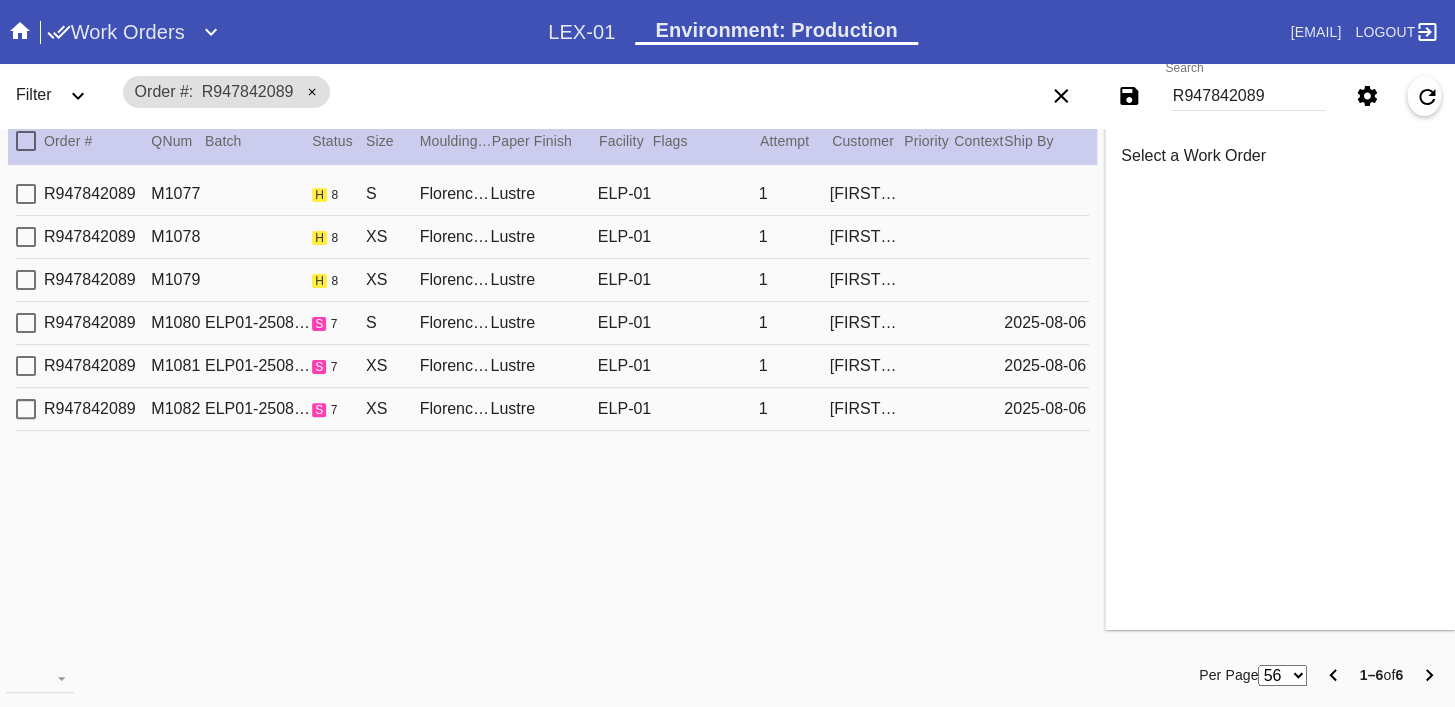 click on "R947842089 M1077 h   8 S Florence / The Three Generation Vertical Lustre ELP-01 1 [FIRST] [LAST]" at bounding box center [552, 194] 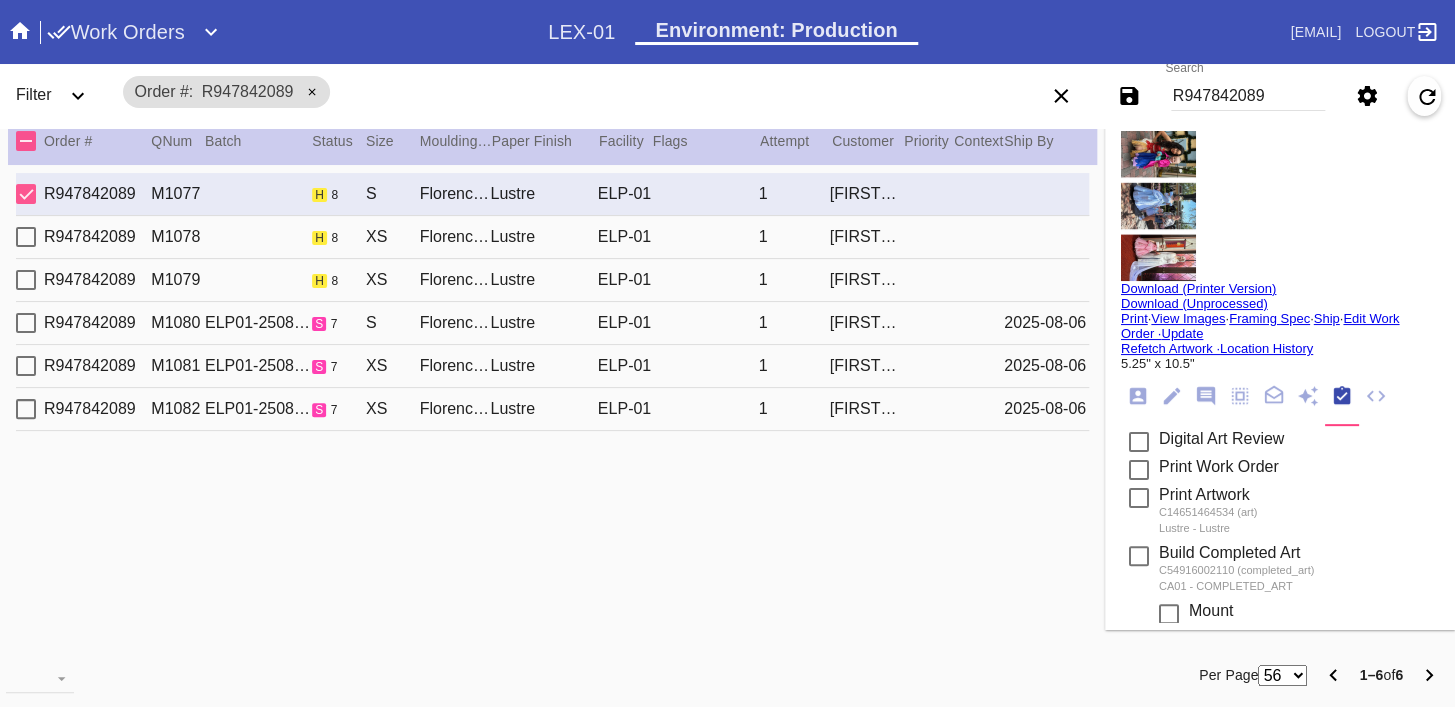 click on "ELP-01" at bounding box center [625, 237] 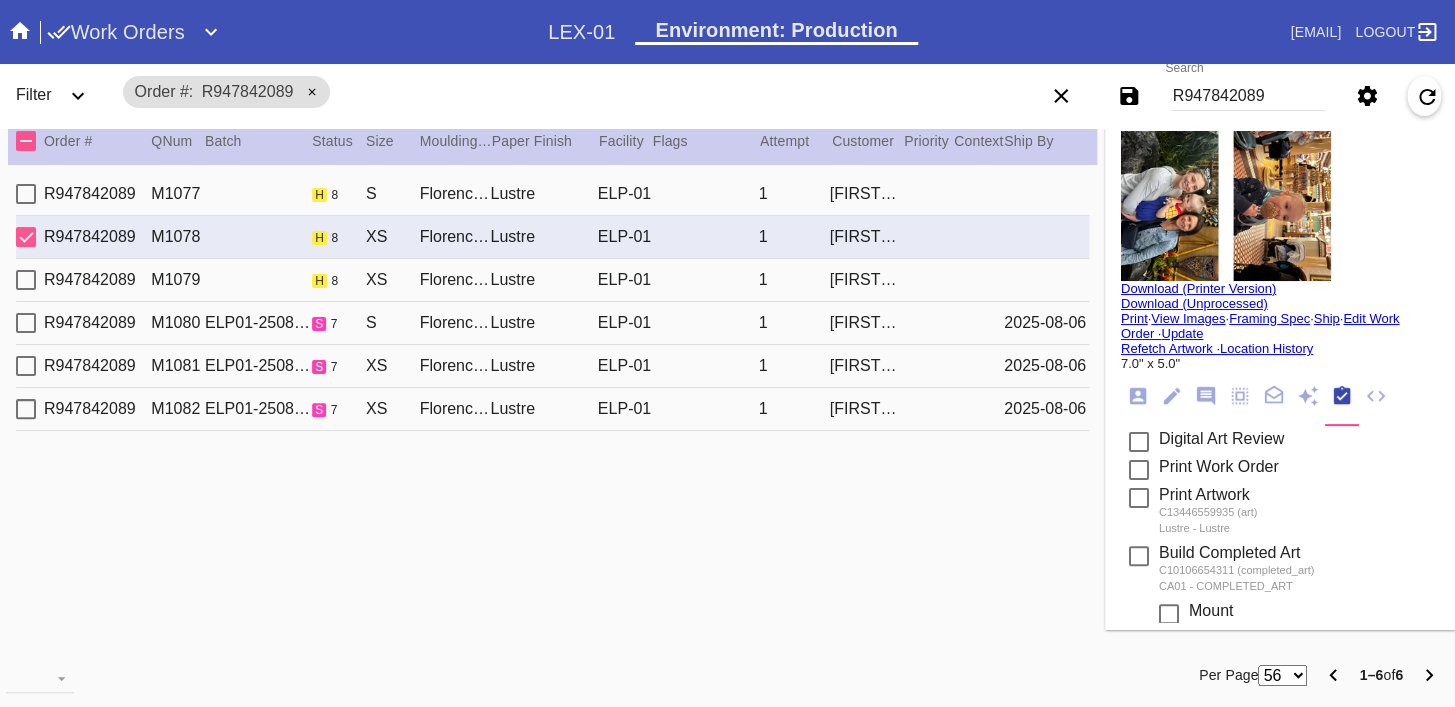 click on "ELP-01" at bounding box center (625, 280) 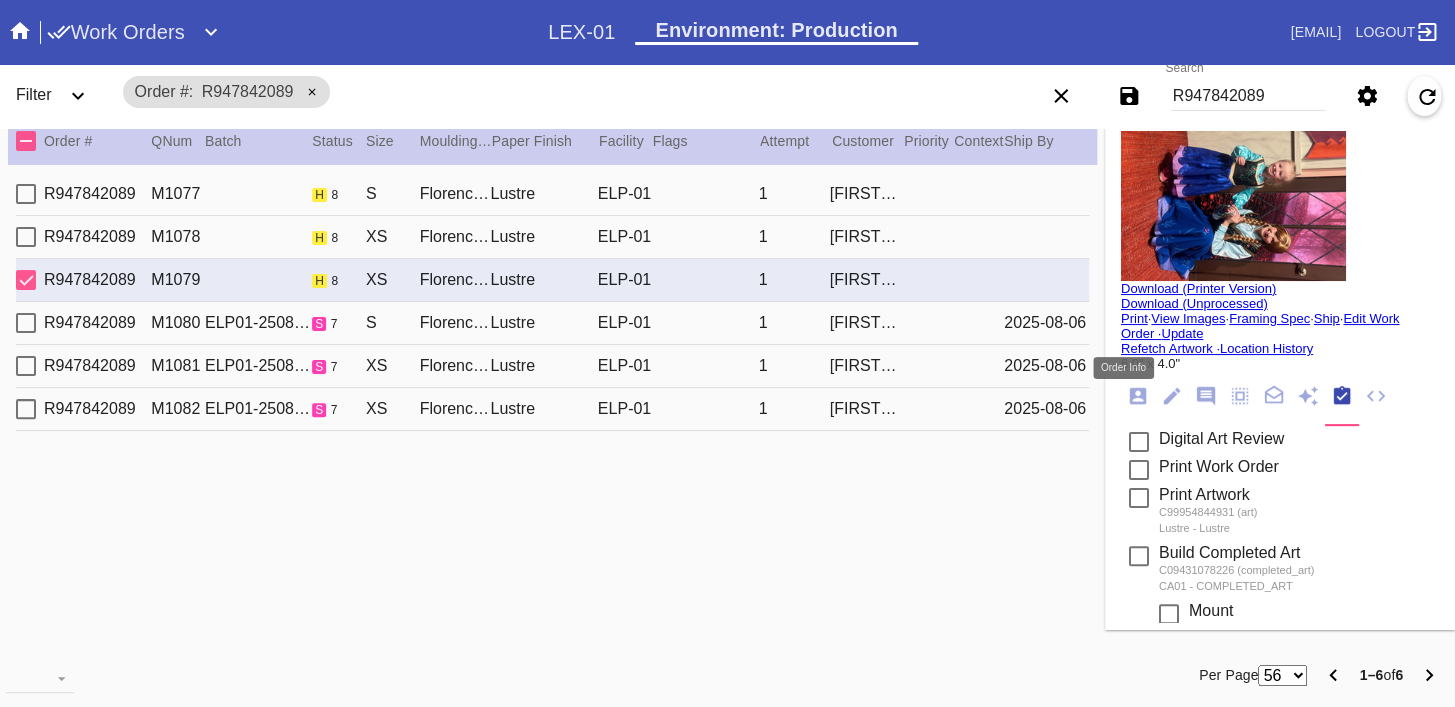click 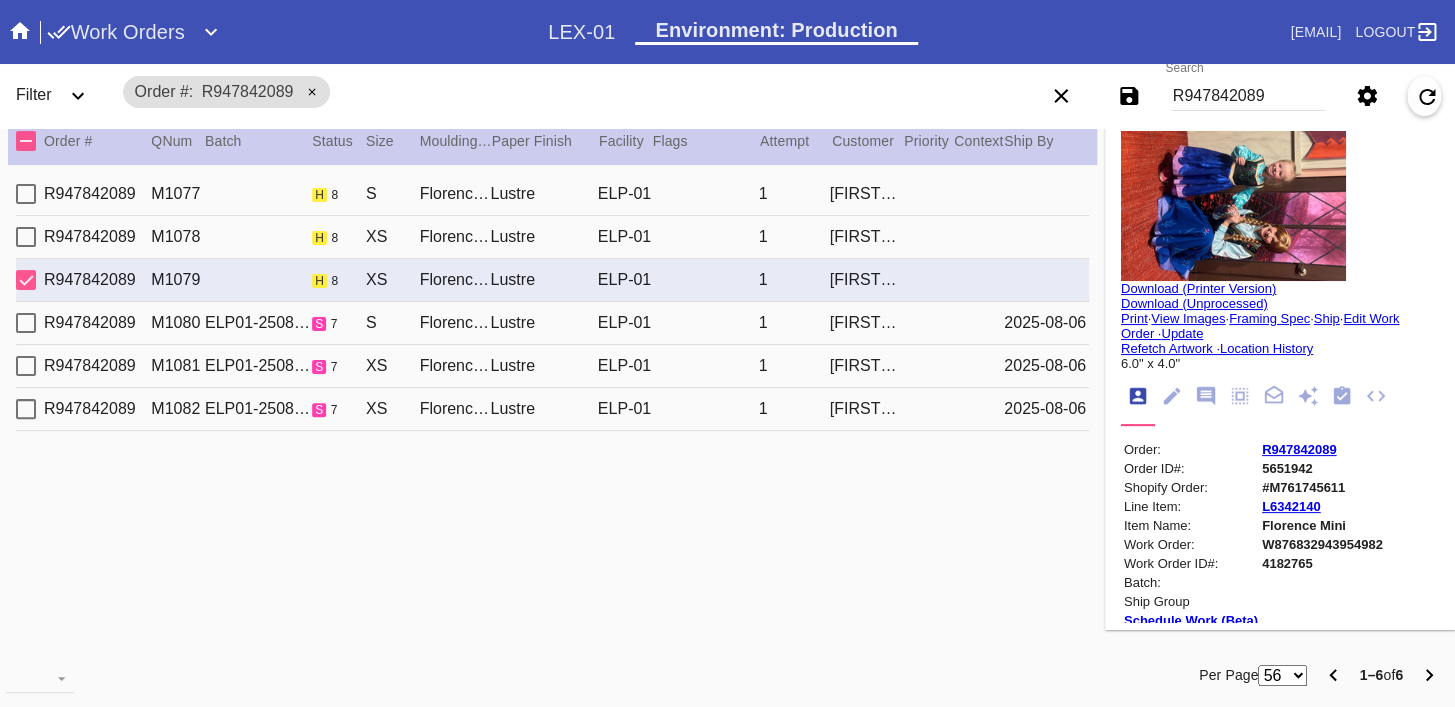 click on "R947842089" at bounding box center [1299, 449] 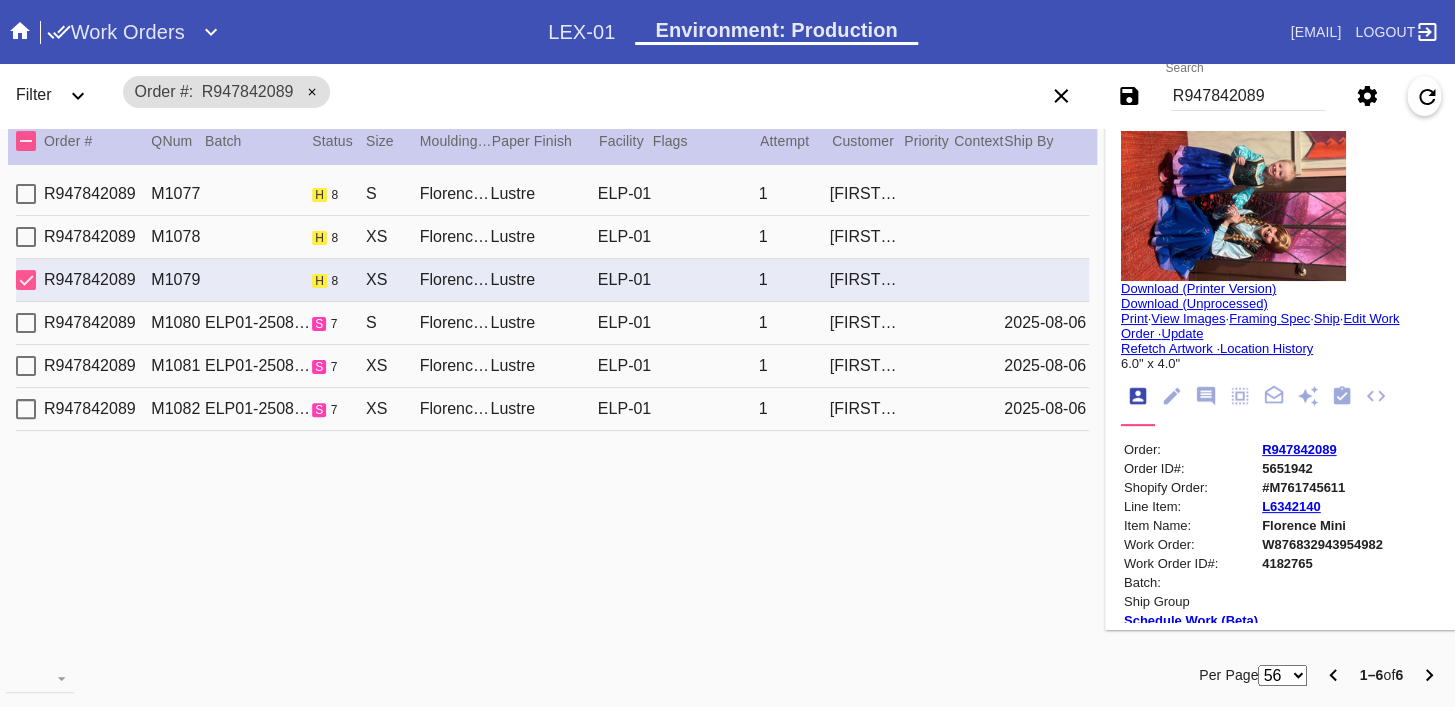 click on "R947842089 M1078 h   8 XS Florence Mini / The Two Generation Horizontal Lustre ELP-01 1 [FIRST] [LAST]" at bounding box center [552, 237] 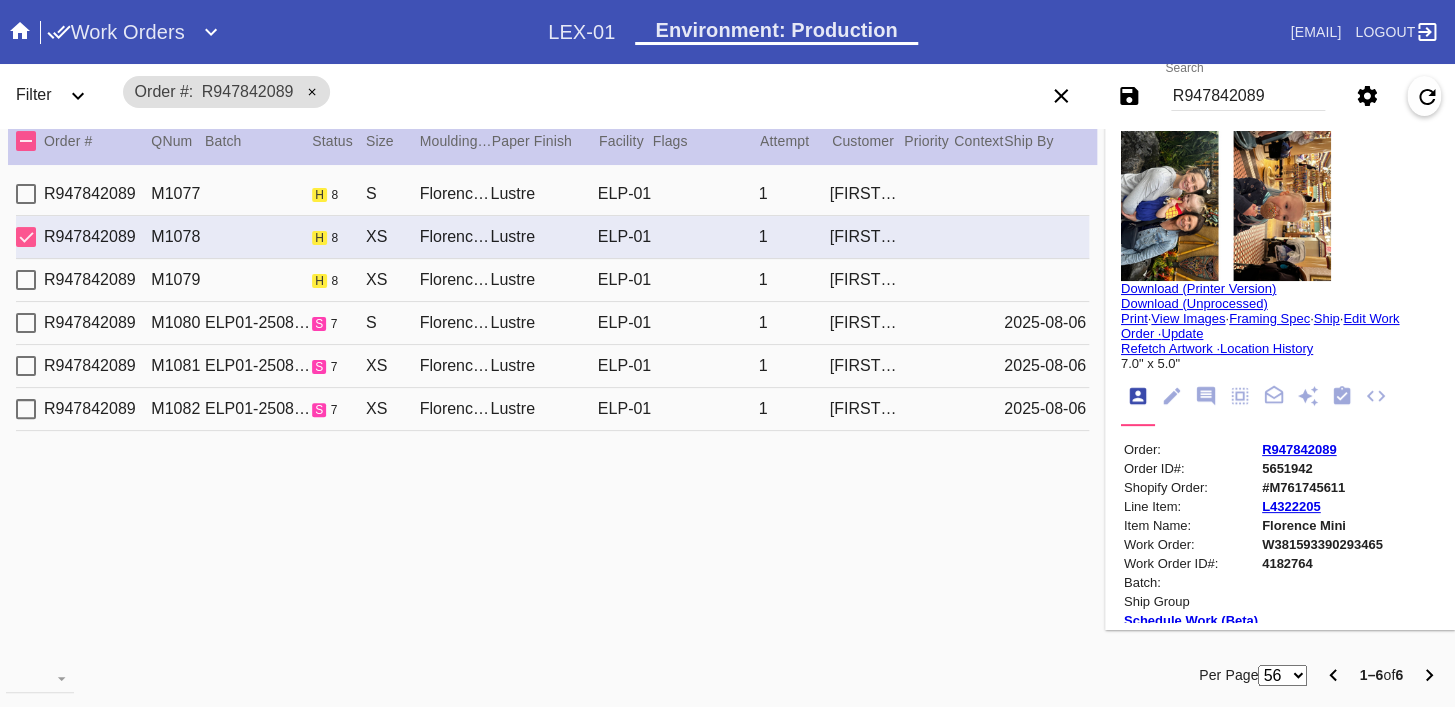click on "R947842089 M1077 h   8 S Florence / The Three Generation Vertical Lustre ELP-01 1 [FIRST] [LAST]" at bounding box center [552, 194] 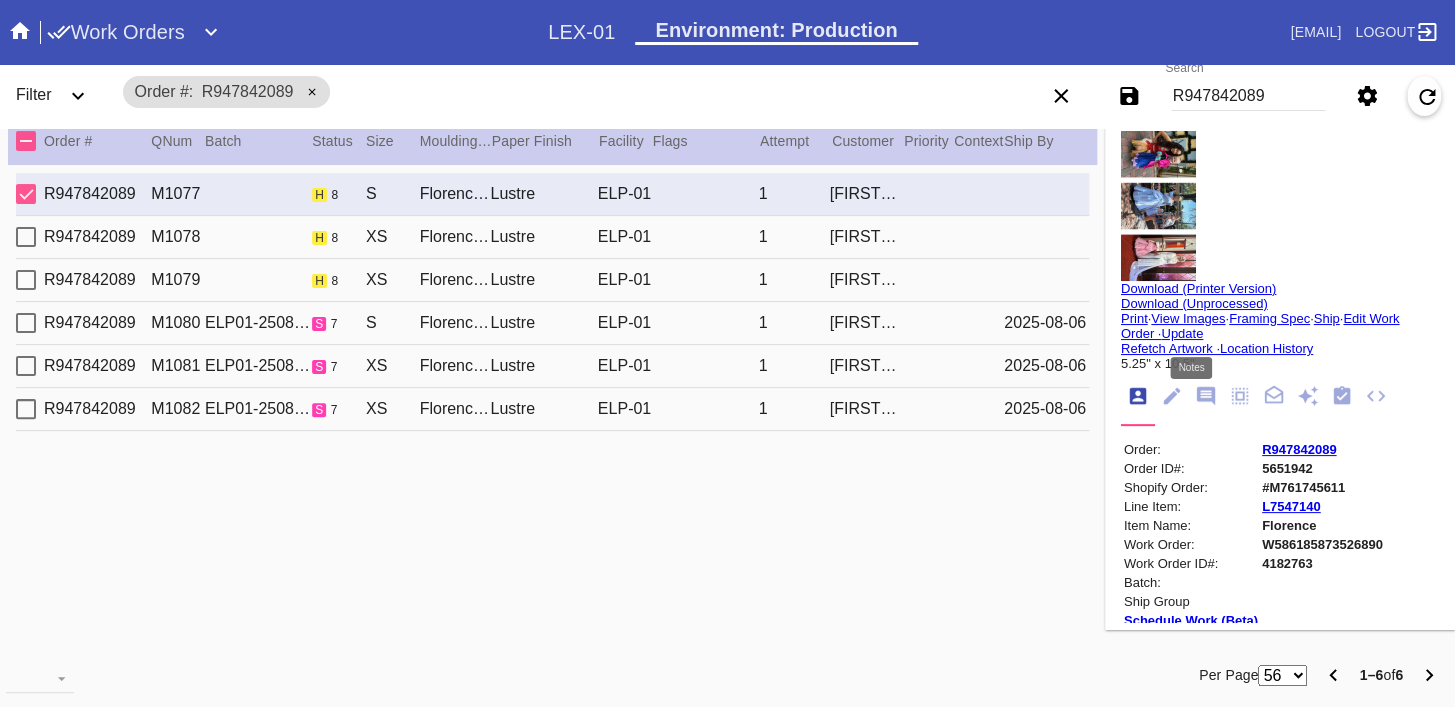 click 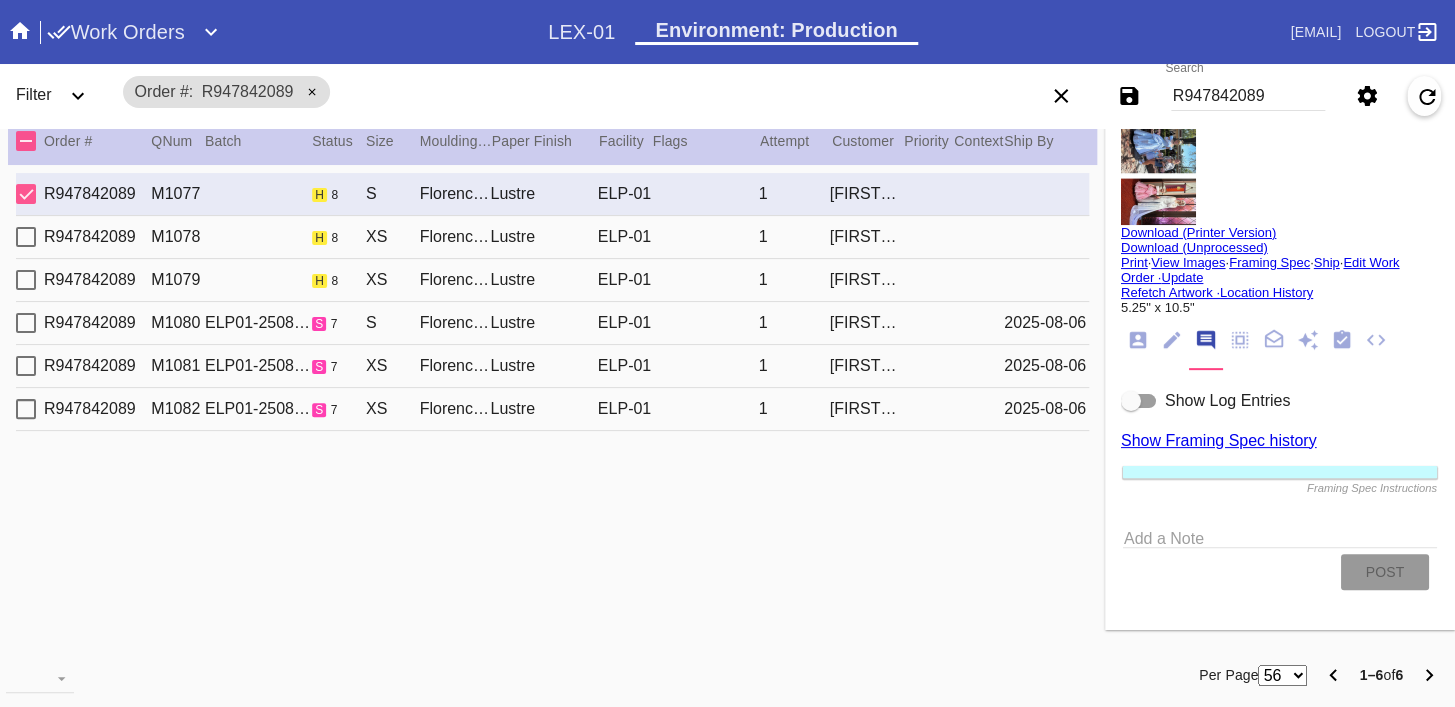 scroll, scrollTop: 60, scrollLeft: 0, axis: vertical 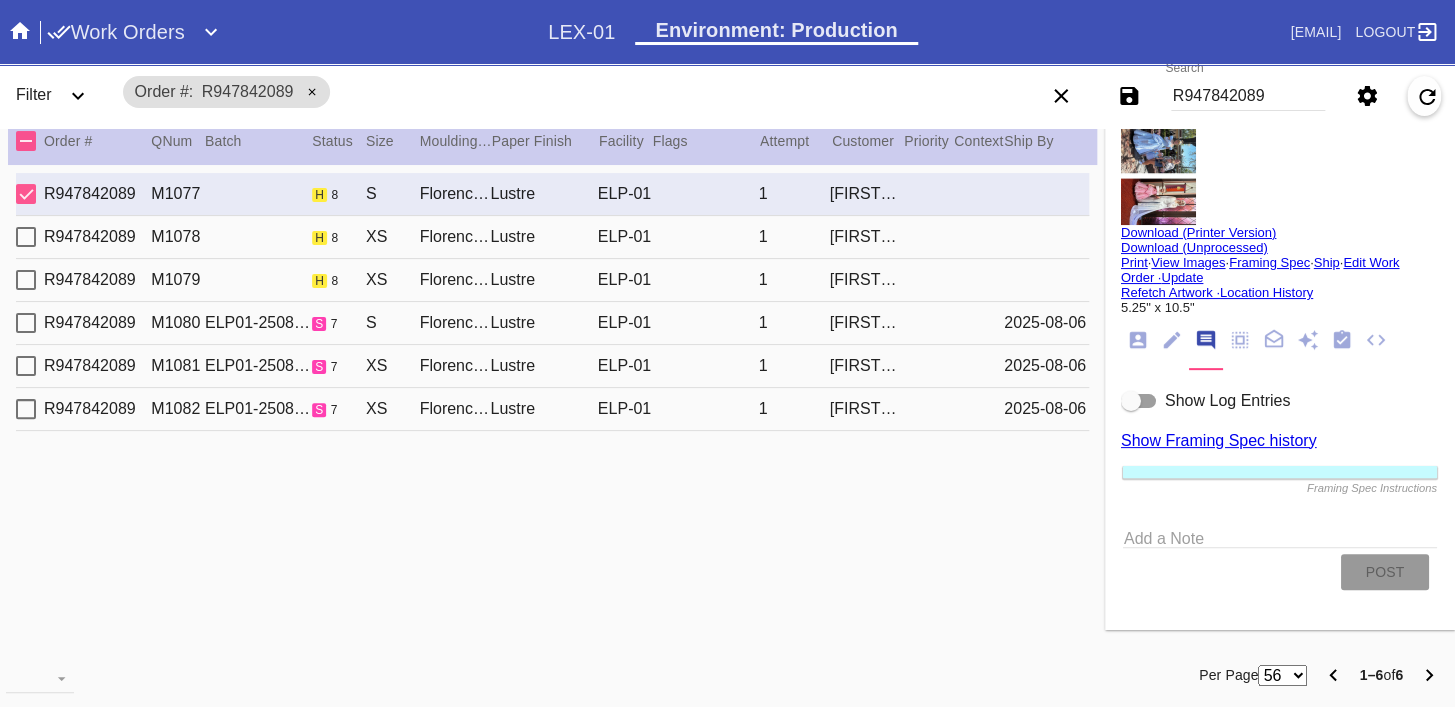 click on "R947842089 M1078 h   8 XS Florence Mini / The Two Generation Horizontal Lustre ELP-01 1 [FIRST] [LAST]" at bounding box center (552, 237) 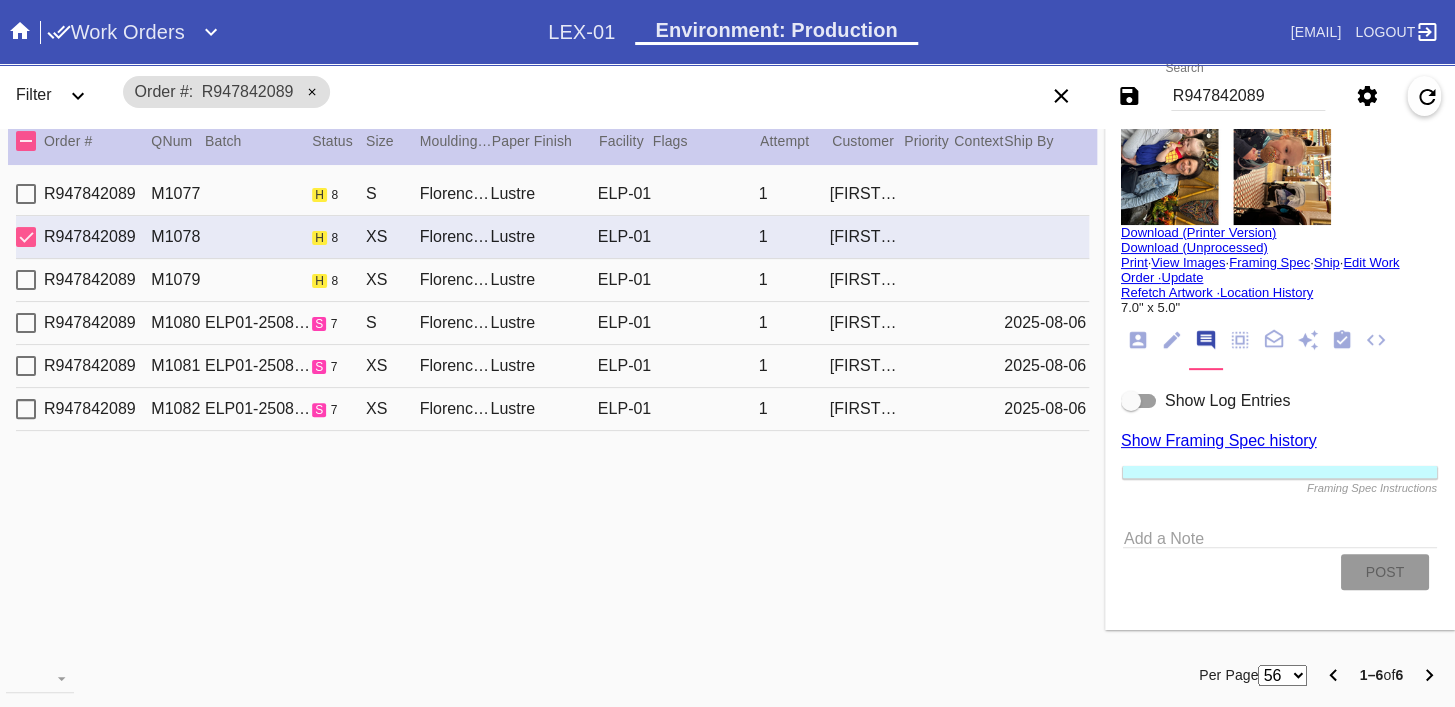 click on "R947842089 M1079 h   8 XS Florence Mini / Fabric White Lustre ELP-01 1 [FIRST] [LAST]" at bounding box center [552, 280] 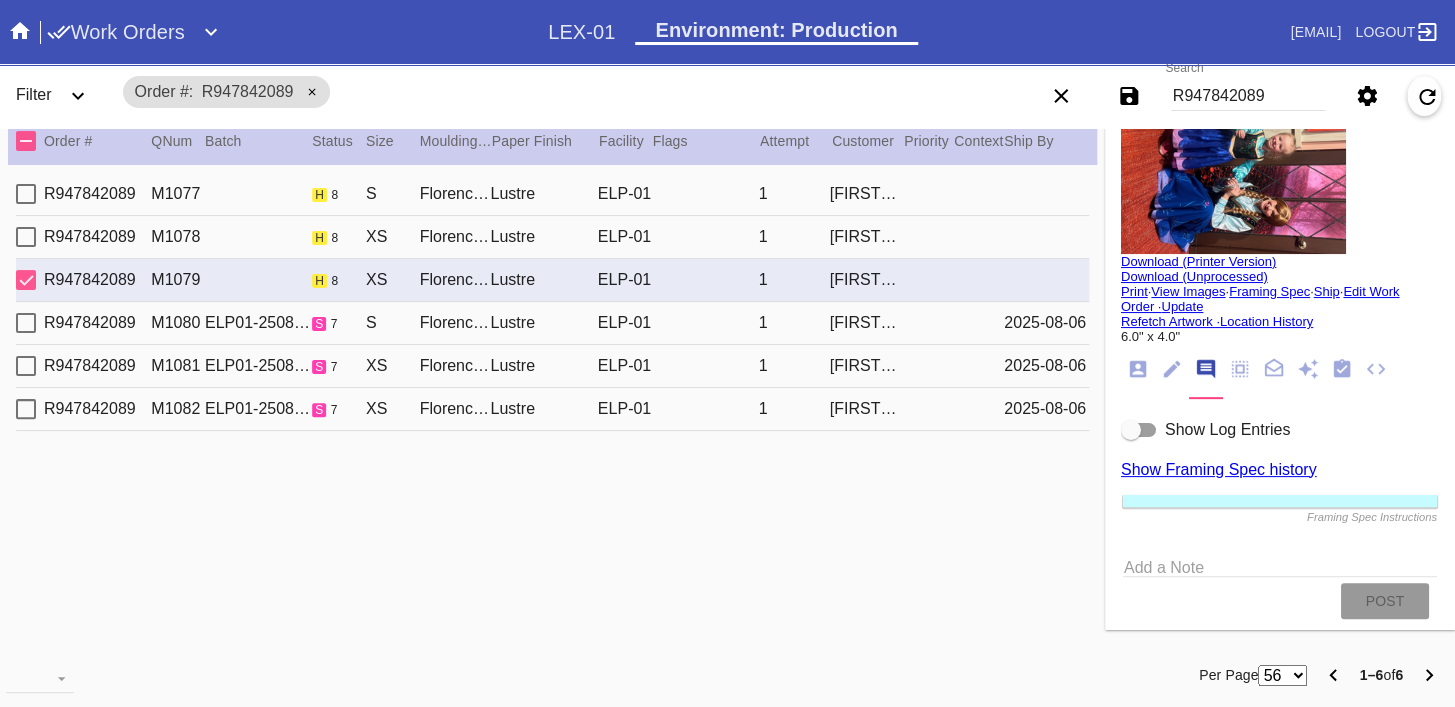 scroll, scrollTop: 0, scrollLeft: 0, axis: both 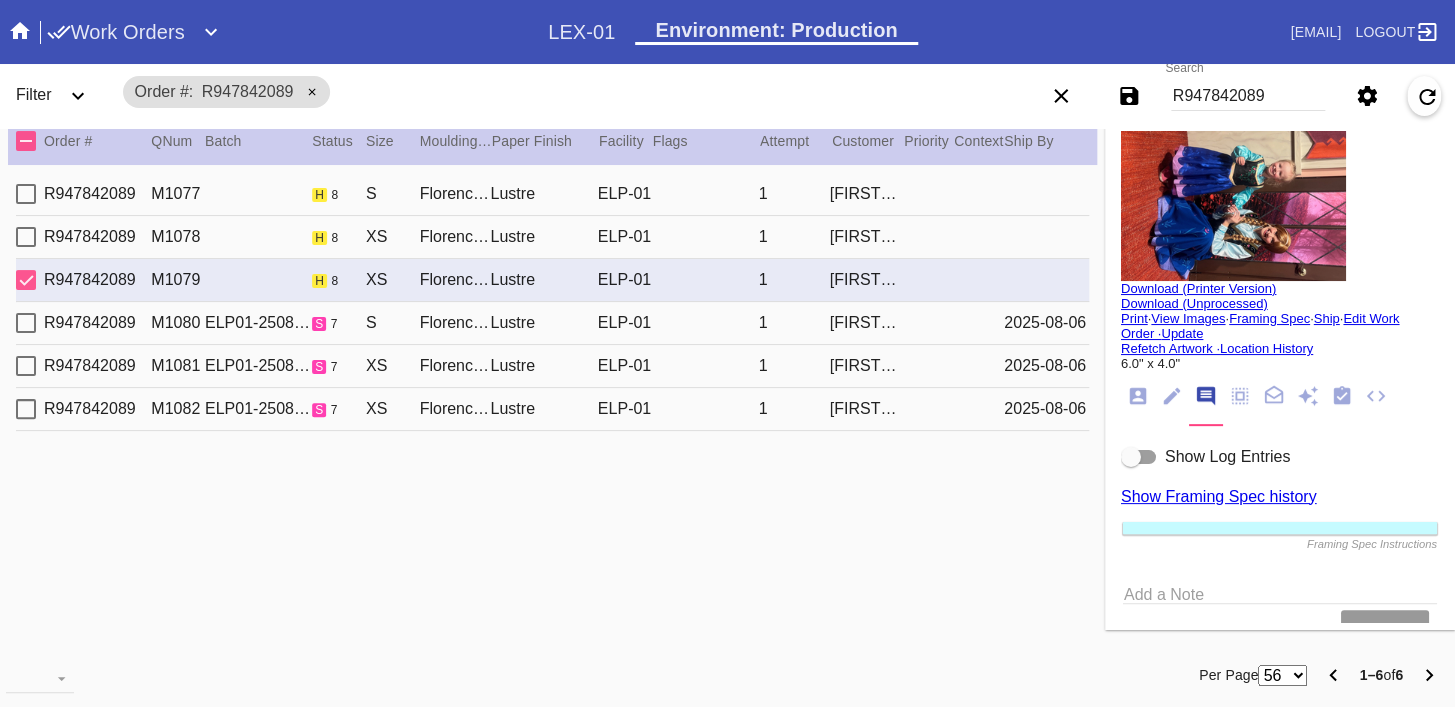 drag, startPoint x: 894, startPoint y: 188, endPoint x: 907, endPoint y: 189, distance: 13.038404 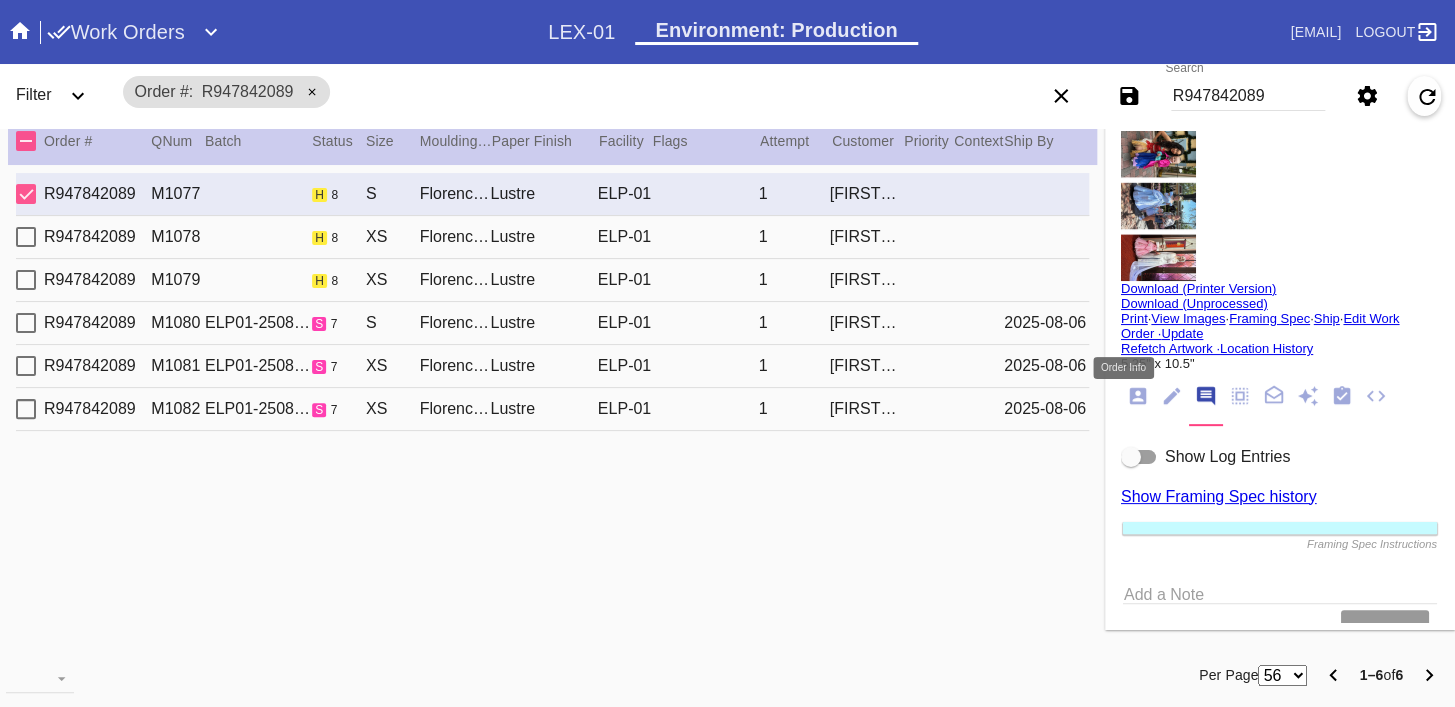 click 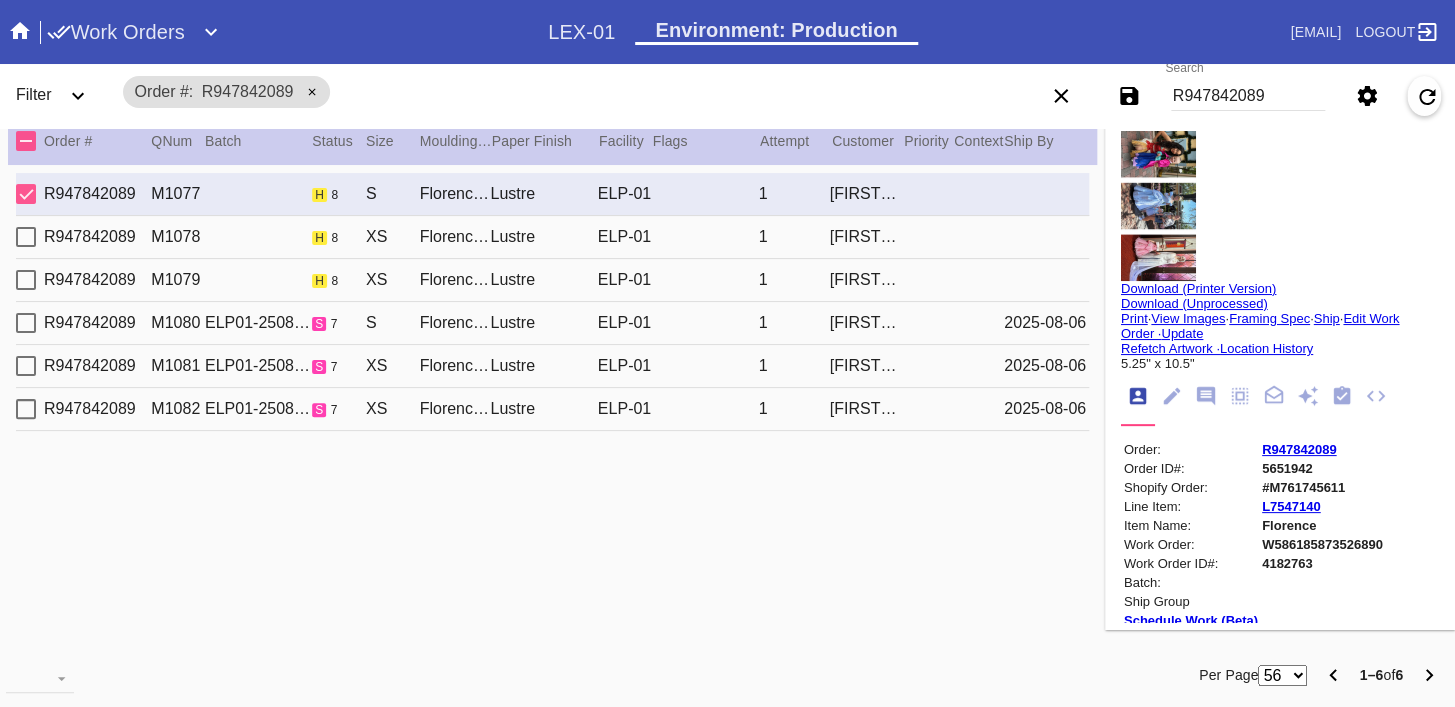 click on "R947842089" at bounding box center (1299, 449) 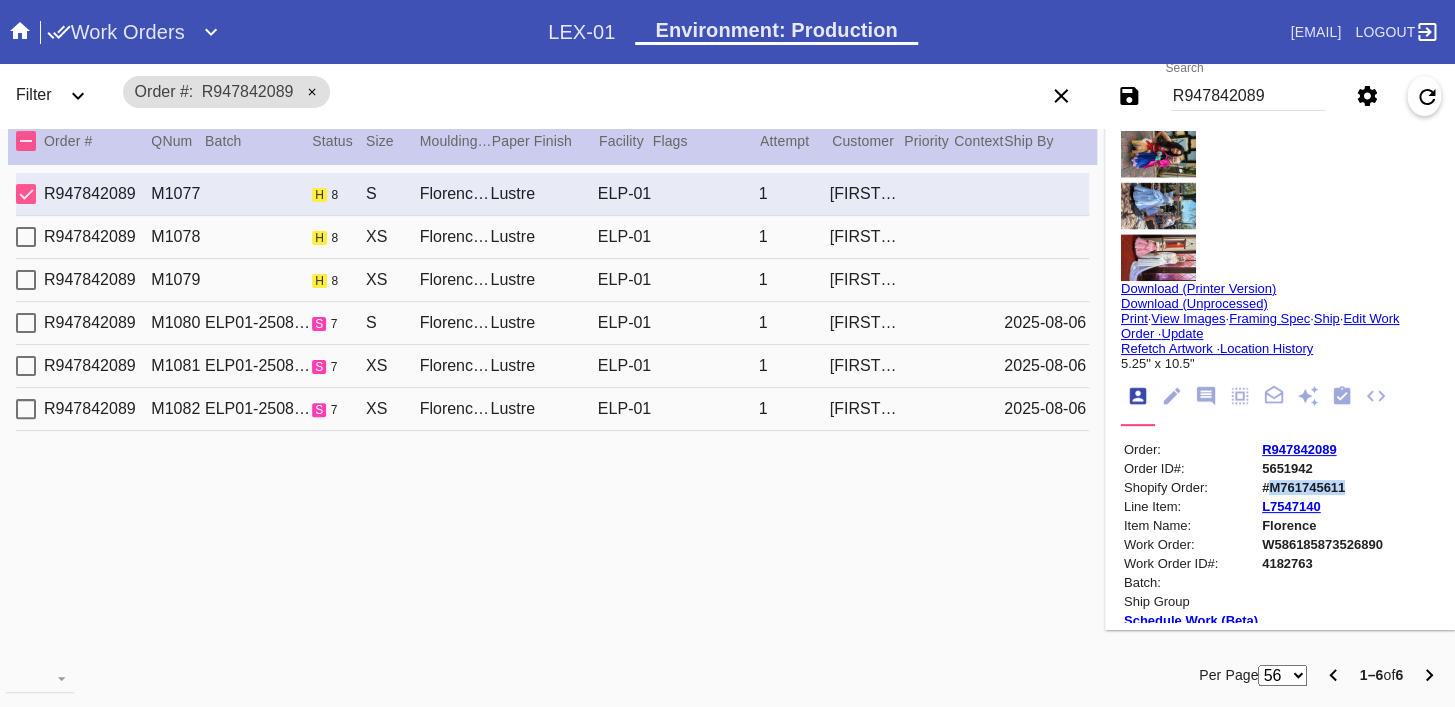 copy on "M761745611" 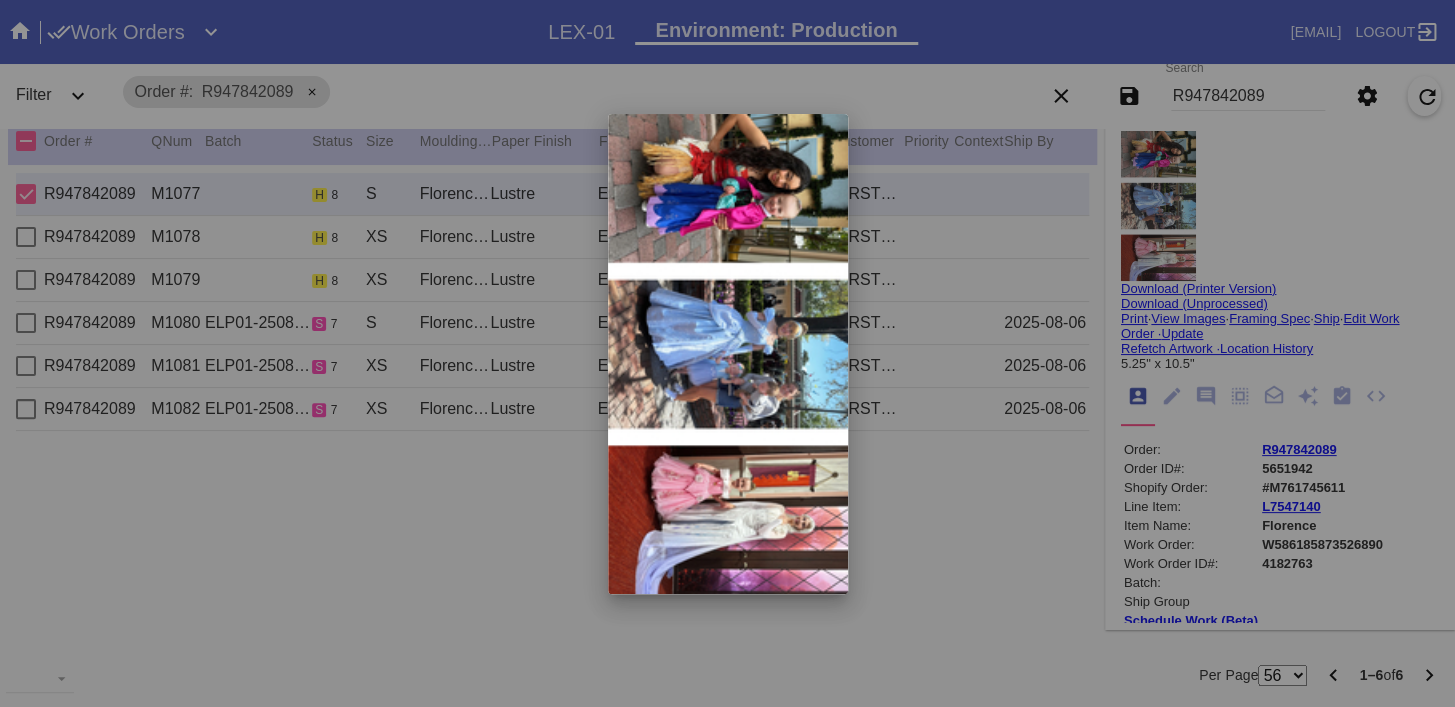 click at bounding box center [727, 353] 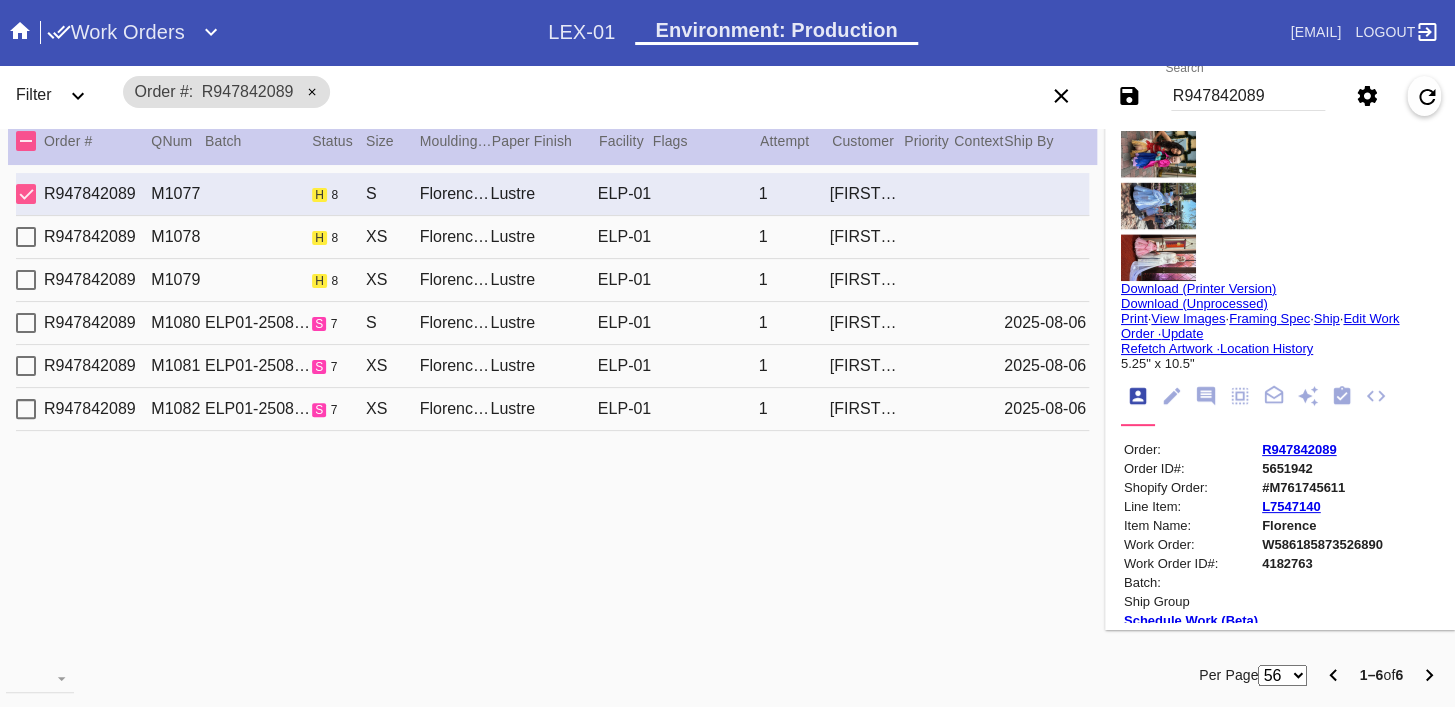 click at bounding box center [727, 353] 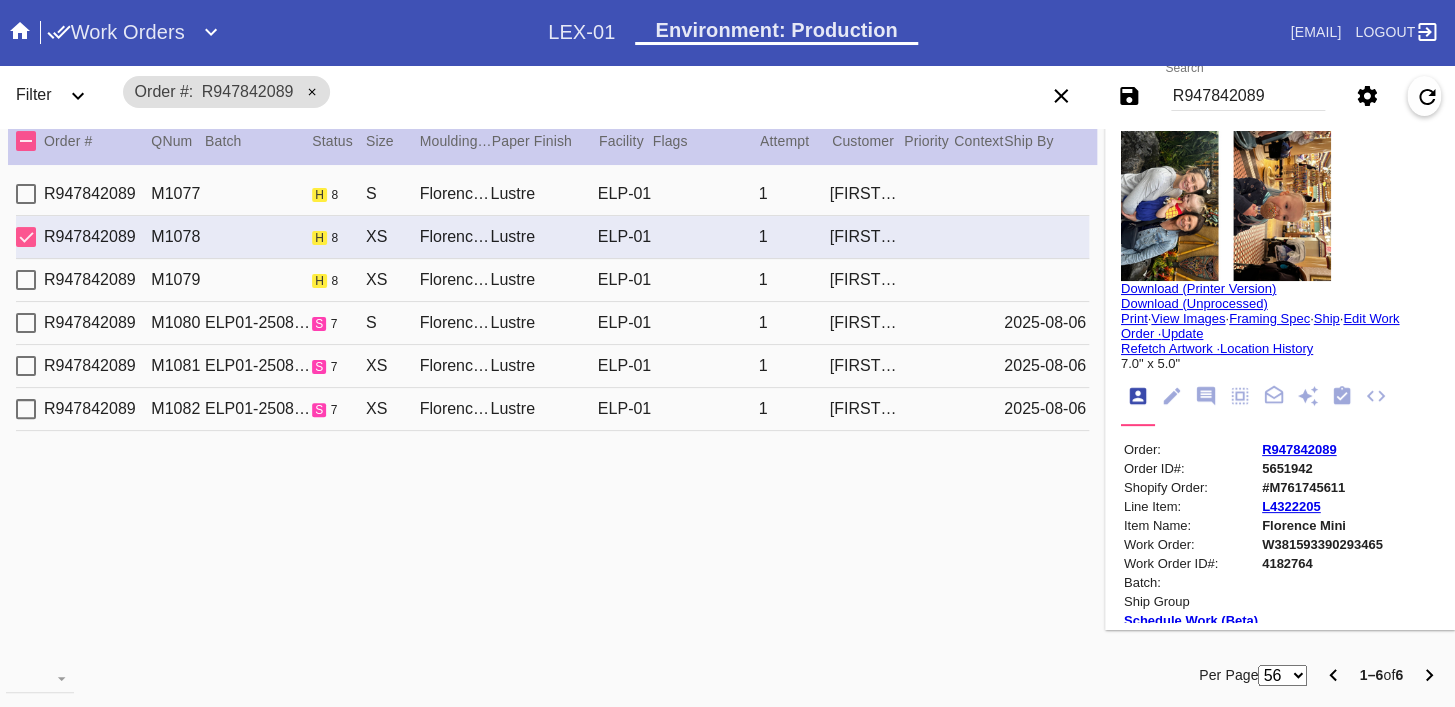 click at bounding box center (1226, 206) 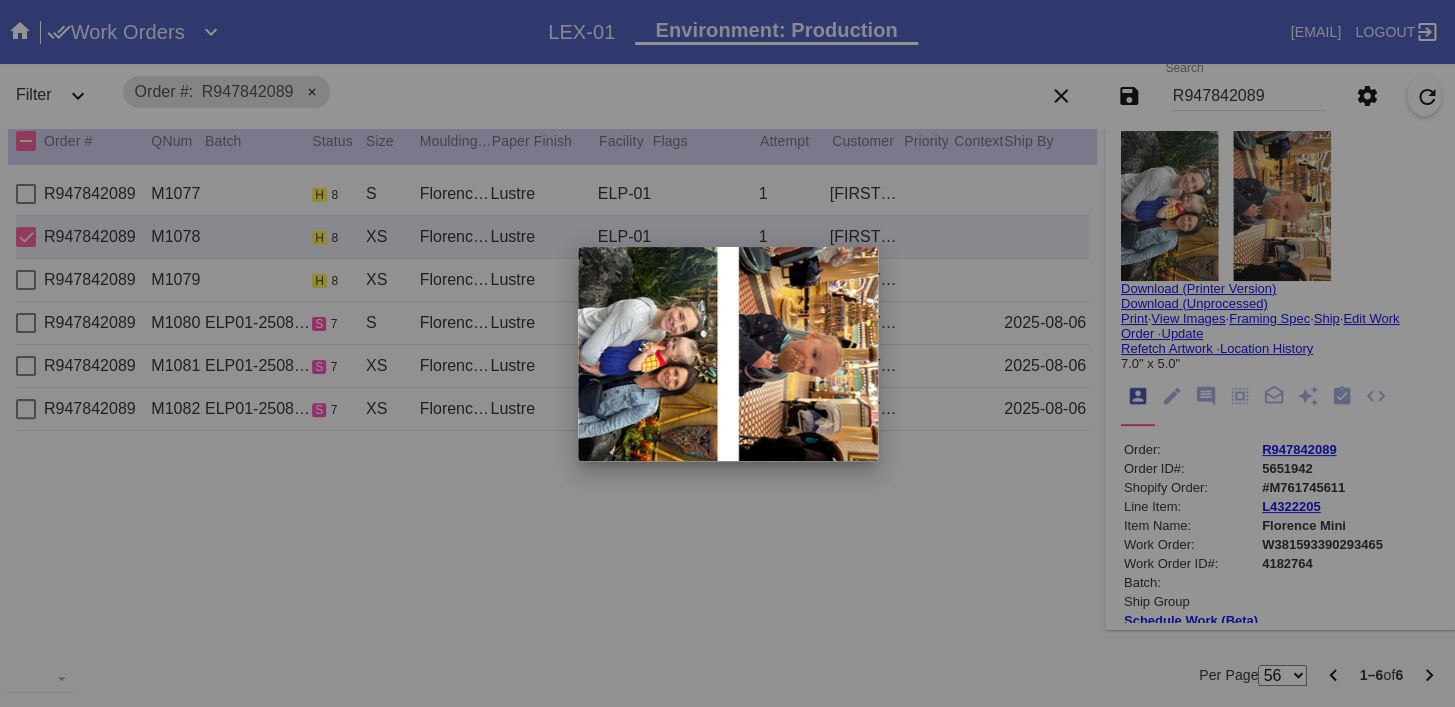 click at bounding box center [727, 353] 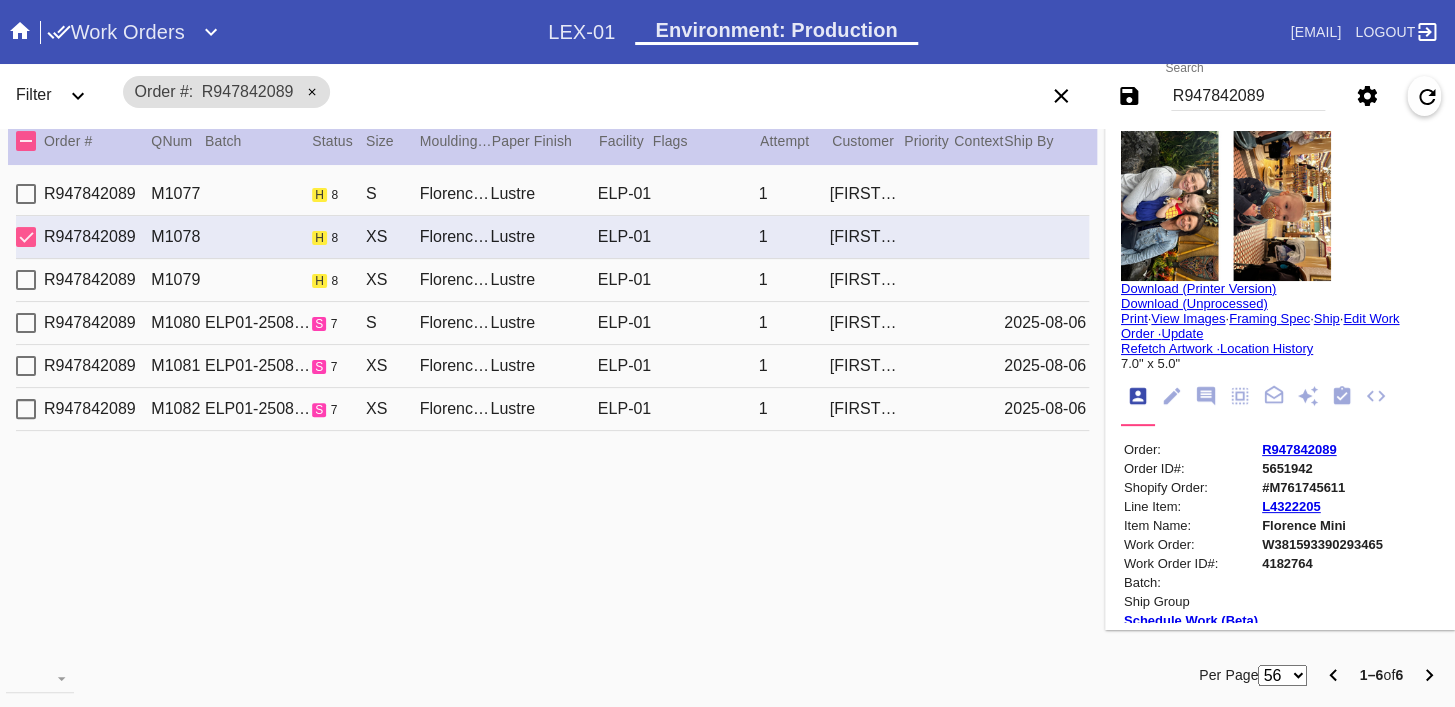 click on "R947842089 M1079 h   8 XS Florence Mini / Fabric White Lustre ELP-01 1 [FIRST] [LAST]" at bounding box center [552, 280] 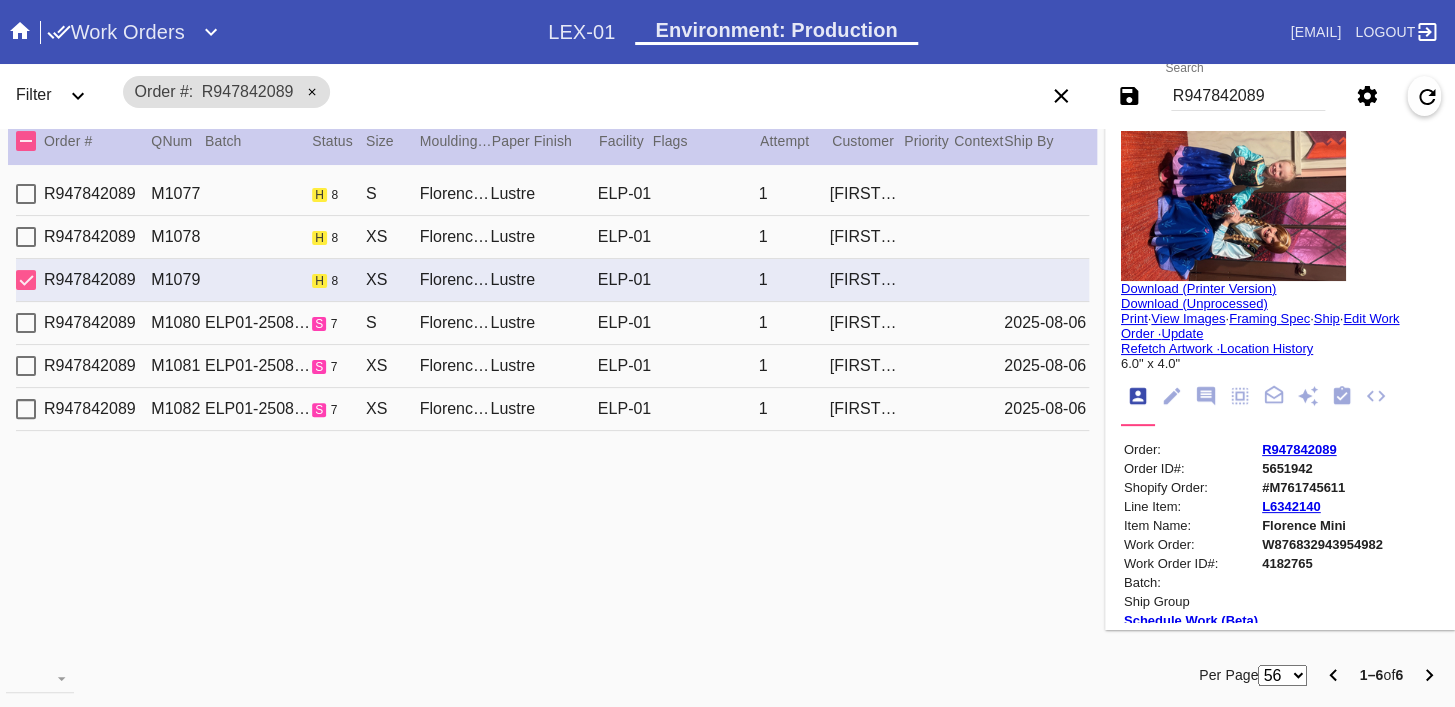 click at bounding box center [1233, 206] 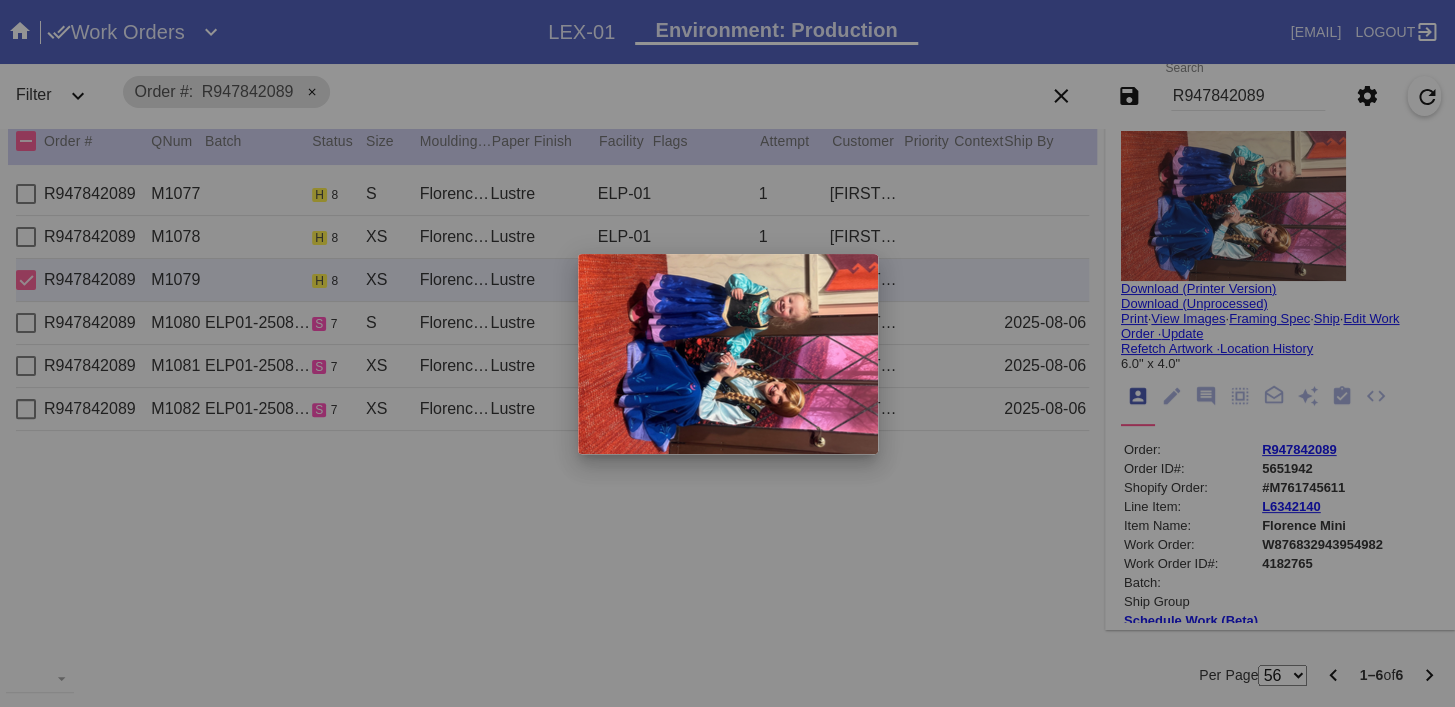 drag, startPoint x: 458, startPoint y: 529, endPoint x: 455, endPoint y: 504, distance: 25.179358 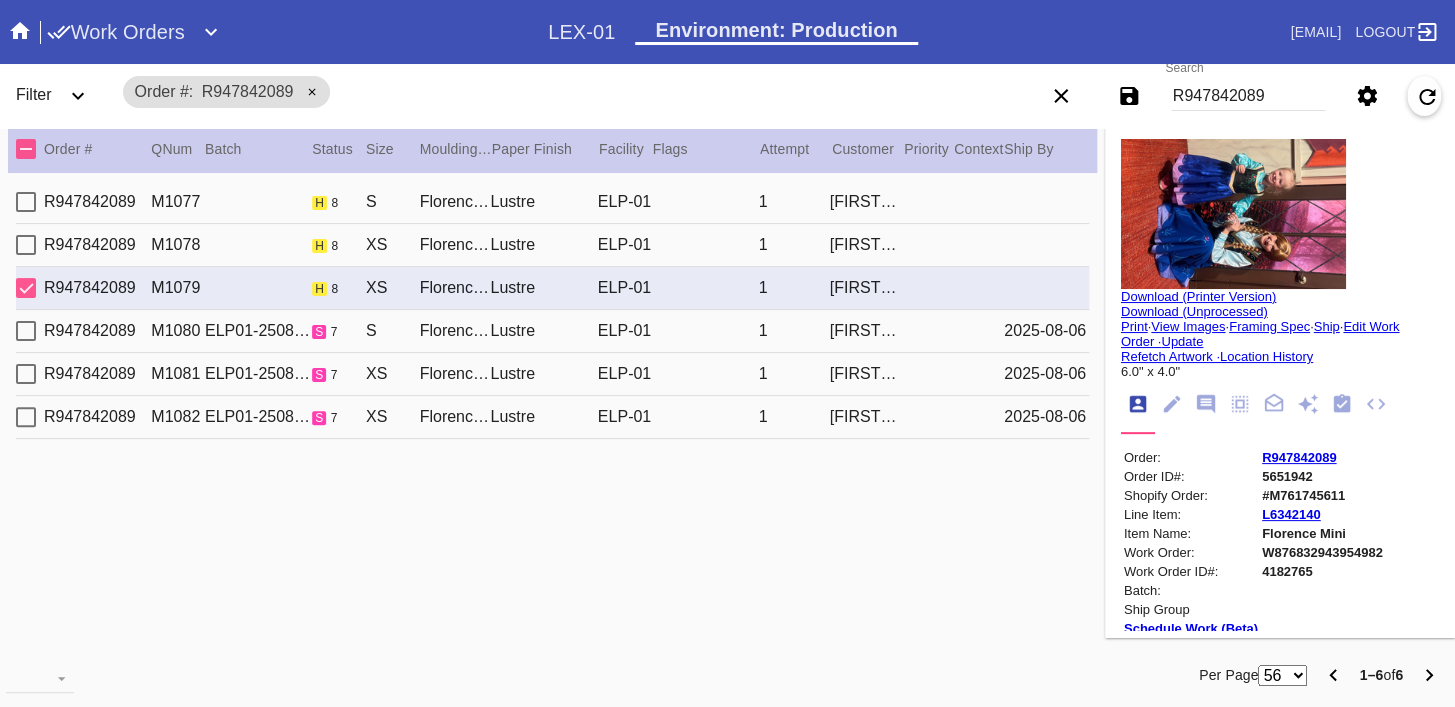 scroll, scrollTop: 0, scrollLeft: 0, axis: both 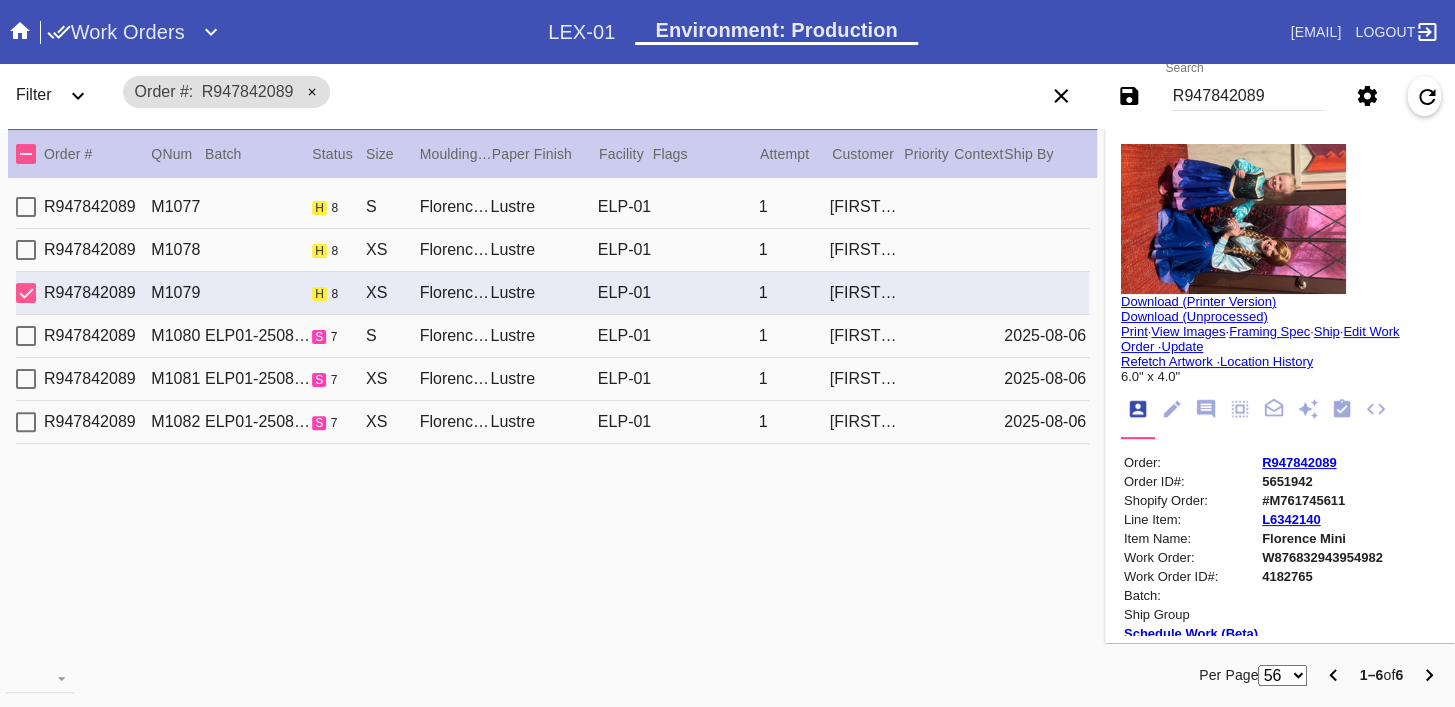 click on "R947842089" at bounding box center [1299, 462] 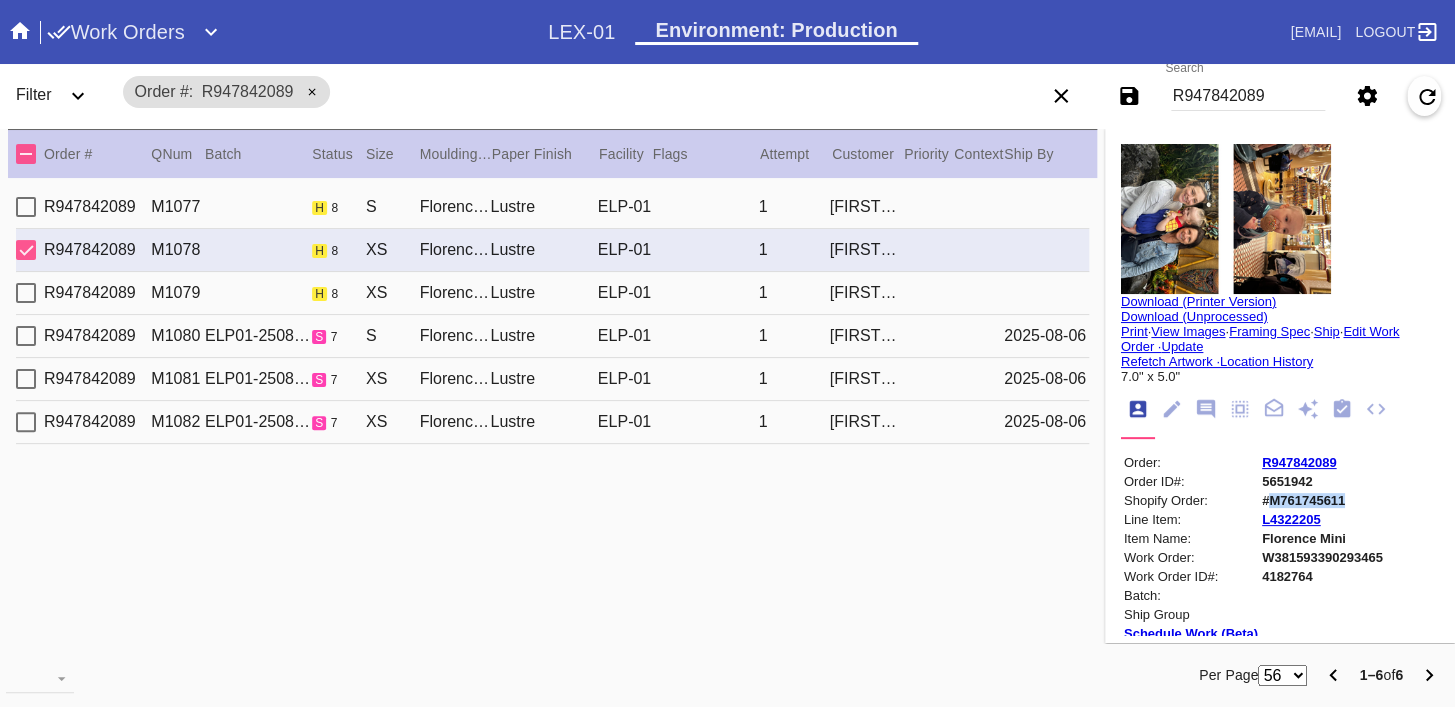 copy on "M761745611" 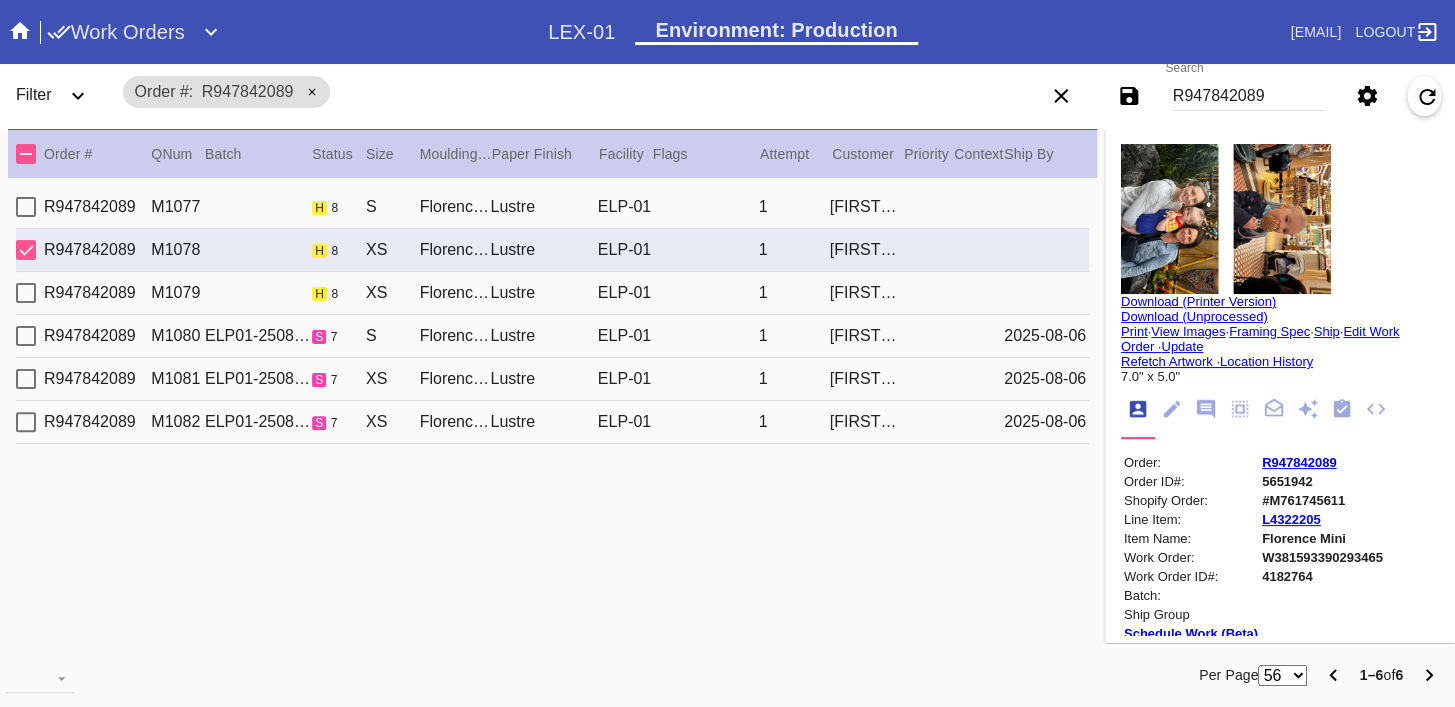 click on "R947842089" at bounding box center (1248, 96) 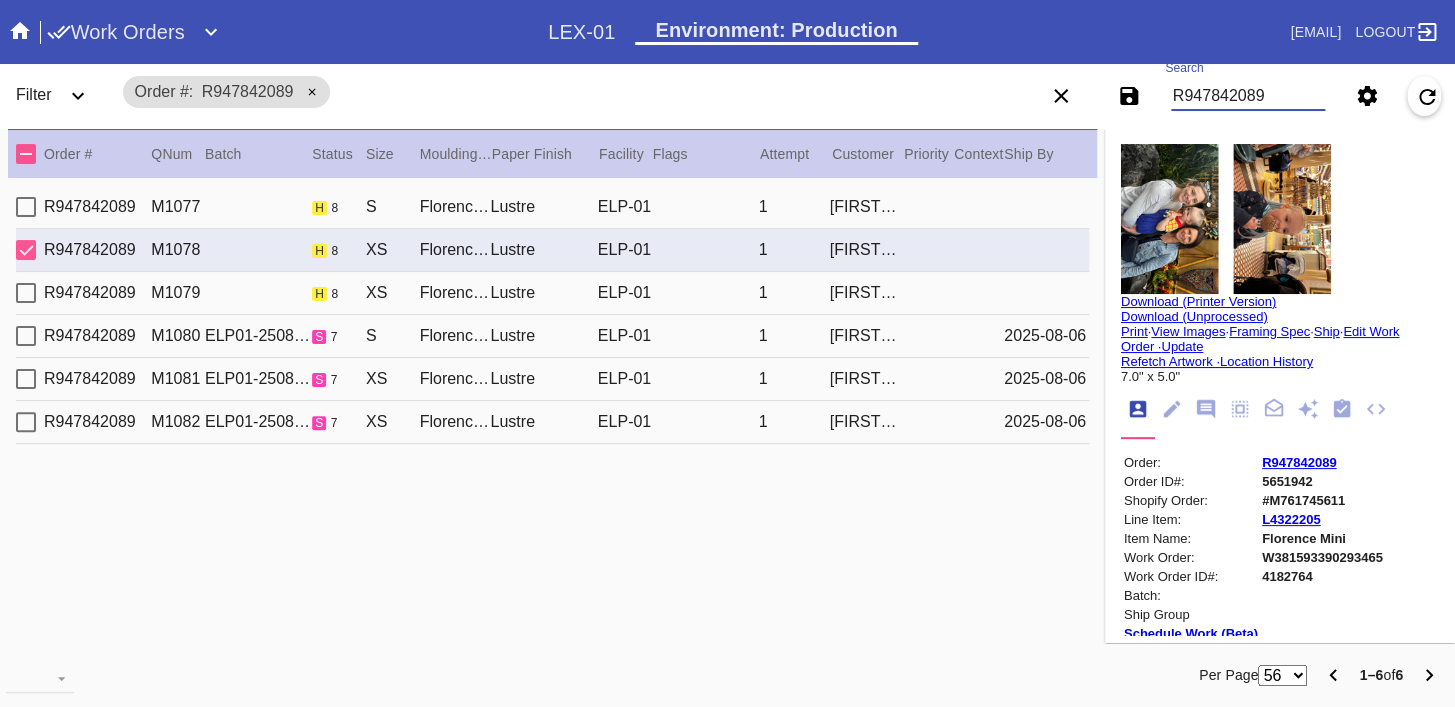 click on "R947842089" at bounding box center (1248, 96) 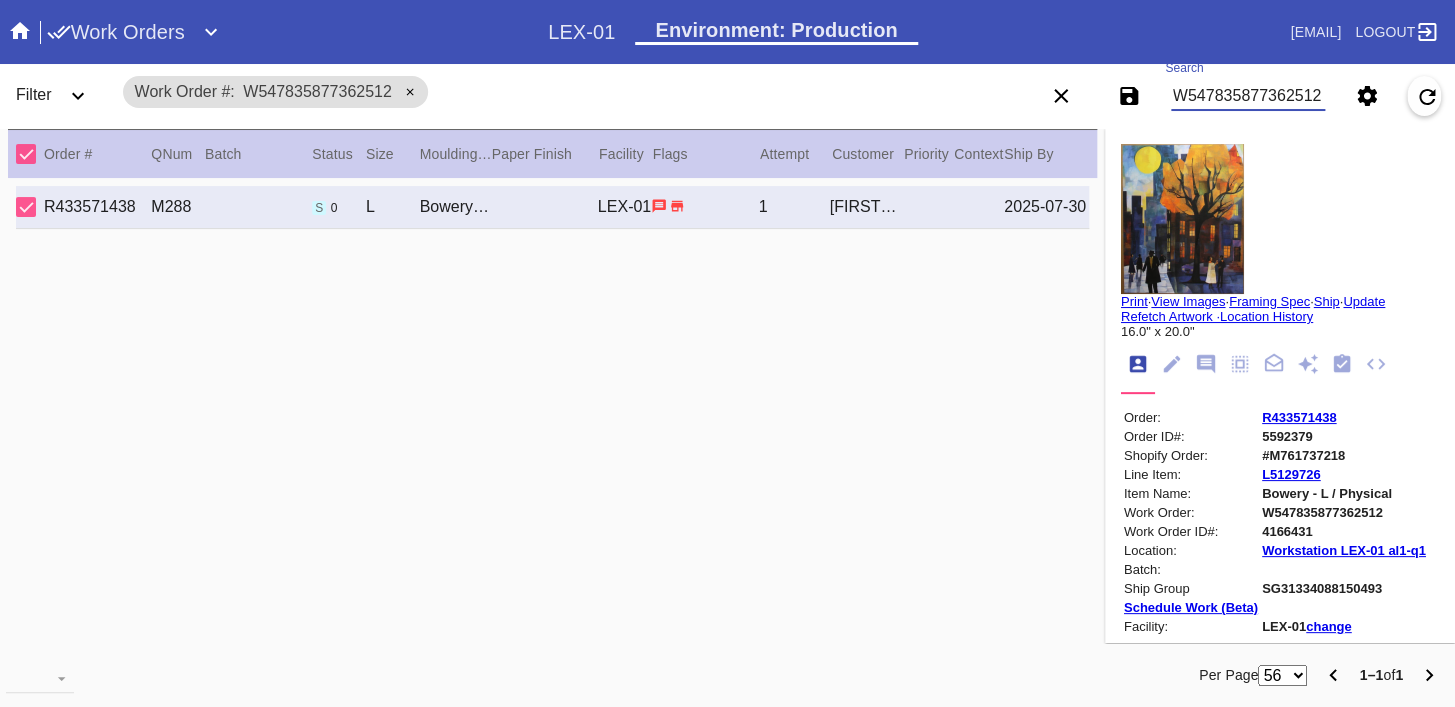 click on "W547835877362512" at bounding box center [1248, 96] 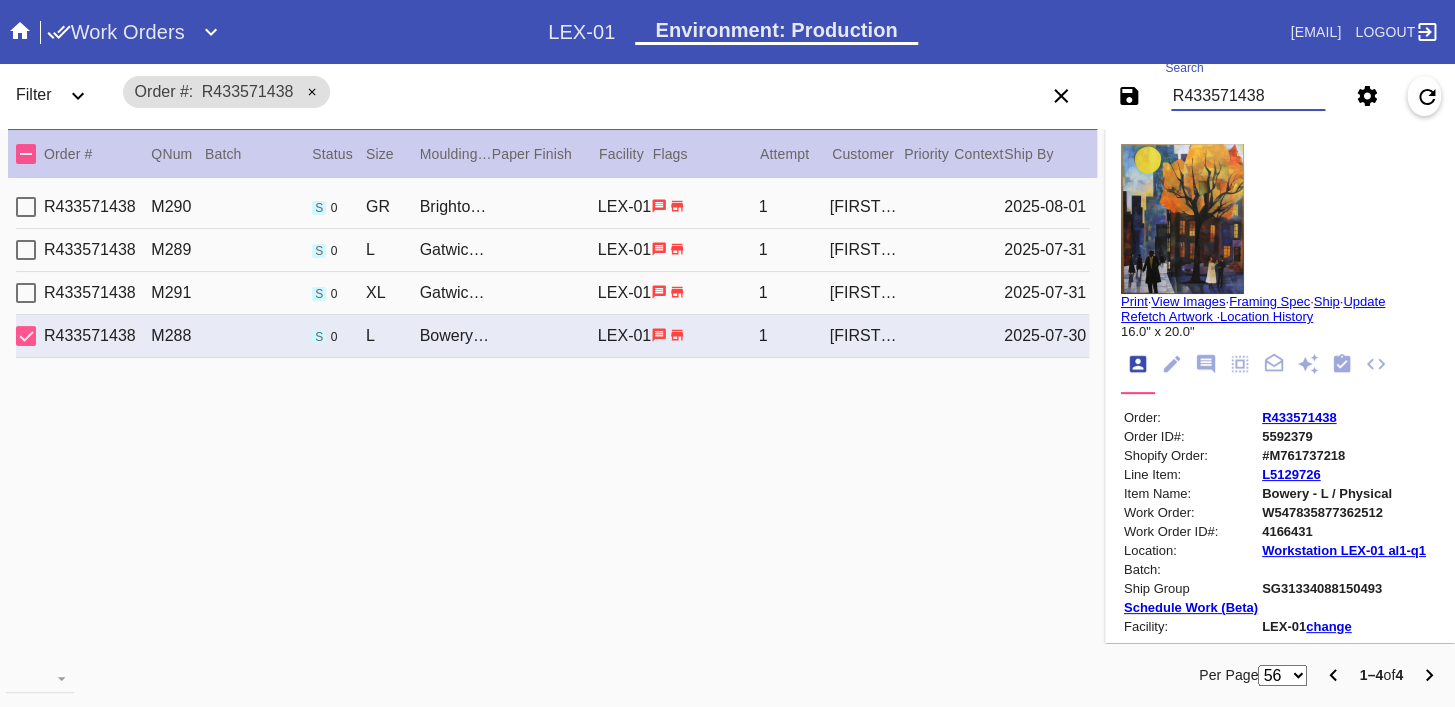 click on "R433571438" at bounding box center [1248, 96] 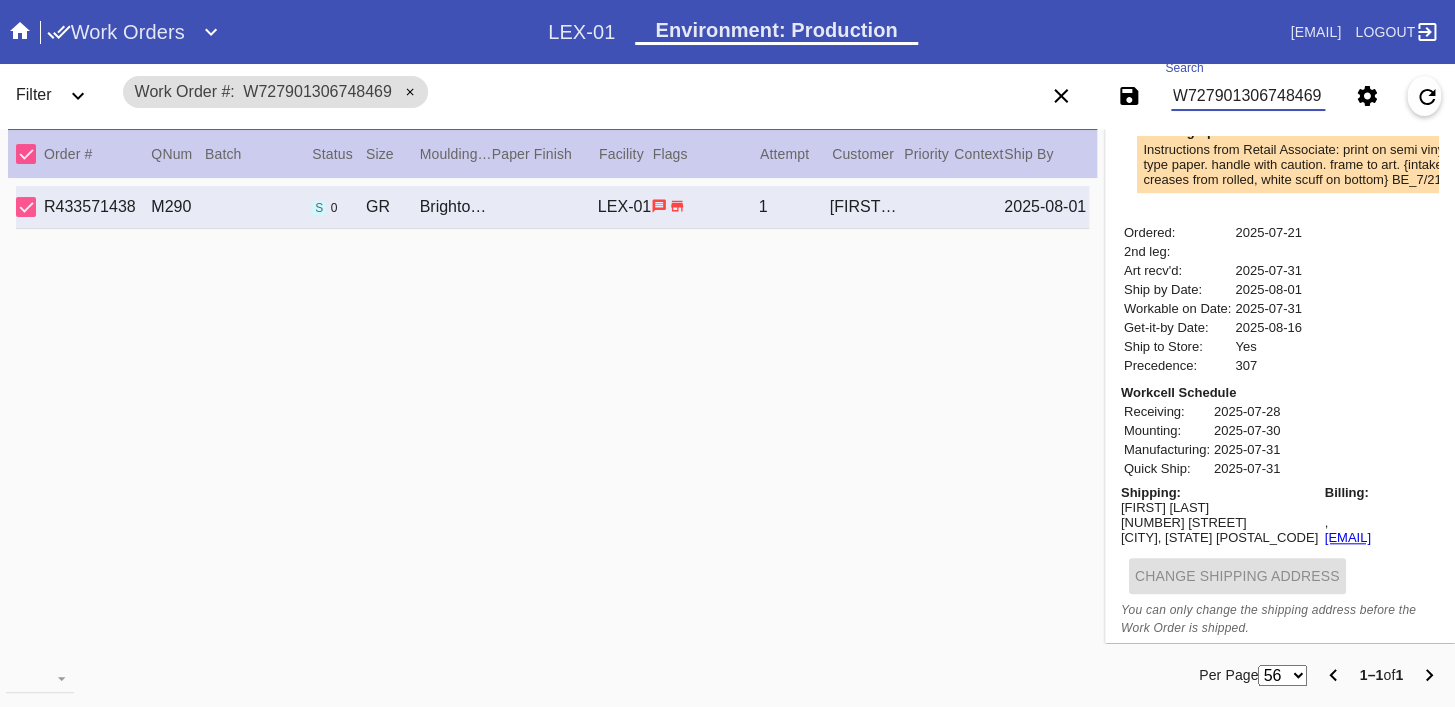 scroll, scrollTop: 749, scrollLeft: 0, axis: vertical 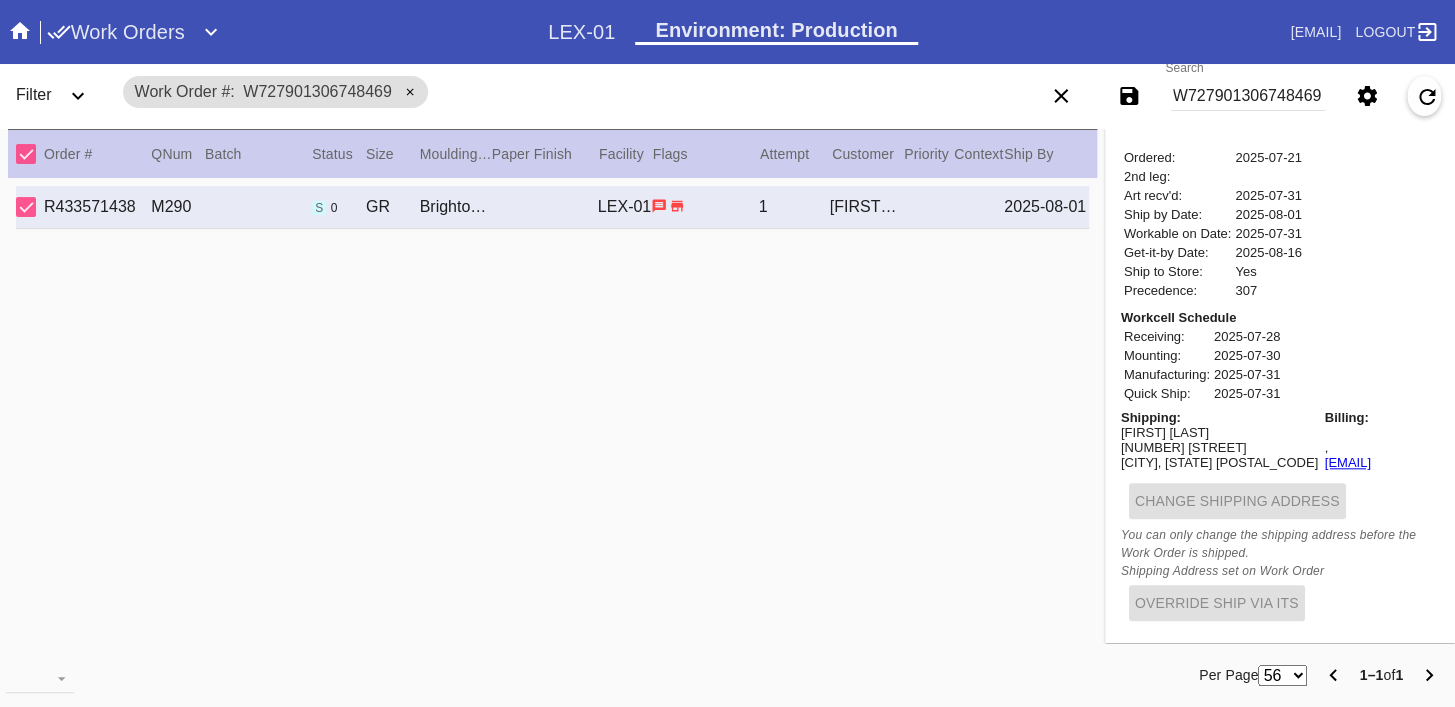click on "[FIRST] [LAST]" at bounding box center (1219, 432) 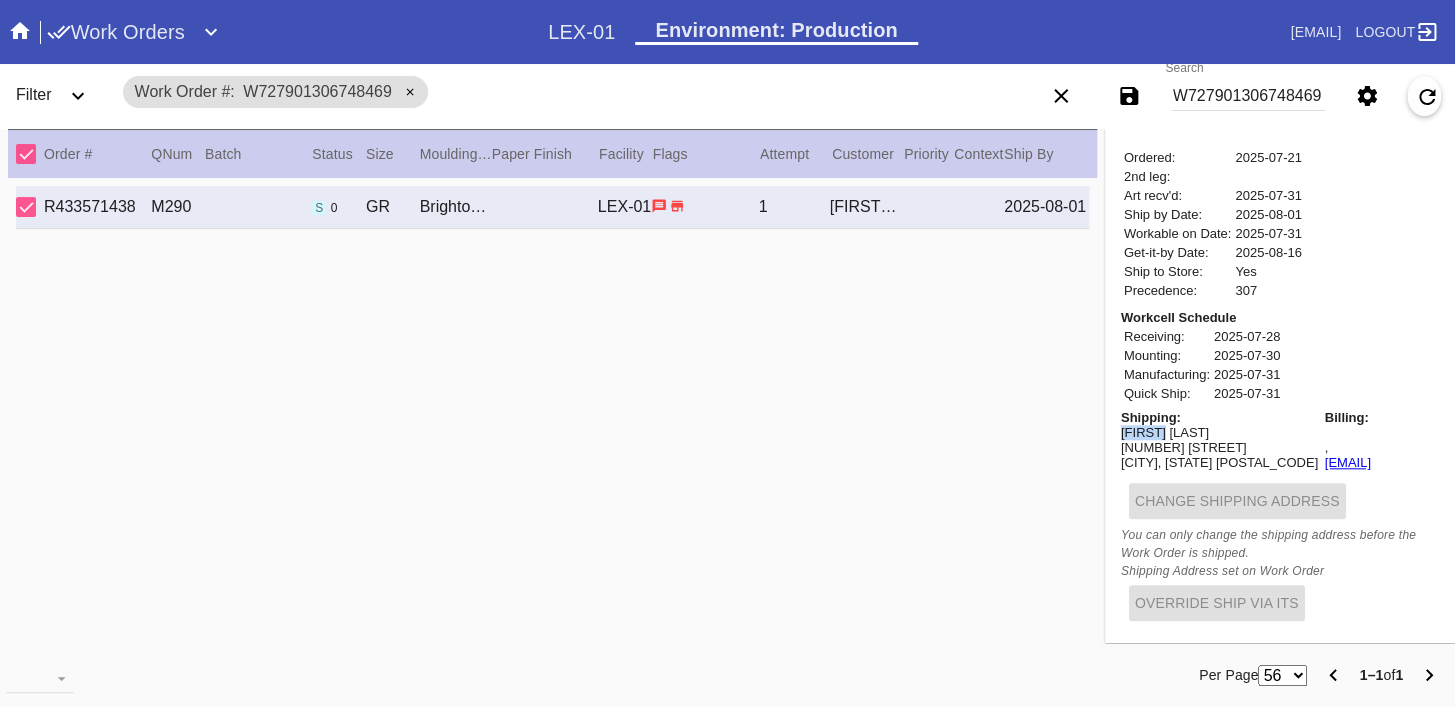 click on "[FIRST] [LAST]" at bounding box center [1219, 432] 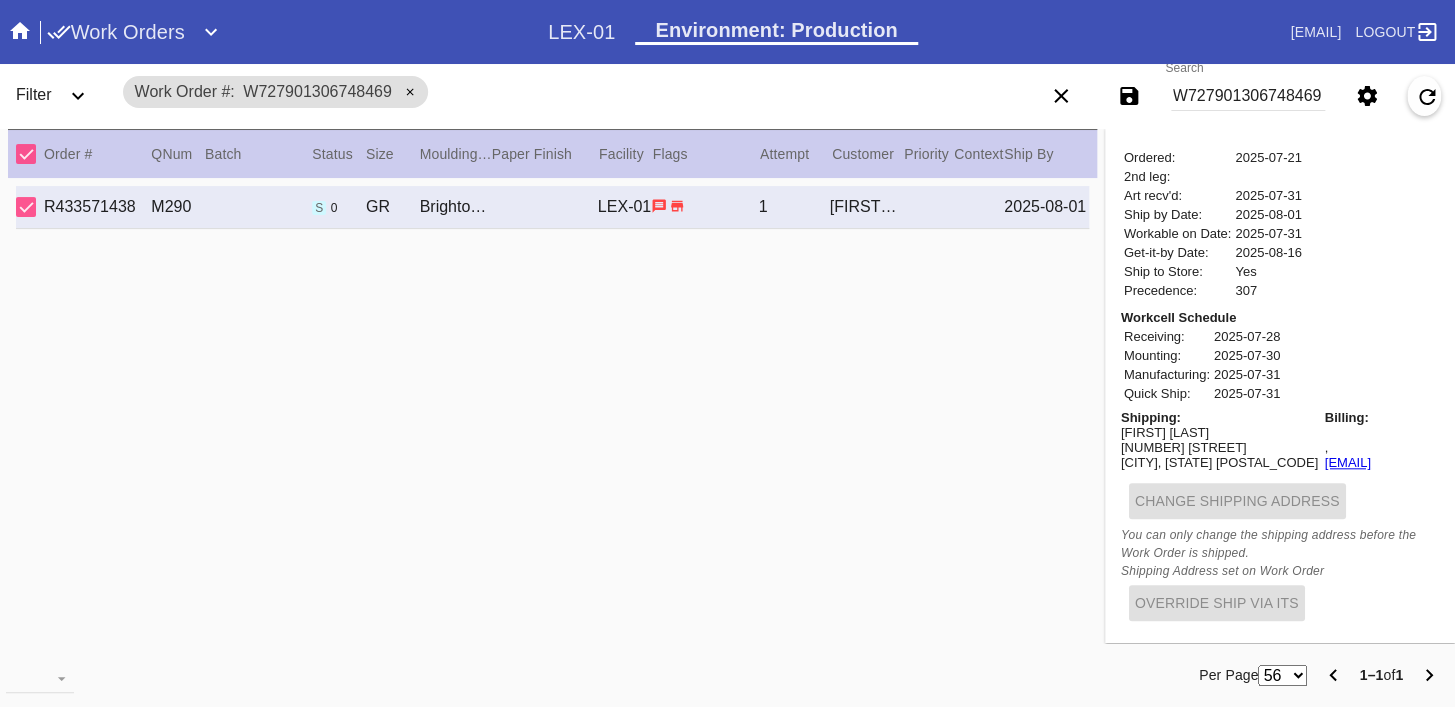 click on "[FIRST] [LAST]" at bounding box center (1219, 432) 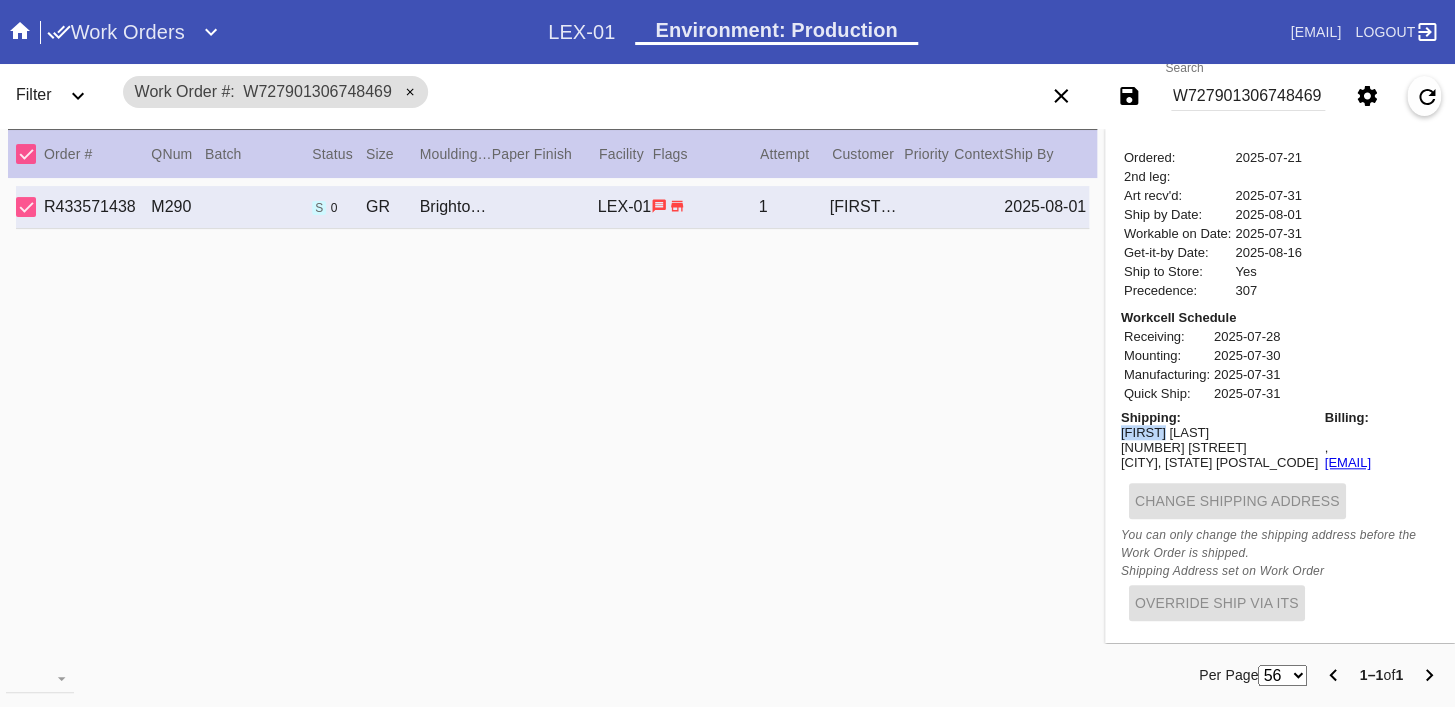 click on "[FIRST] [LAST]" at bounding box center (1219, 432) 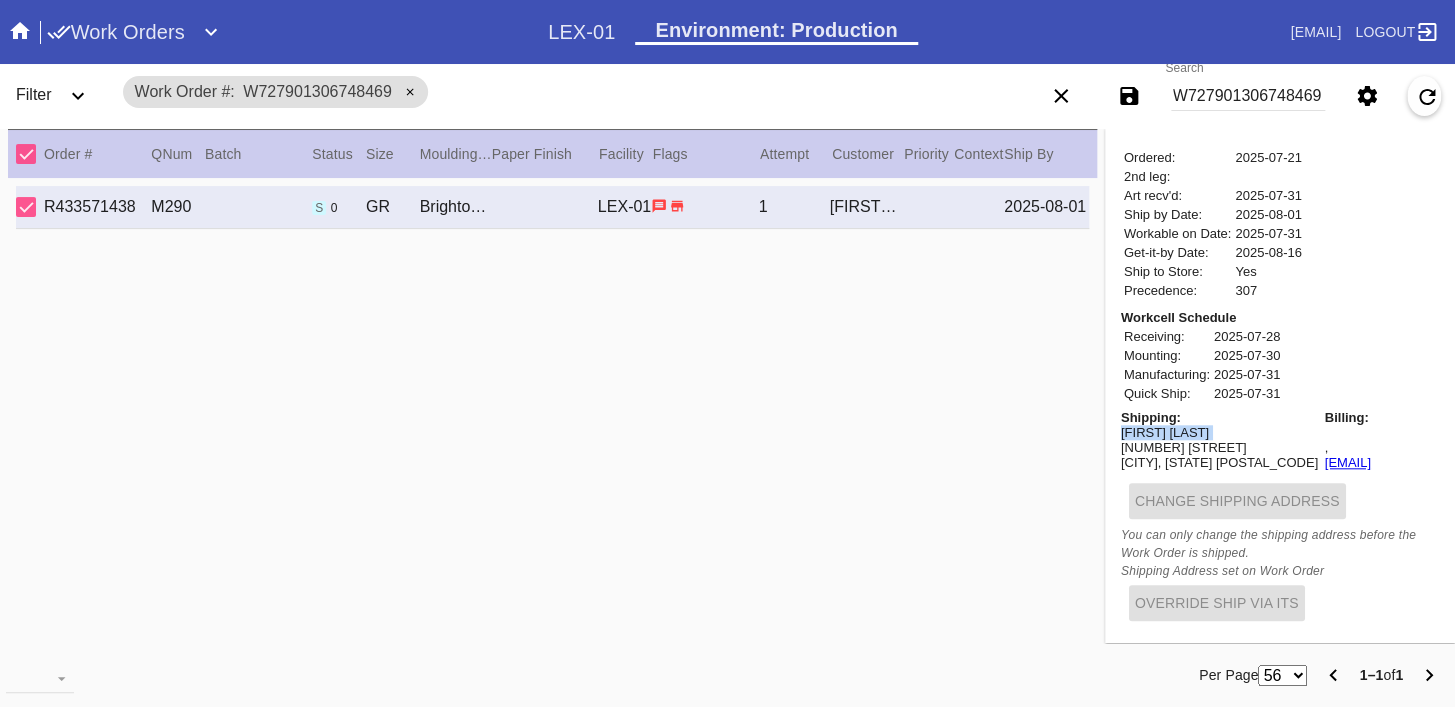 click on "[FIRST] [LAST]" at bounding box center [1219, 432] 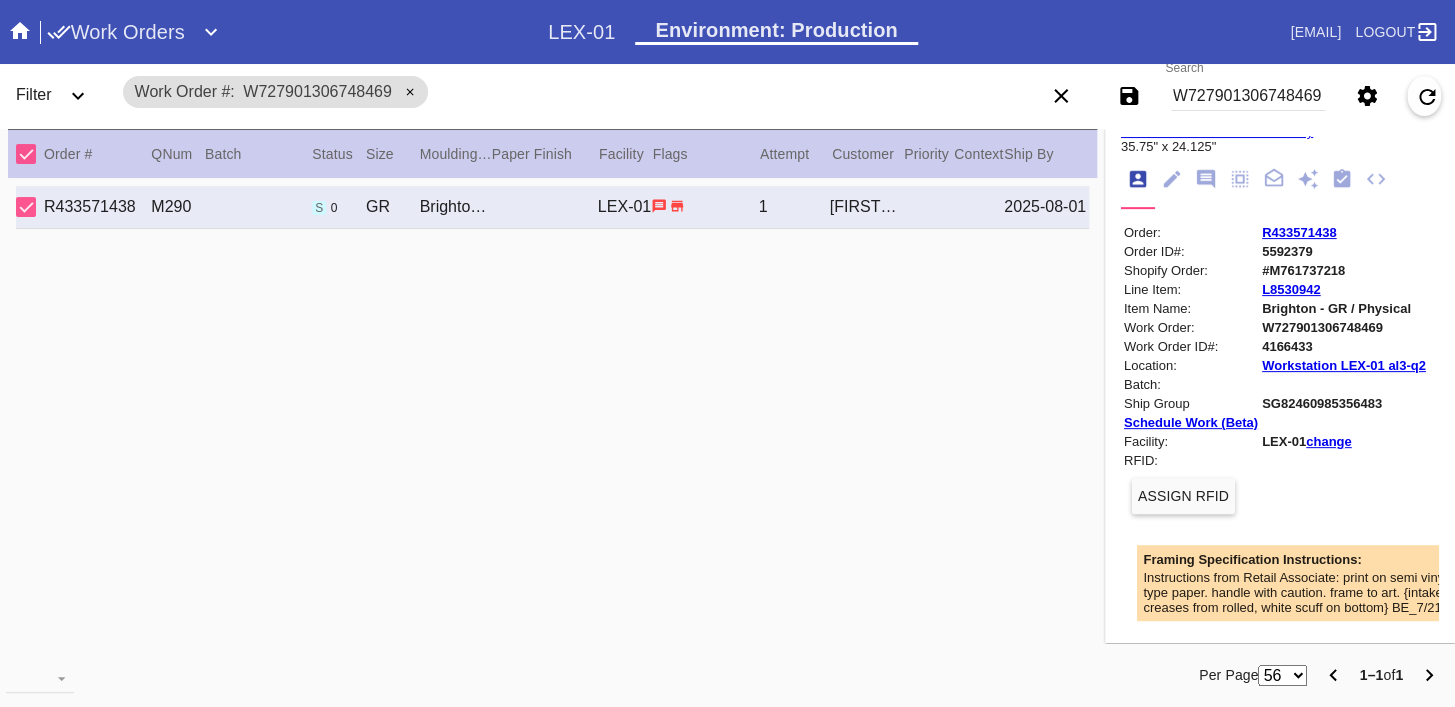 scroll, scrollTop: 0, scrollLeft: 0, axis: both 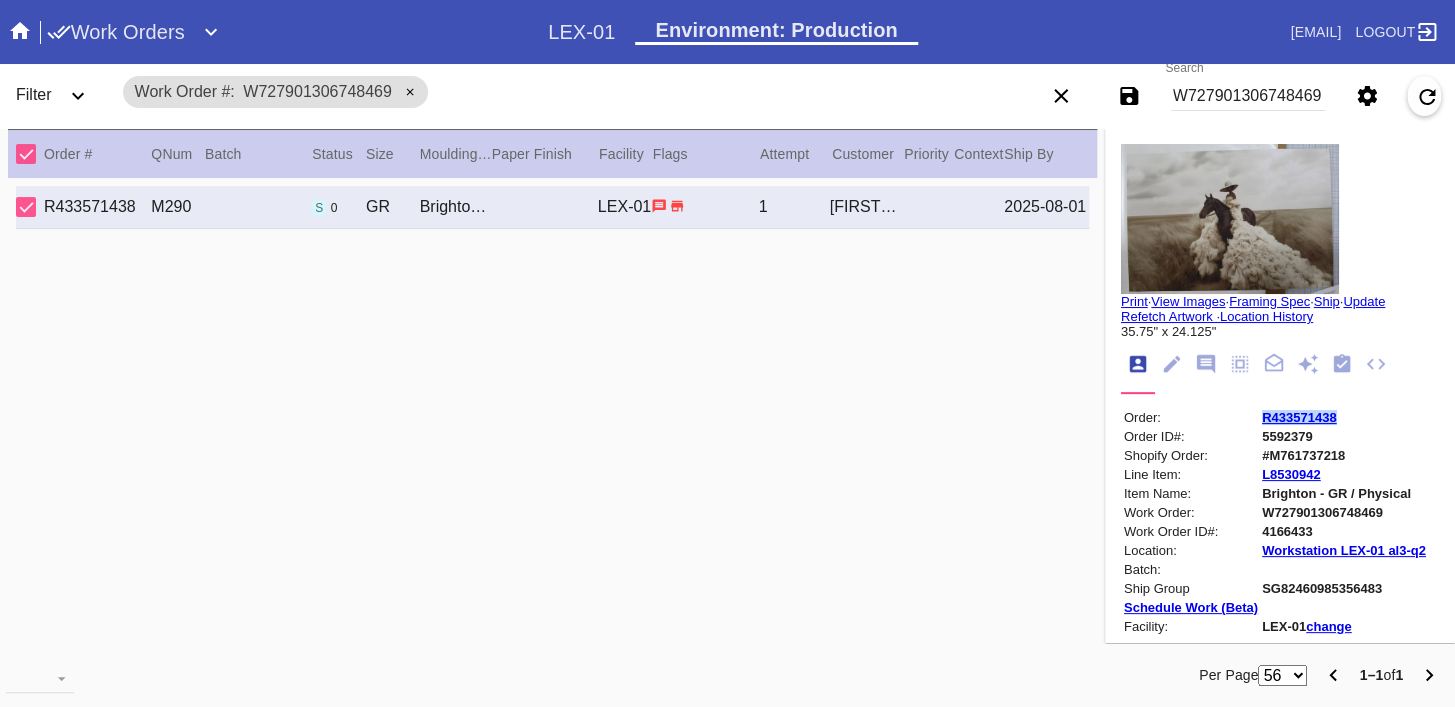 copy on "R433571438" 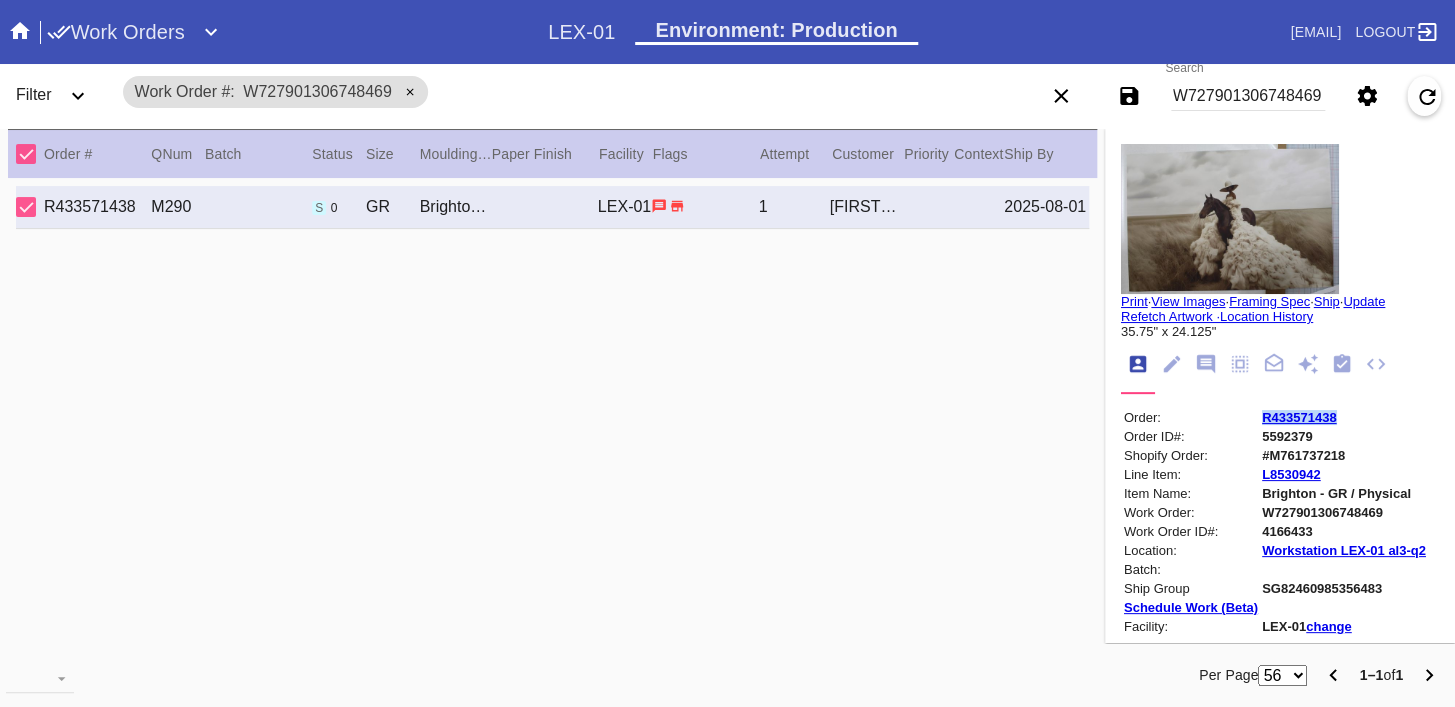 click on "R433571438" at bounding box center (1299, 417) 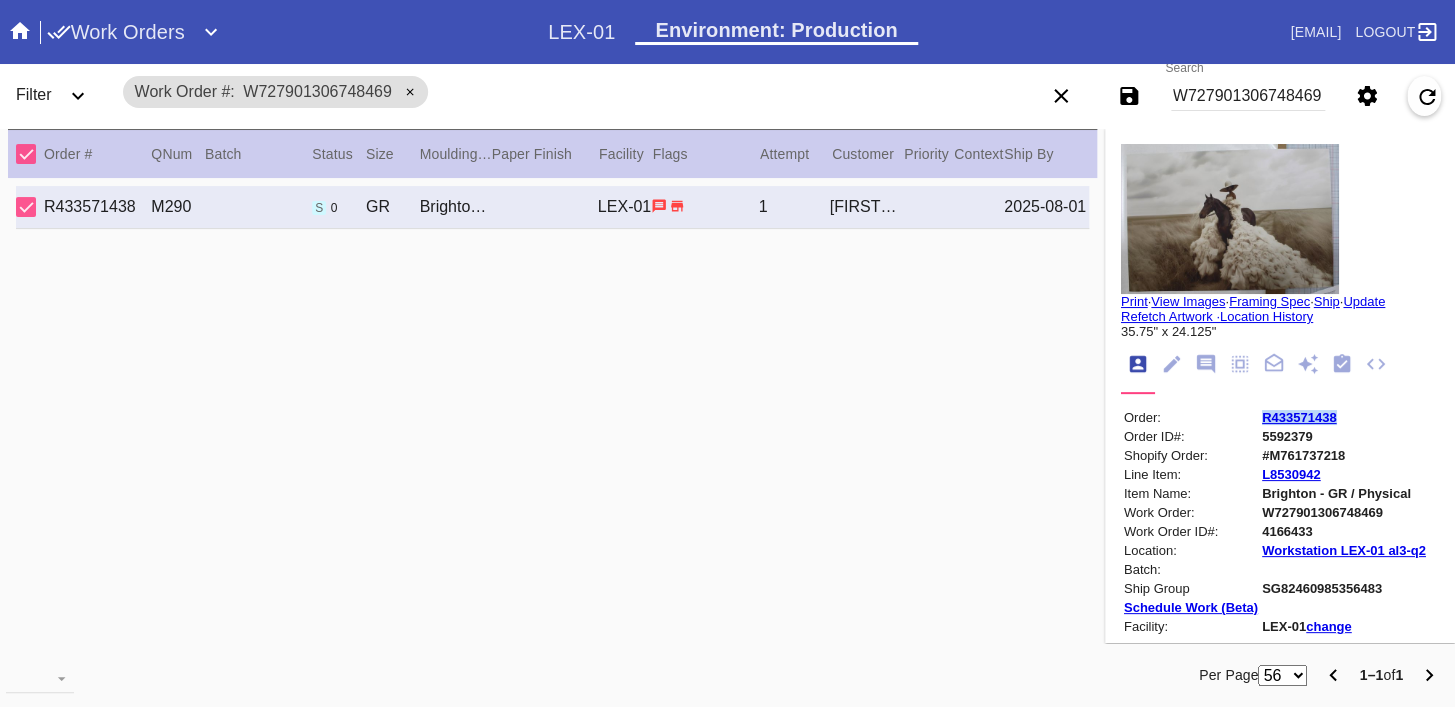 scroll, scrollTop: 24, scrollLeft: 0, axis: vertical 